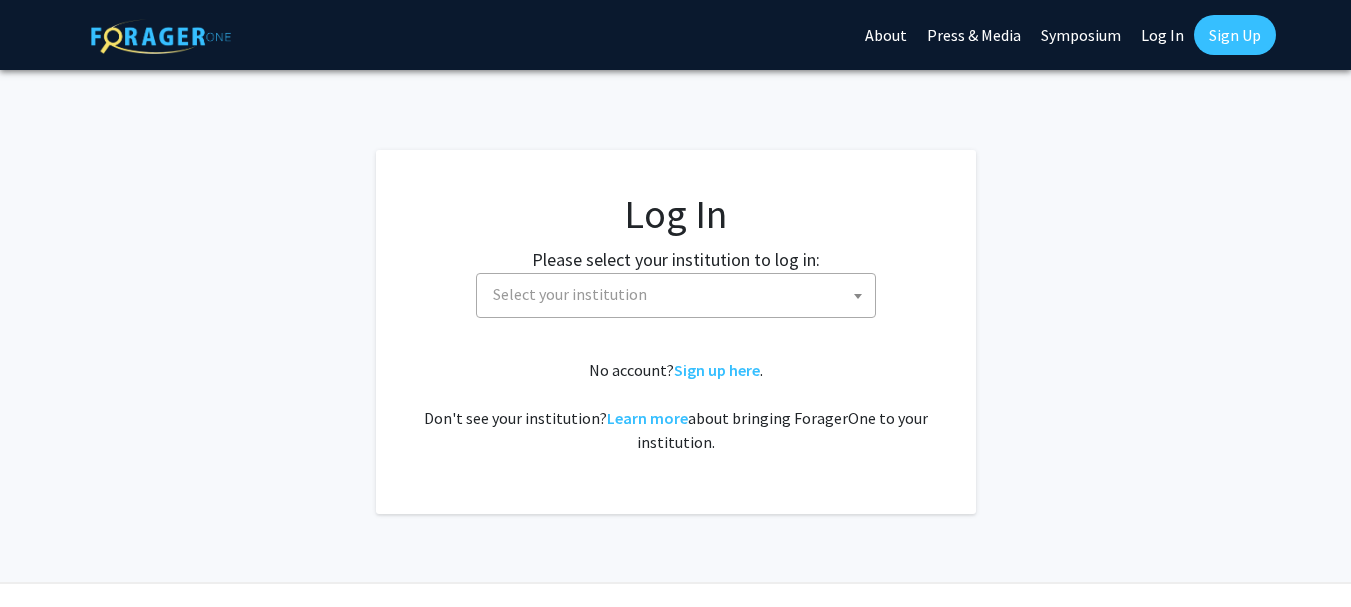 select 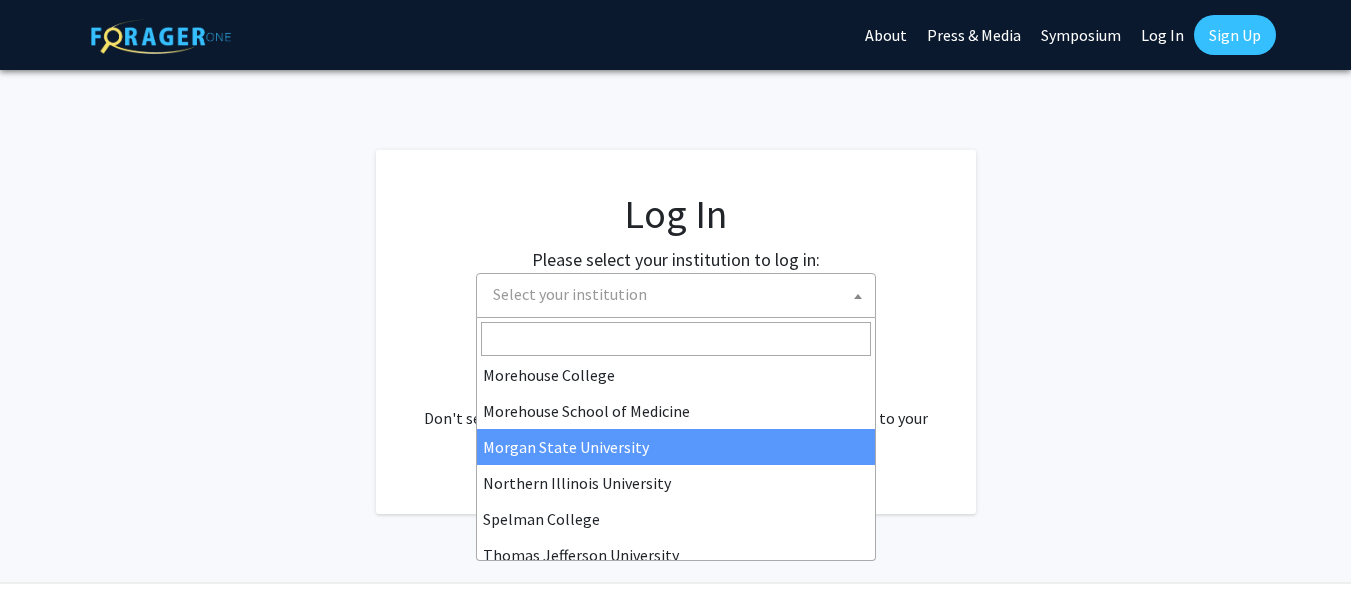 scroll, scrollTop: 582, scrollLeft: 0, axis: vertical 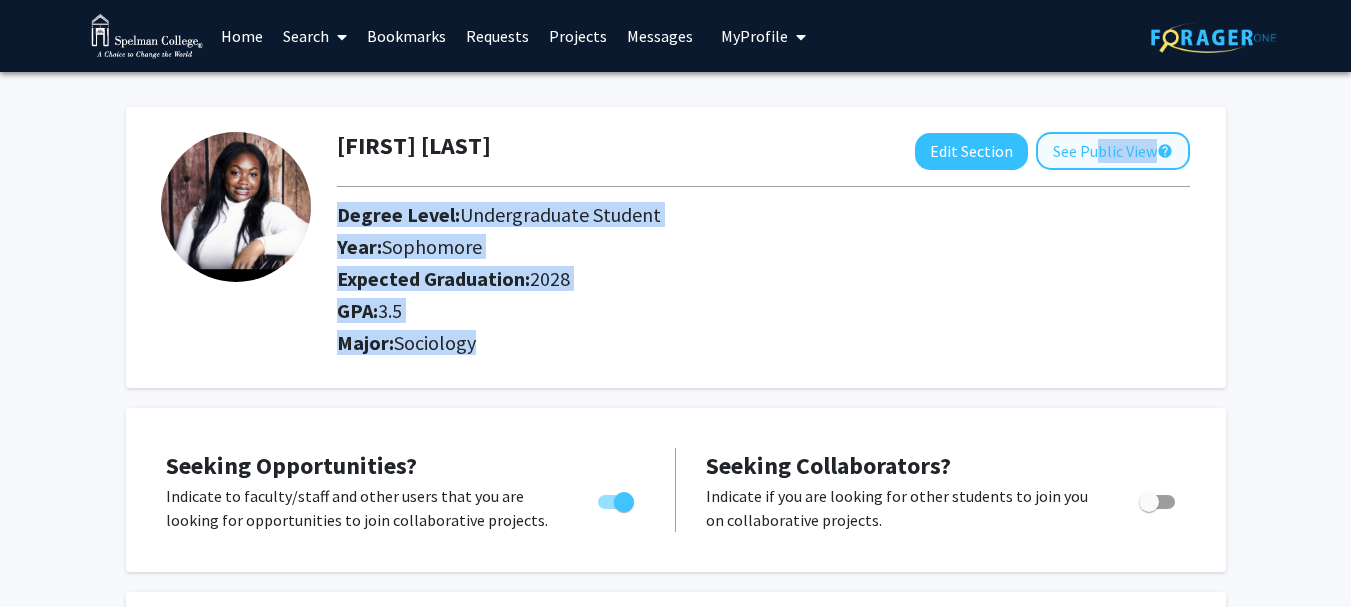 drag, startPoint x: 0, startPoint y: 0, endPoint x: 1083, endPoint y: 151, distance: 1093.4761 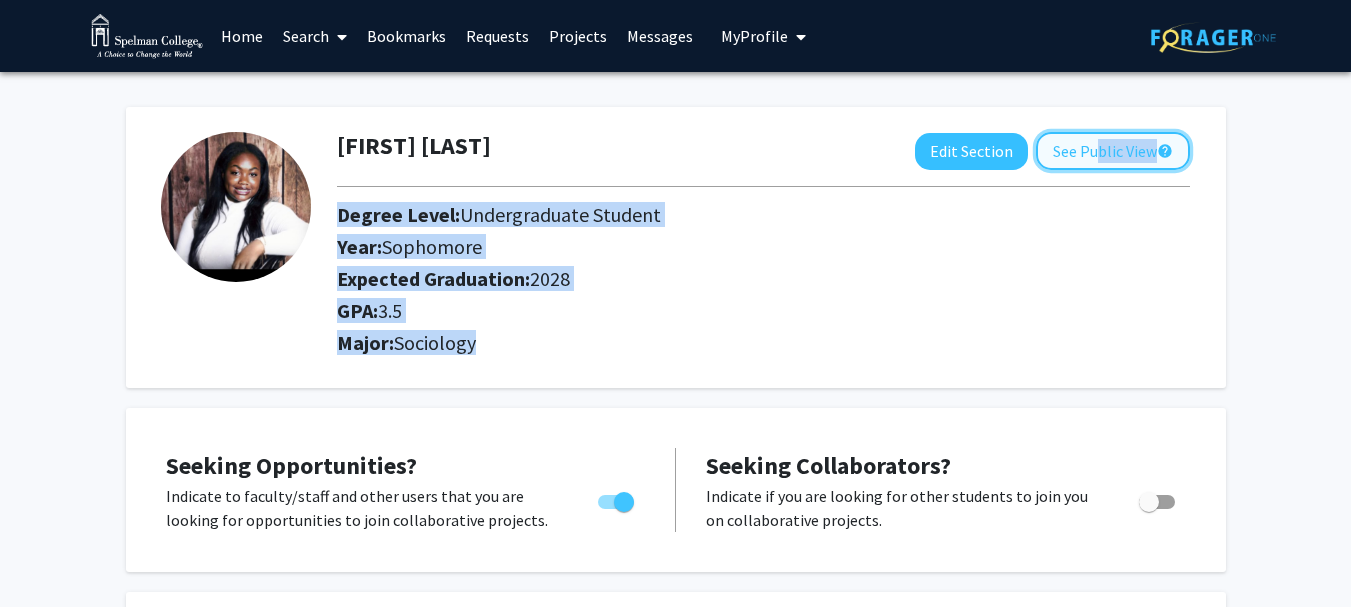click on "See Public View  help" 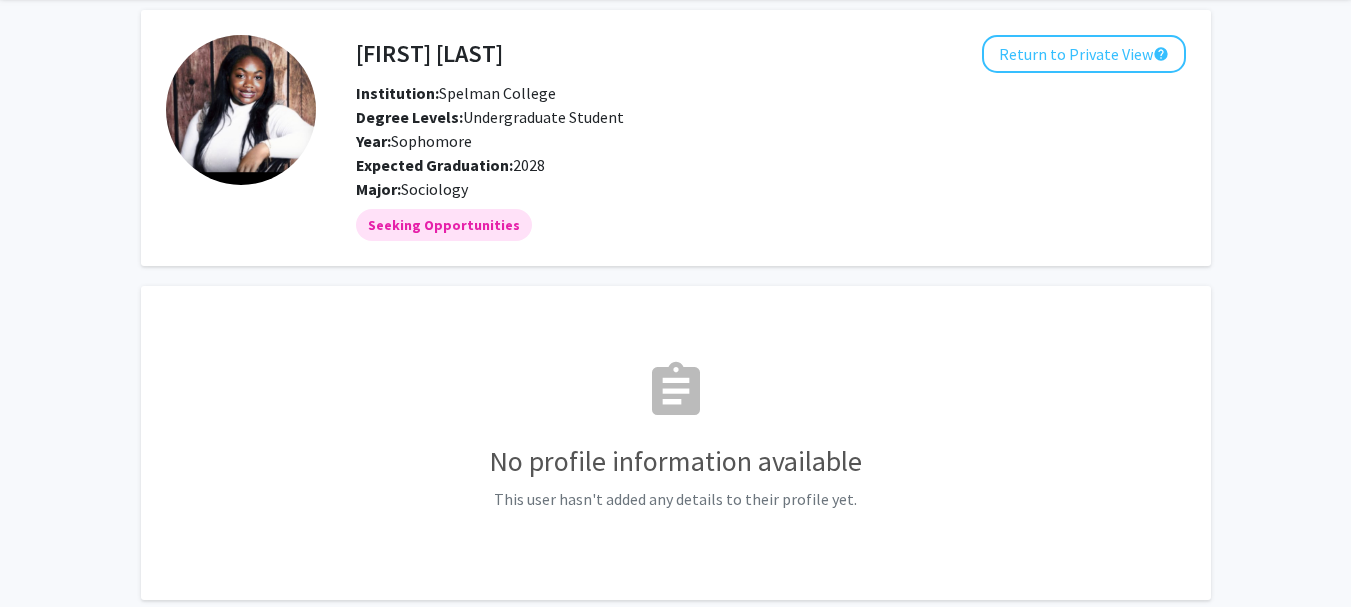 scroll, scrollTop: 0, scrollLeft: 0, axis: both 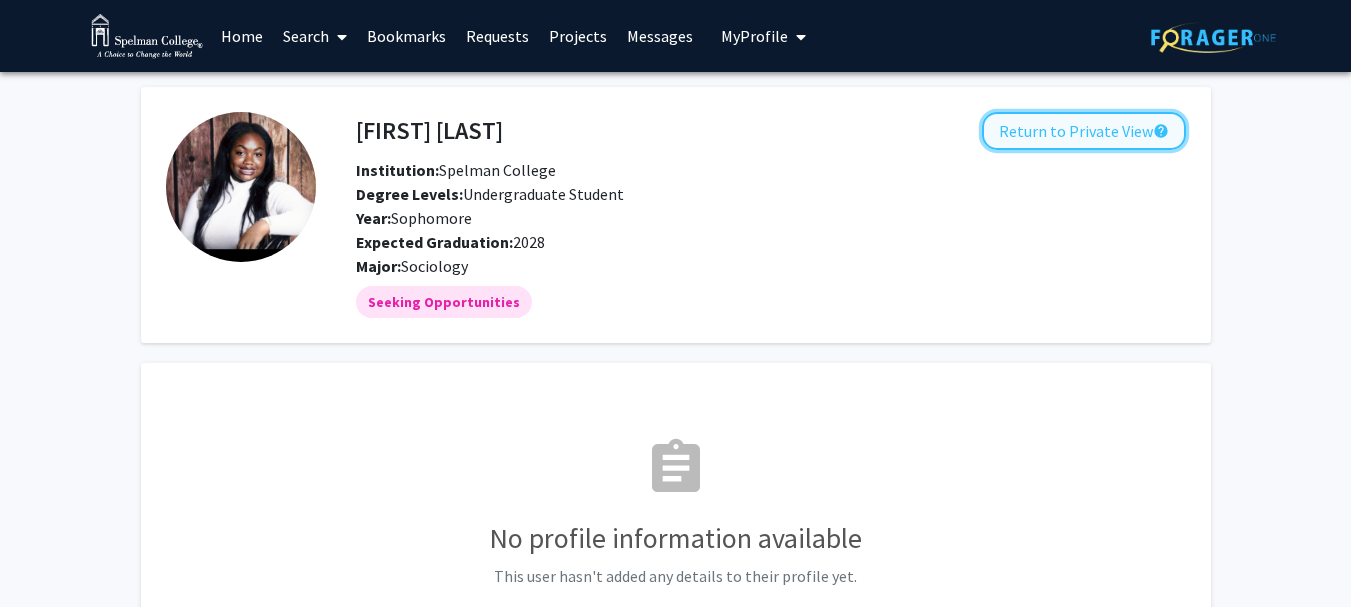 click on "Return to Private View  help" 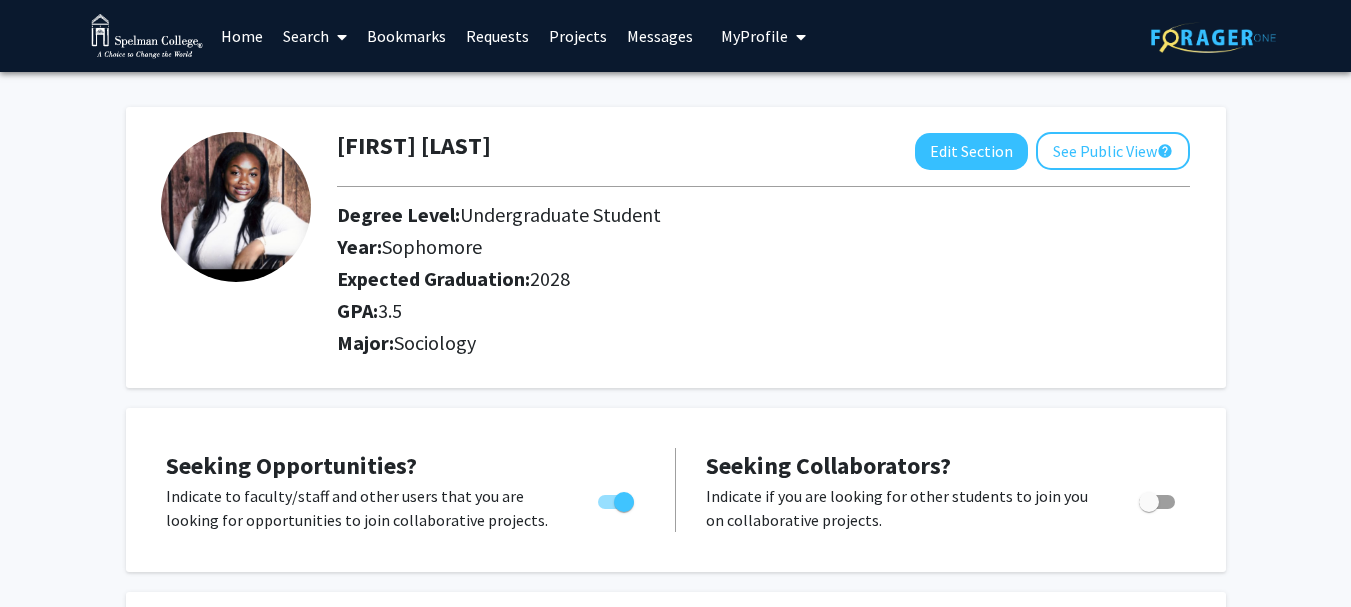 click on "Janiyah Bethea  Edit Section  See Public View  help  Degree Level:   Undergraduate Student   Year:   Sophomore   Expected Graduation:   2028   GPA:   3.5   Major:  Sociology" 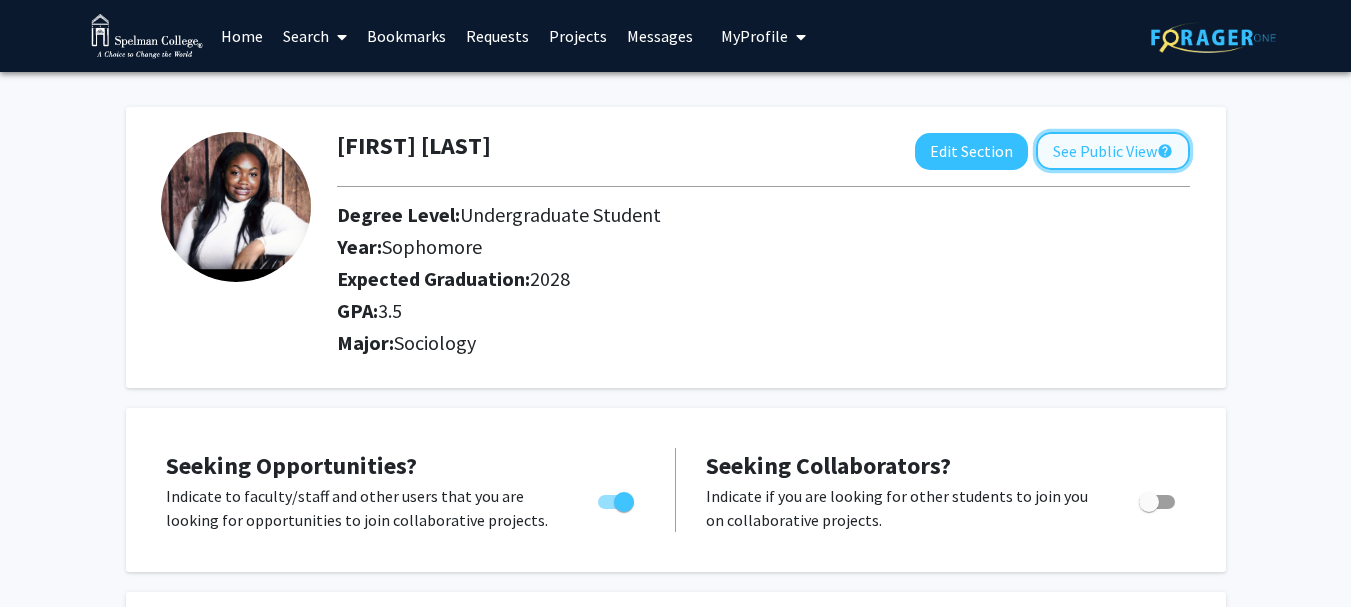 click on "See Public View  help" 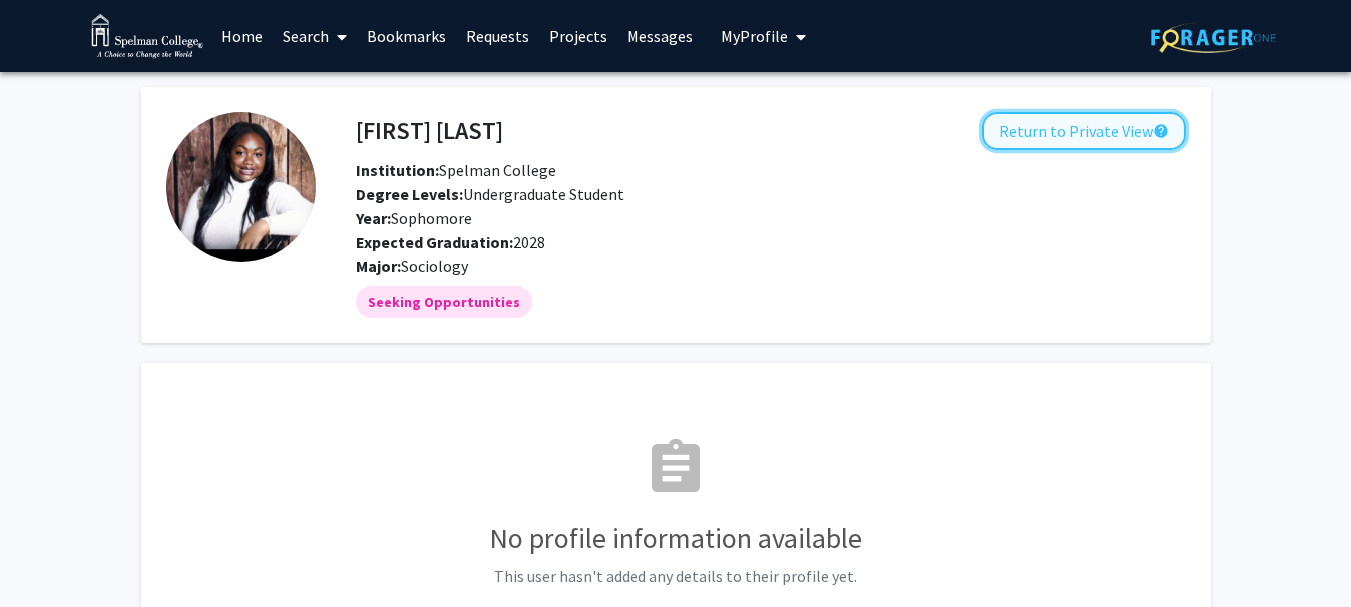 click on "Return to Private View  help" 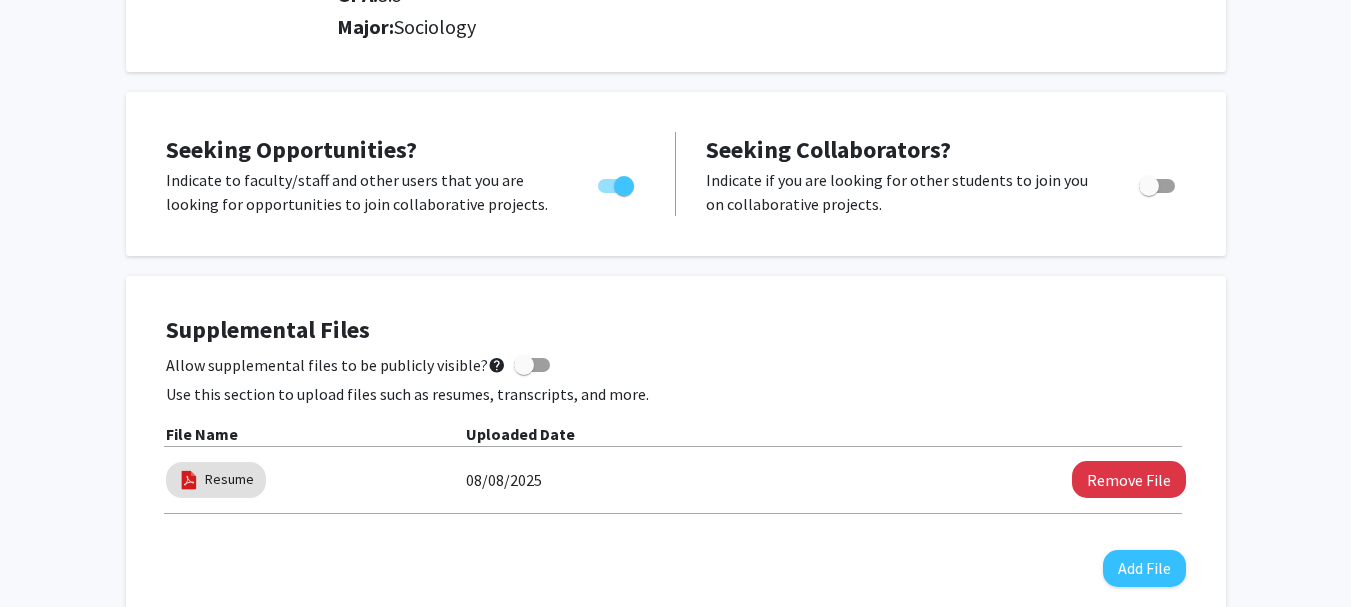scroll, scrollTop: 317, scrollLeft: 0, axis: vertical 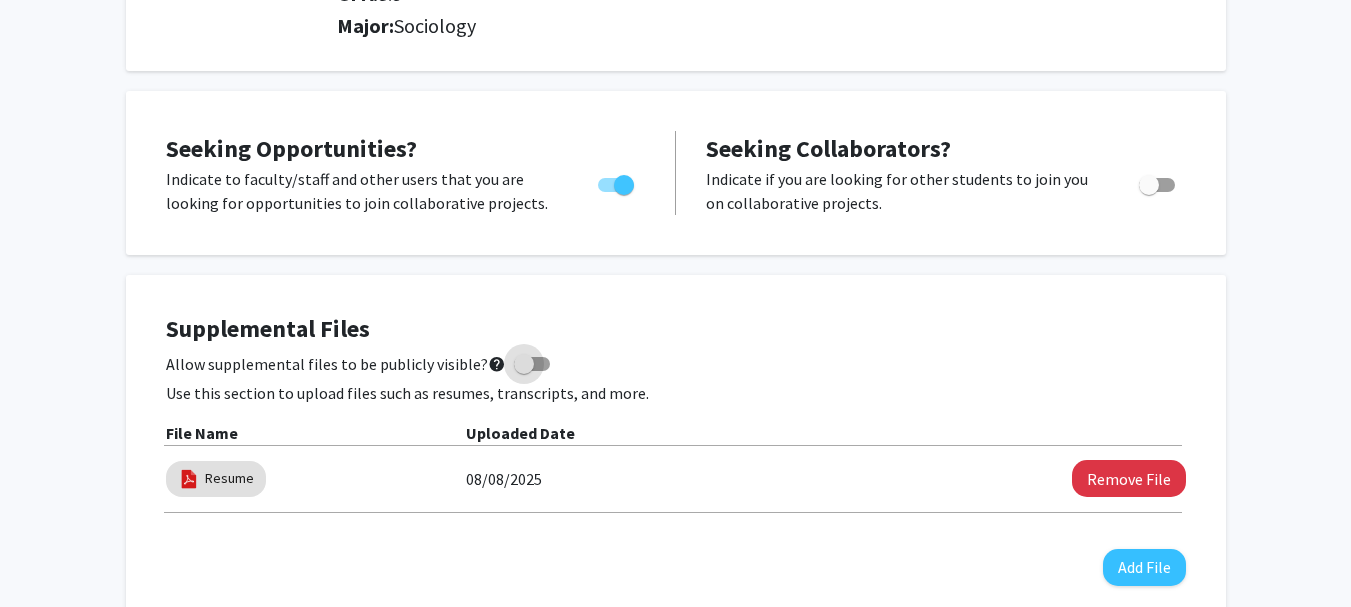 click on "Allow supplemental files to be publicly visible?  help" at bounding box center (358, 364) 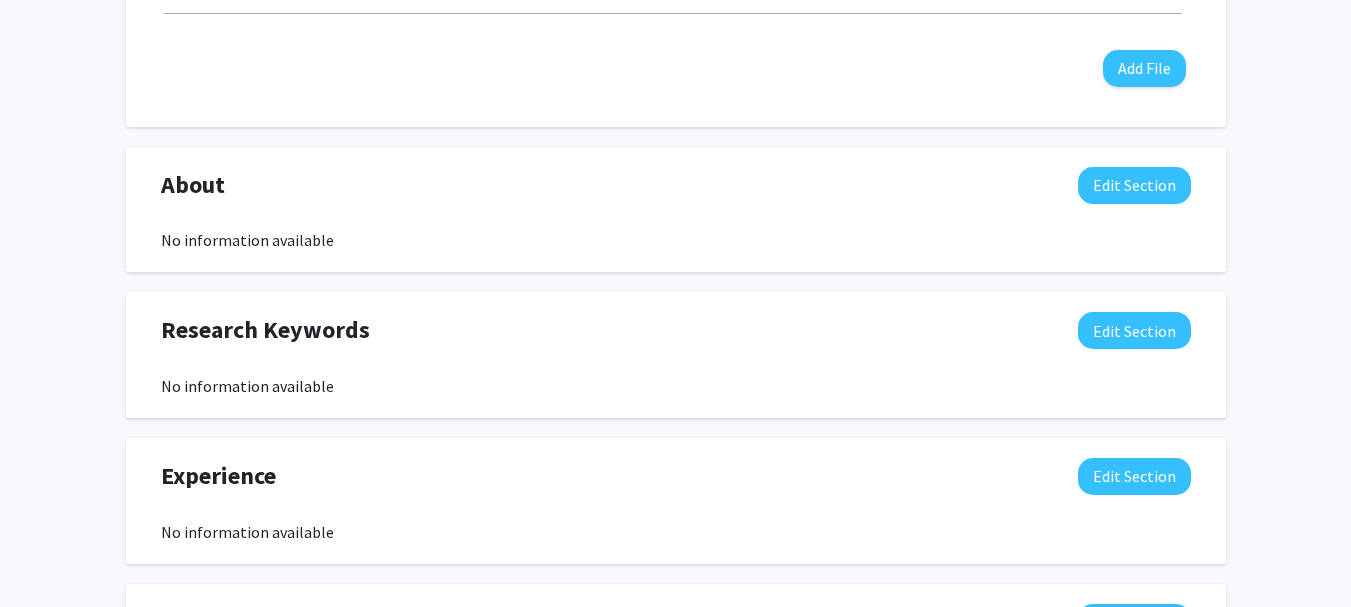scroll, scrollTop: 818, scrollLeft: 0, axis: vertical 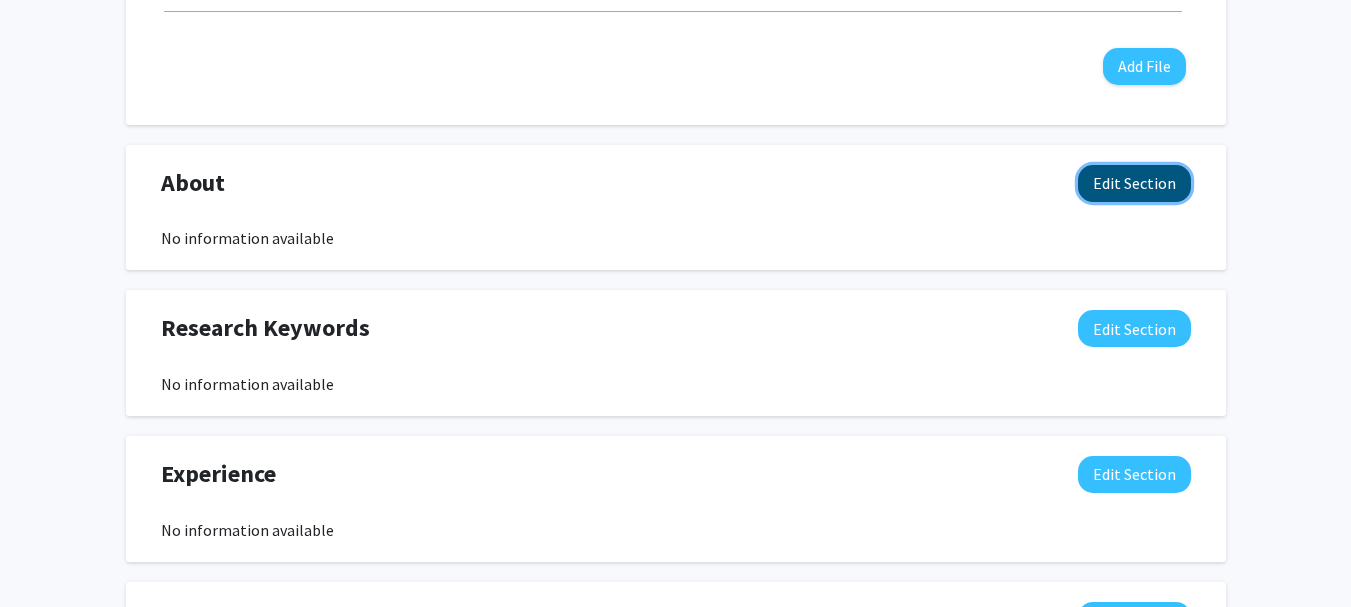 click on "Edit Section" 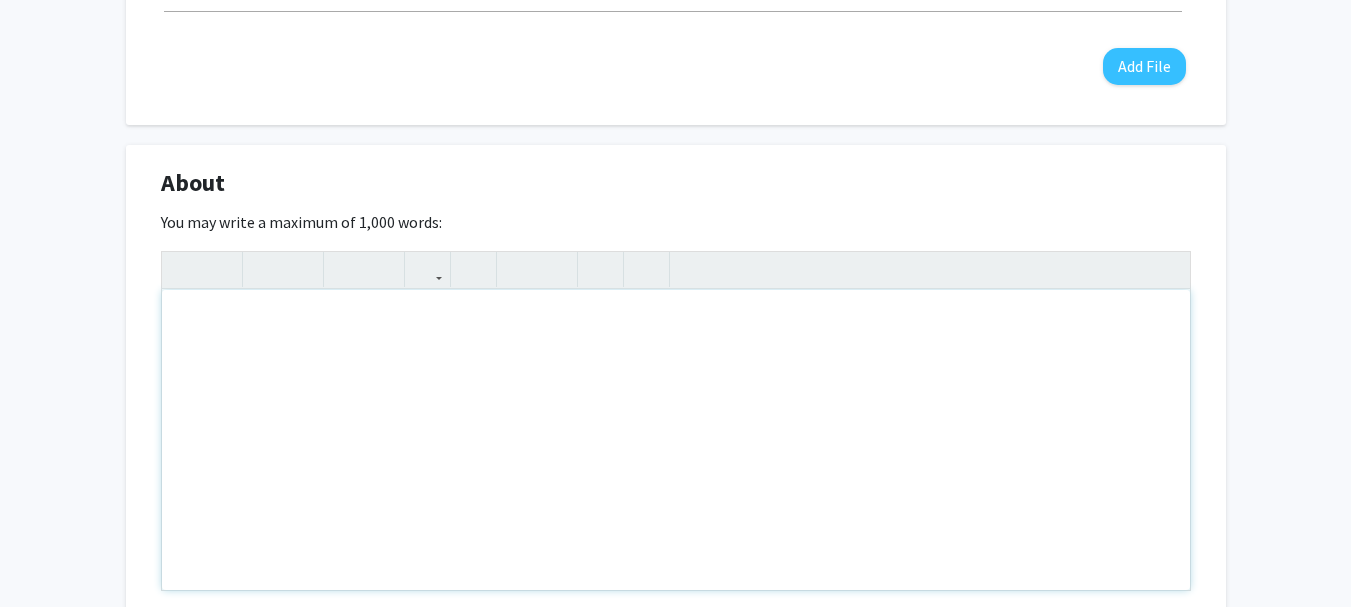 click at bounding box center (676, 440) 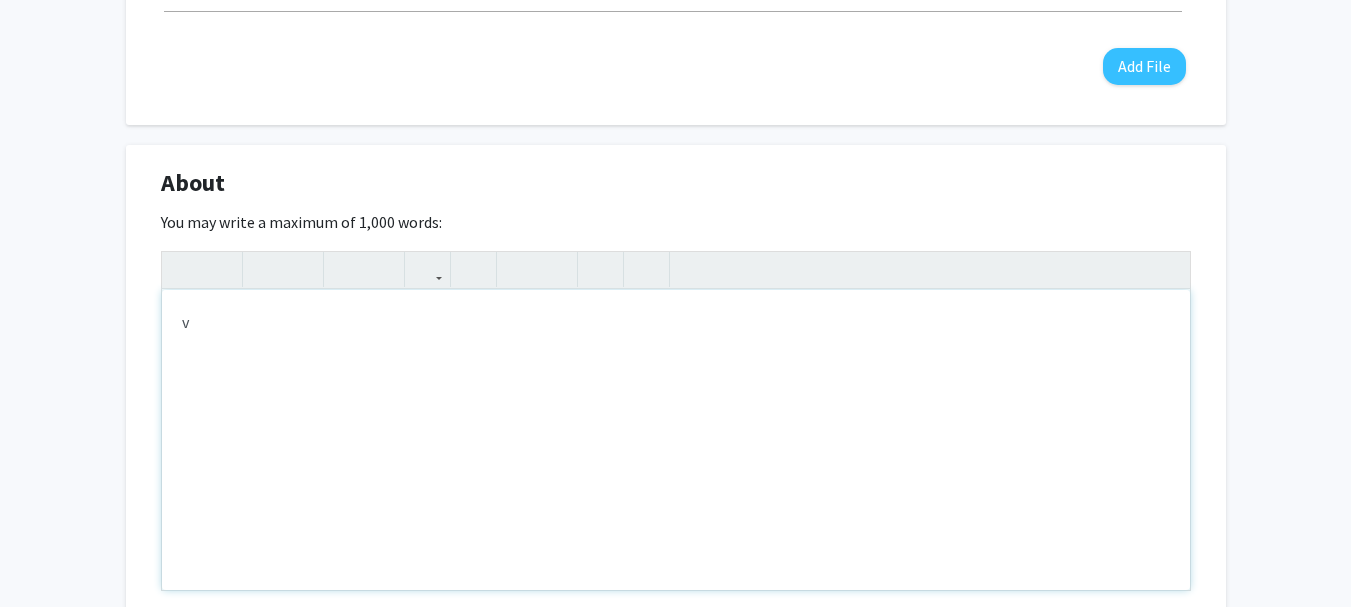 type on "v" 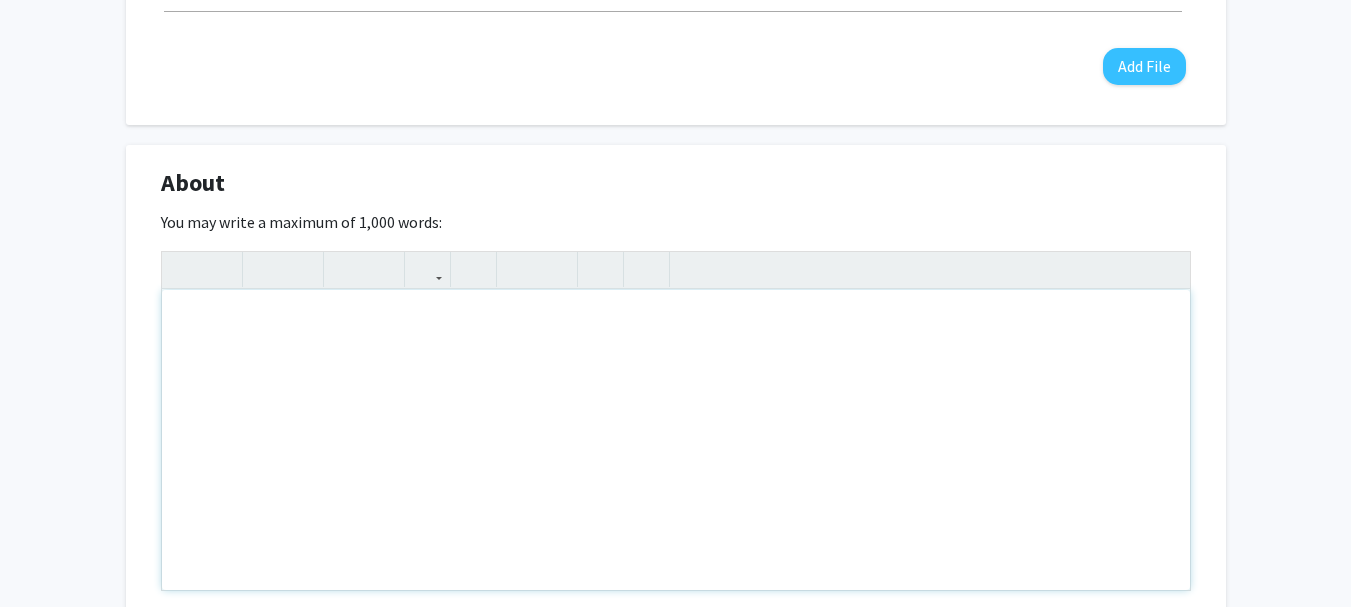 type on "<p>I am a Sociology major on the Pre-Physician Assistant track at Spelman College with a passion for science, healthcare, and advancing equitable access to quality care. My academic journey blends my love for understanding human behavior with my fascination for biology, anatomy, and medical science. I have hands-on experience in clinical observation, mental health research, youth mentorship, and community service. Through internships, leadership roles, and extracurricular involvement, I have built strong skills in patient communication, teamwork, and culturally competent care. My goal is to become a Physician Assistant who combines scientific expertise, empathy, and advocacy to improve health outcomes for underserved populations.</p><br><p><br></p>" 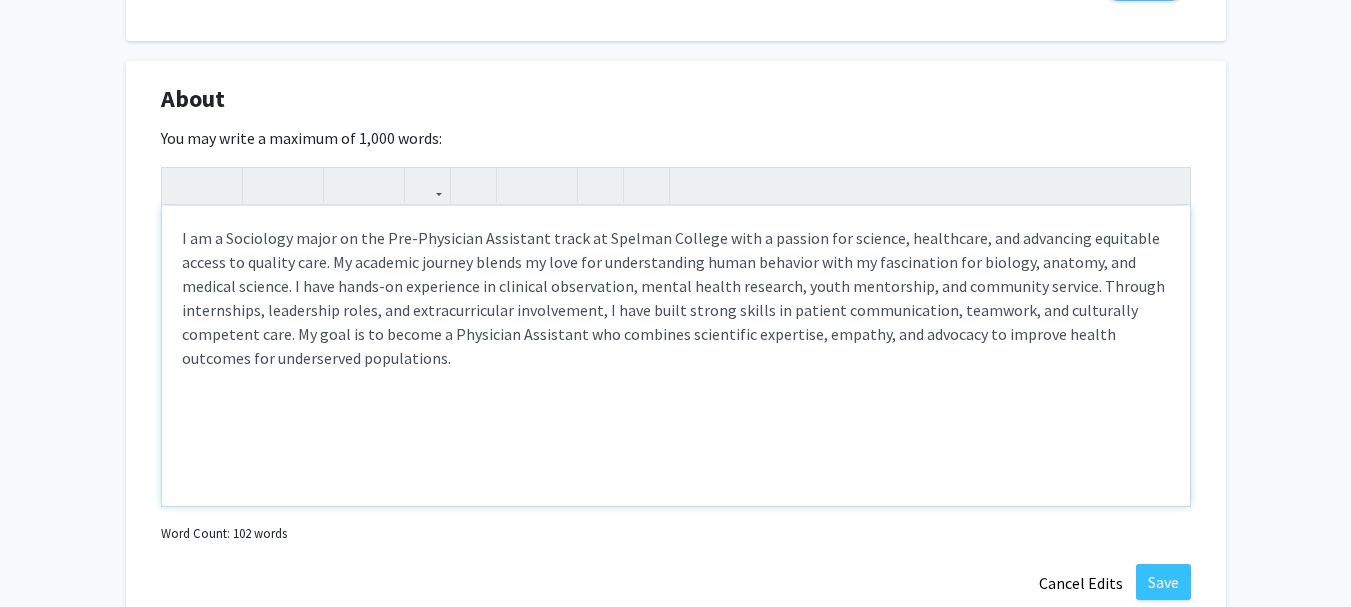 scroll, scrollTop: 904, scrollLeft: 0, axis: vertical 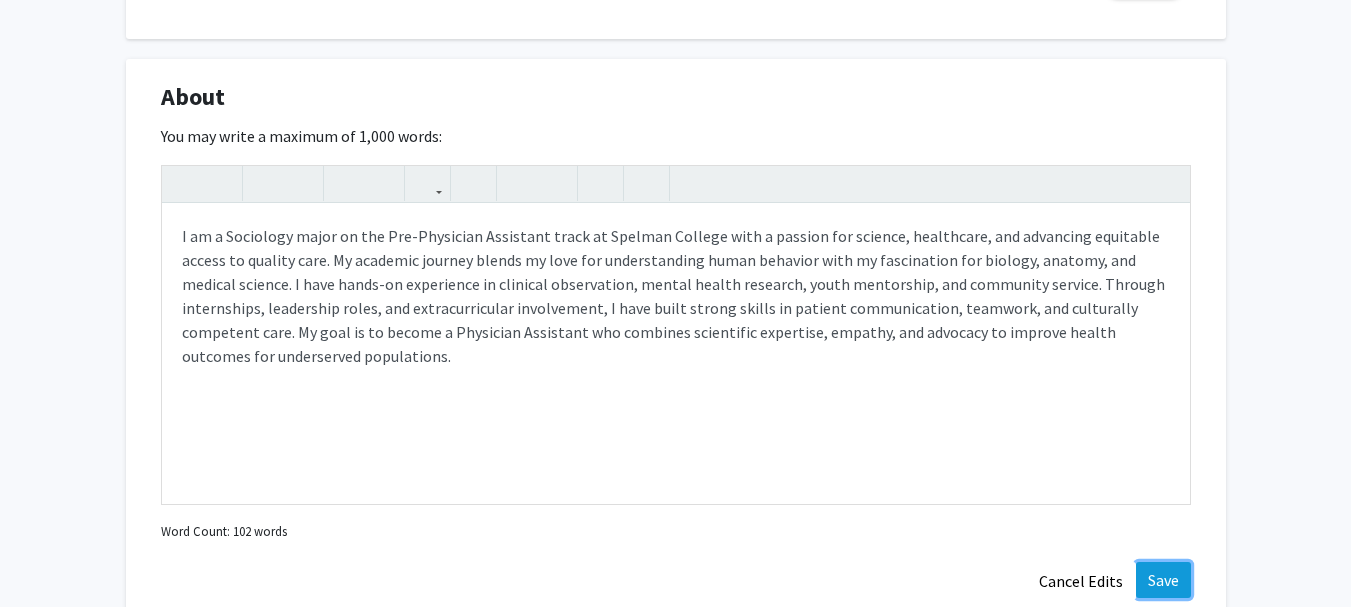 click on "Save" 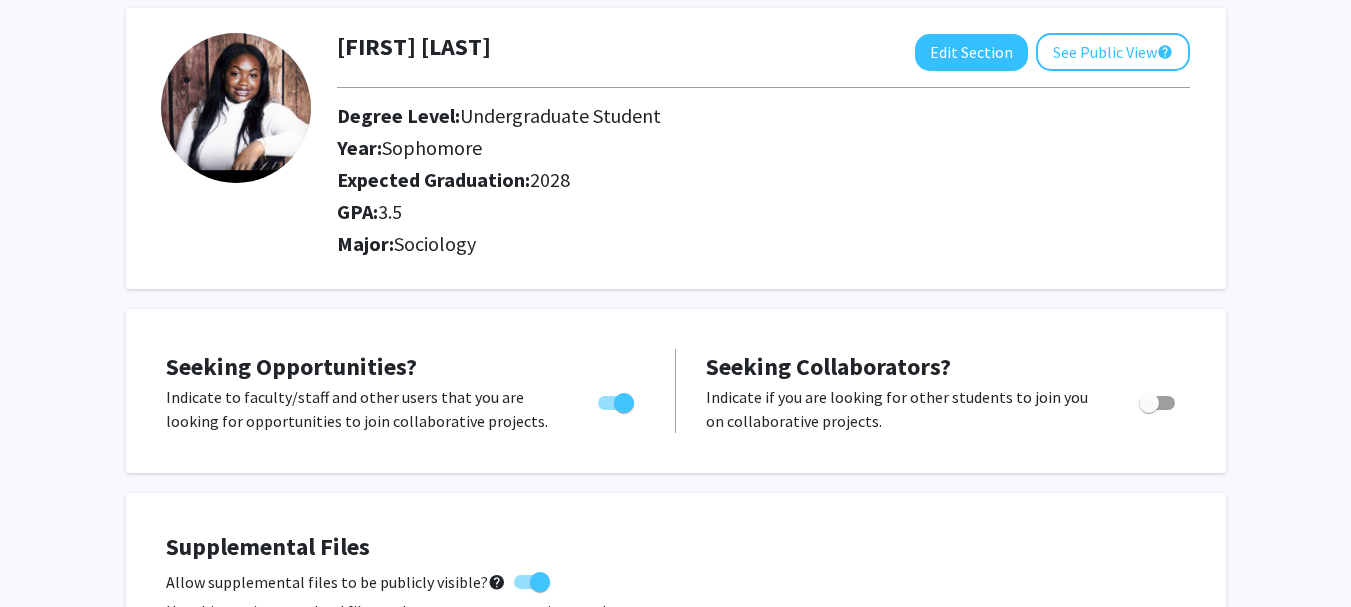 scroll, scrollTop: 98, scrollLeft: 0, axis: vertical 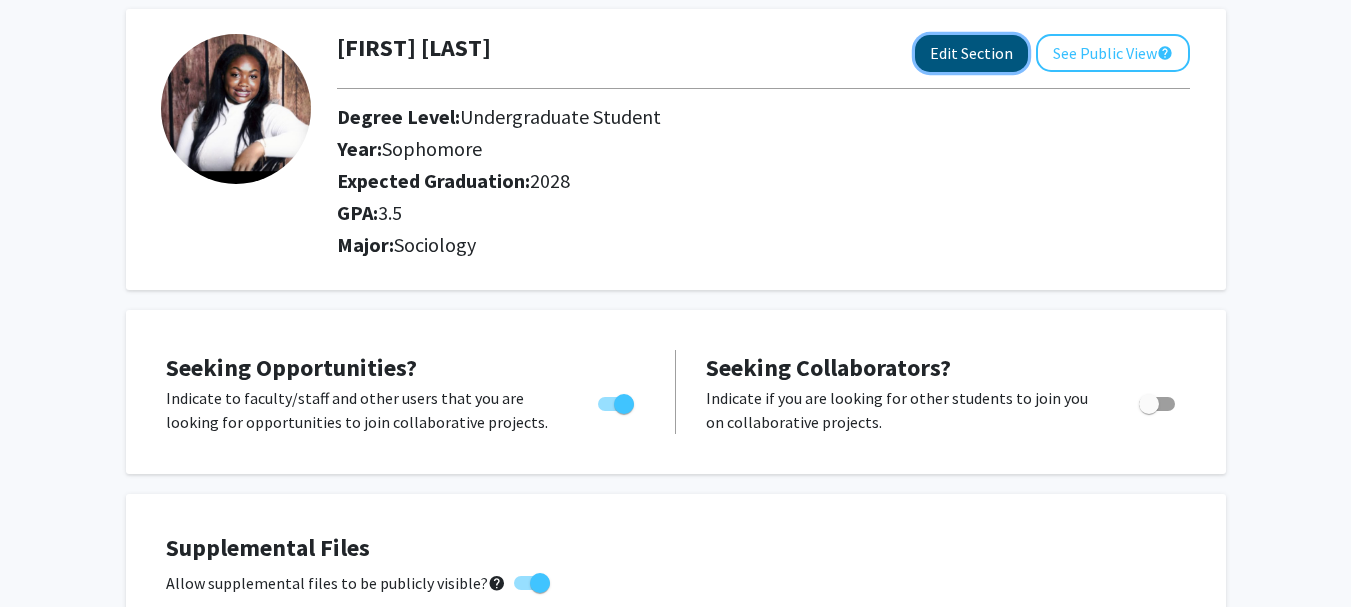 click on "Edit Section" 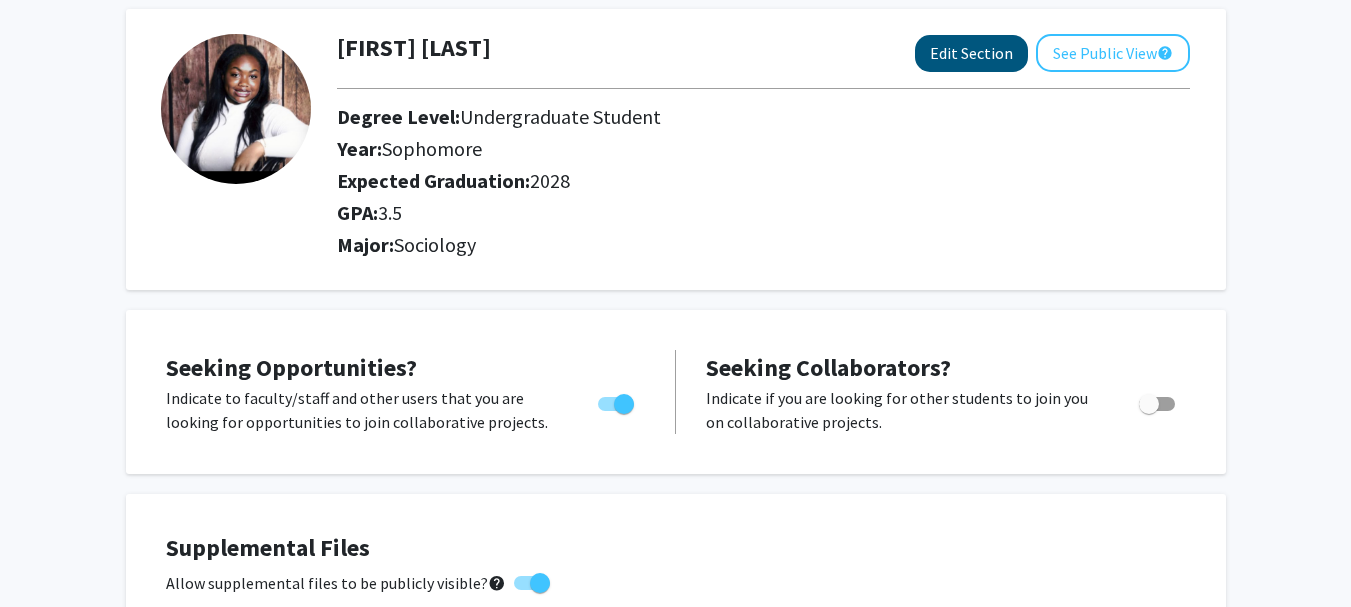 select on "sophomore" 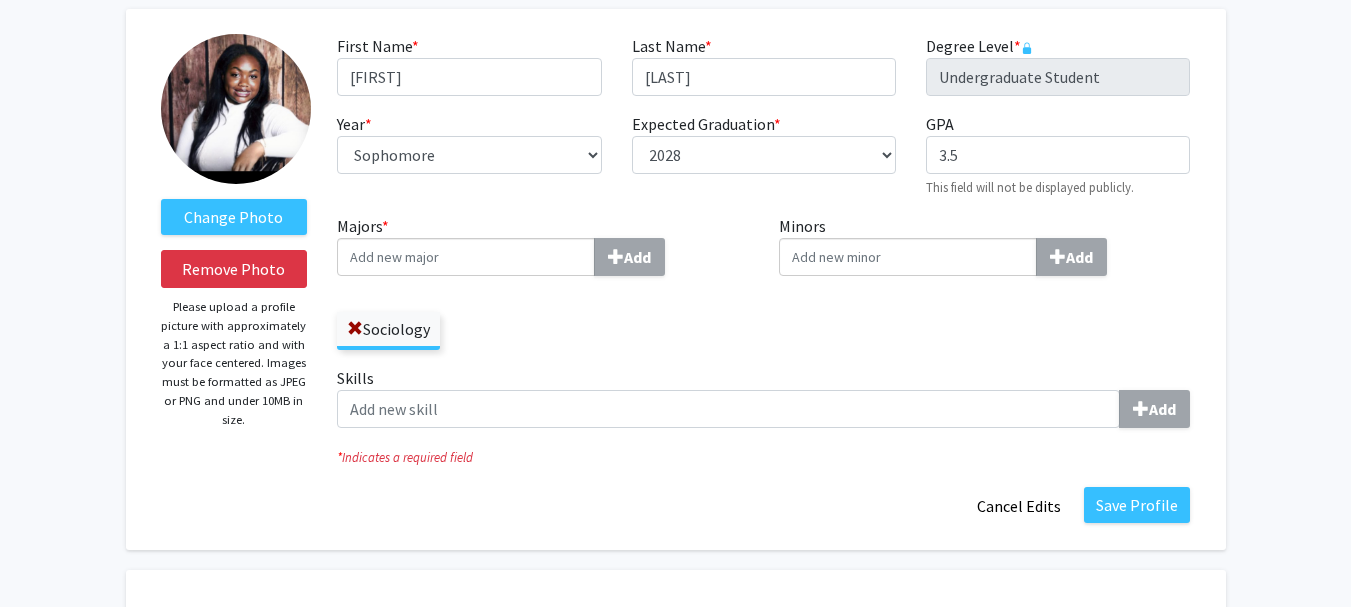 click on "Minors  Add" at bounding box center (908, 257) 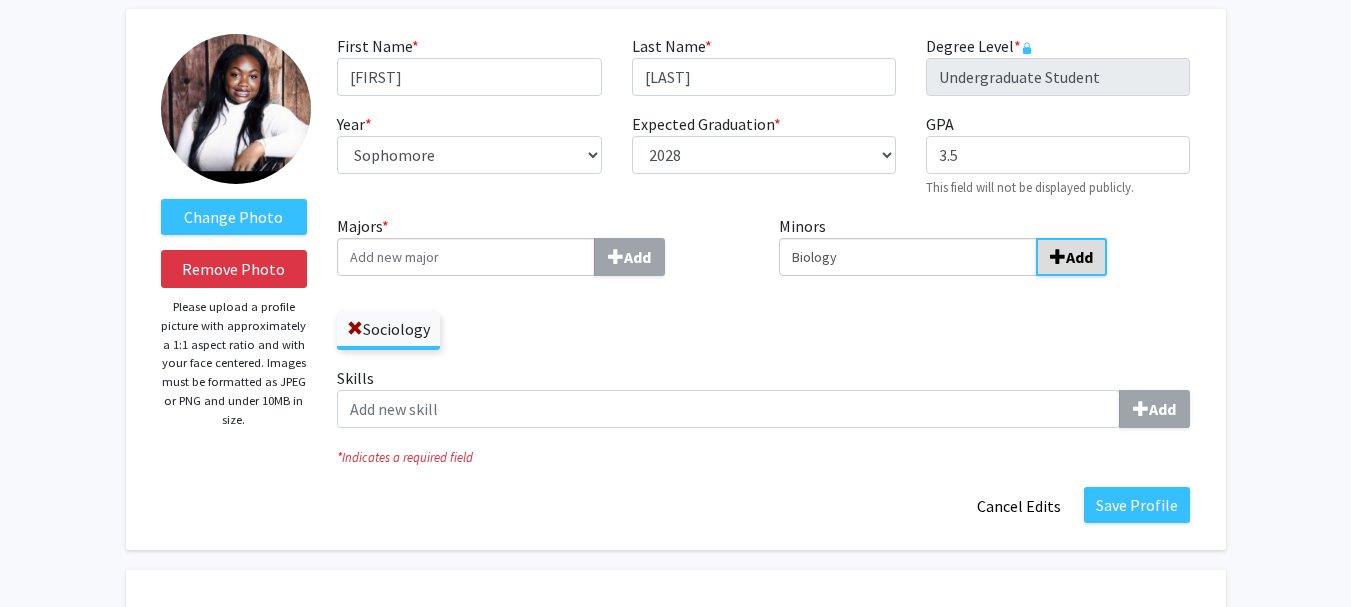 type on "Biology" 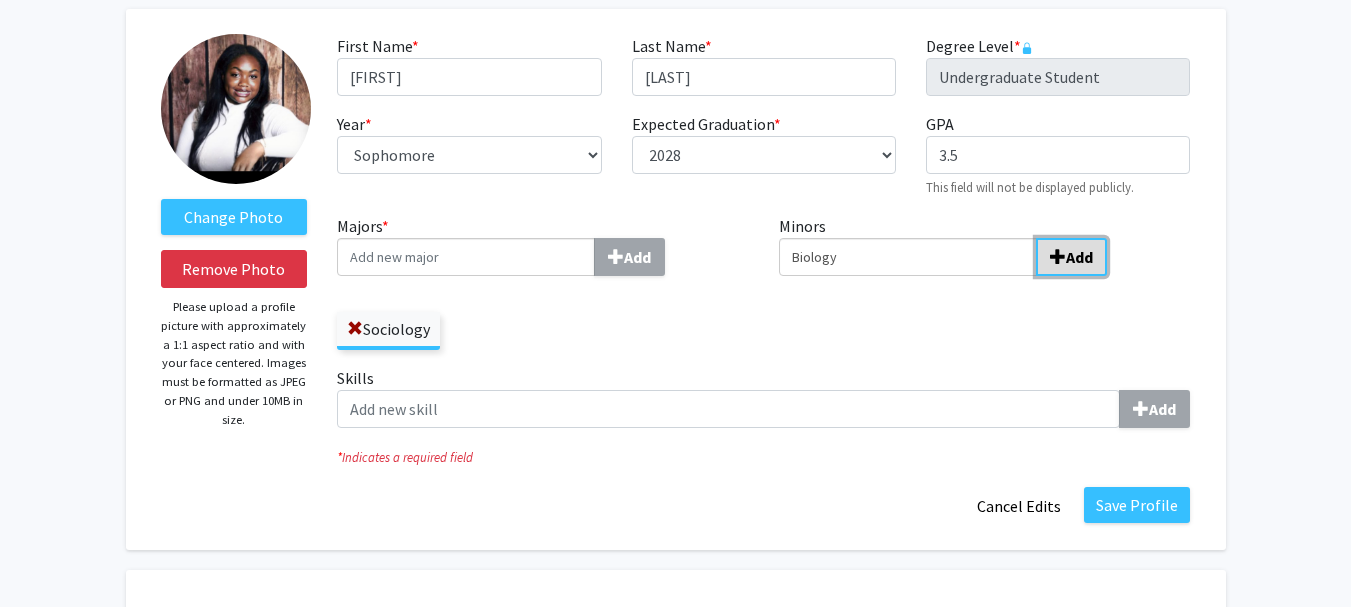 click on "Add" 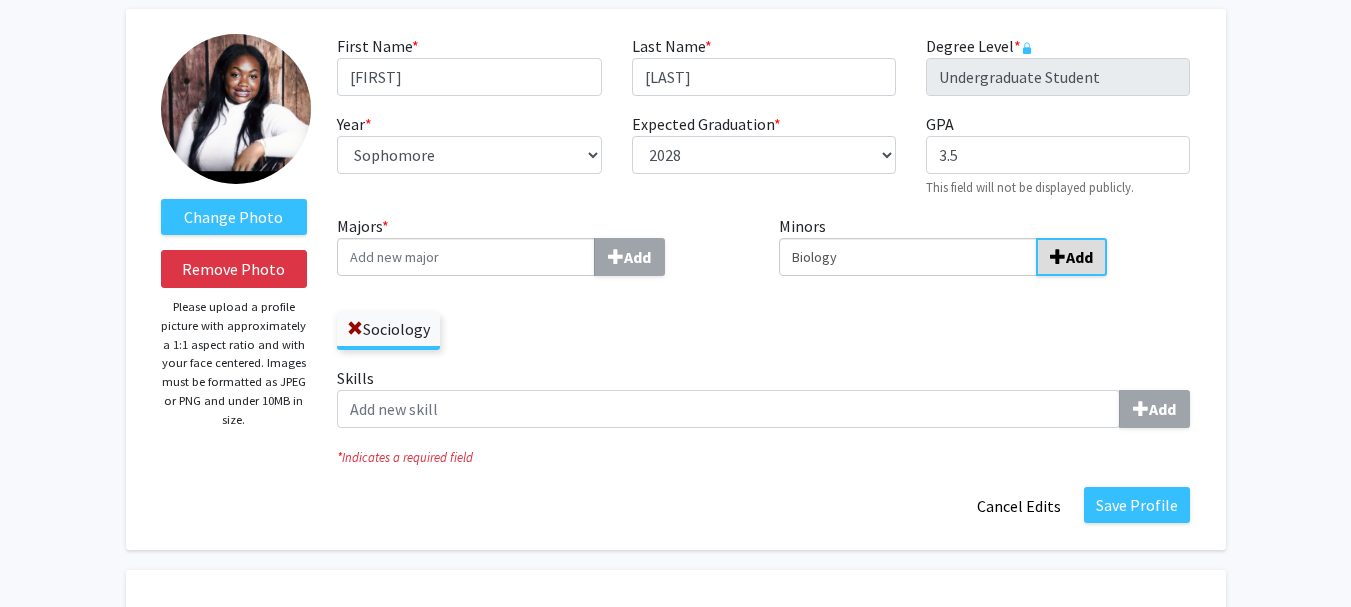 type 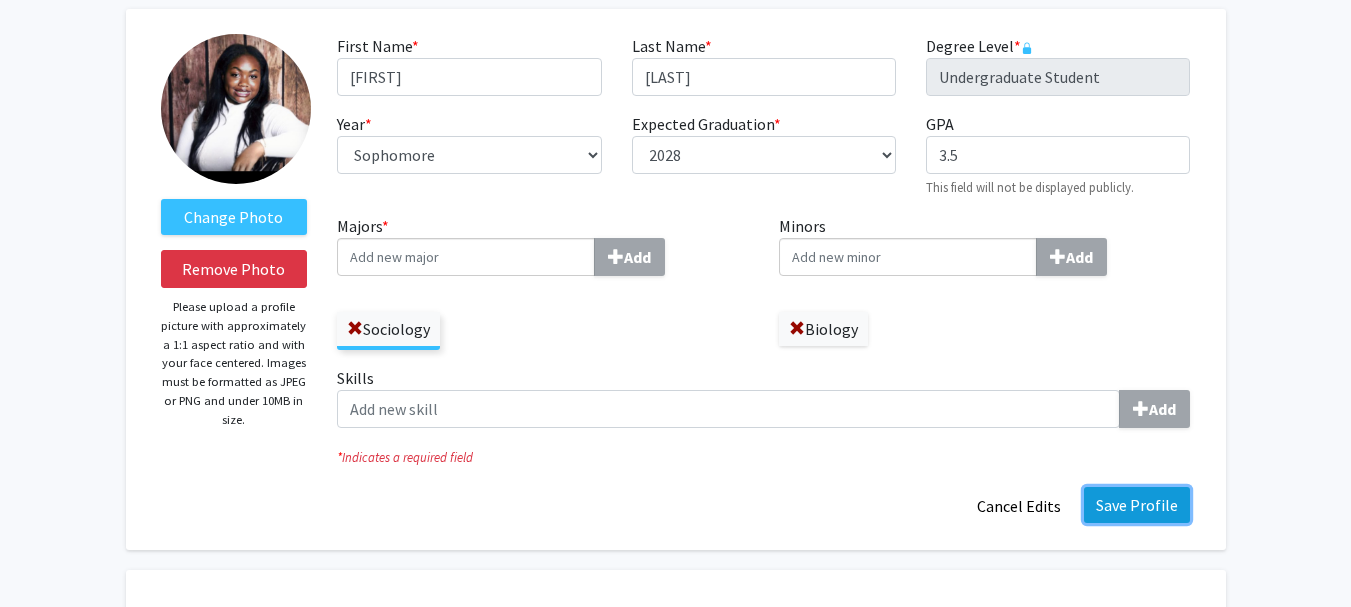 click on "Save Profile" 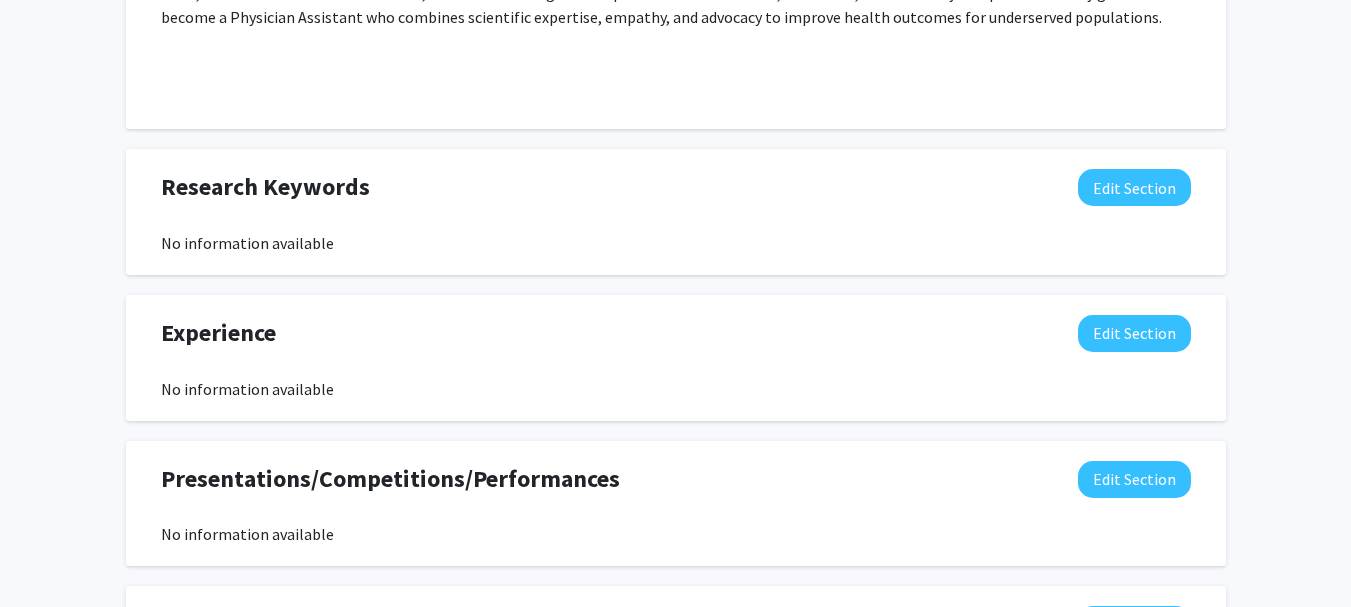 scroll, scrollTop: 1168, scrollLeft: 0, axis: vertical 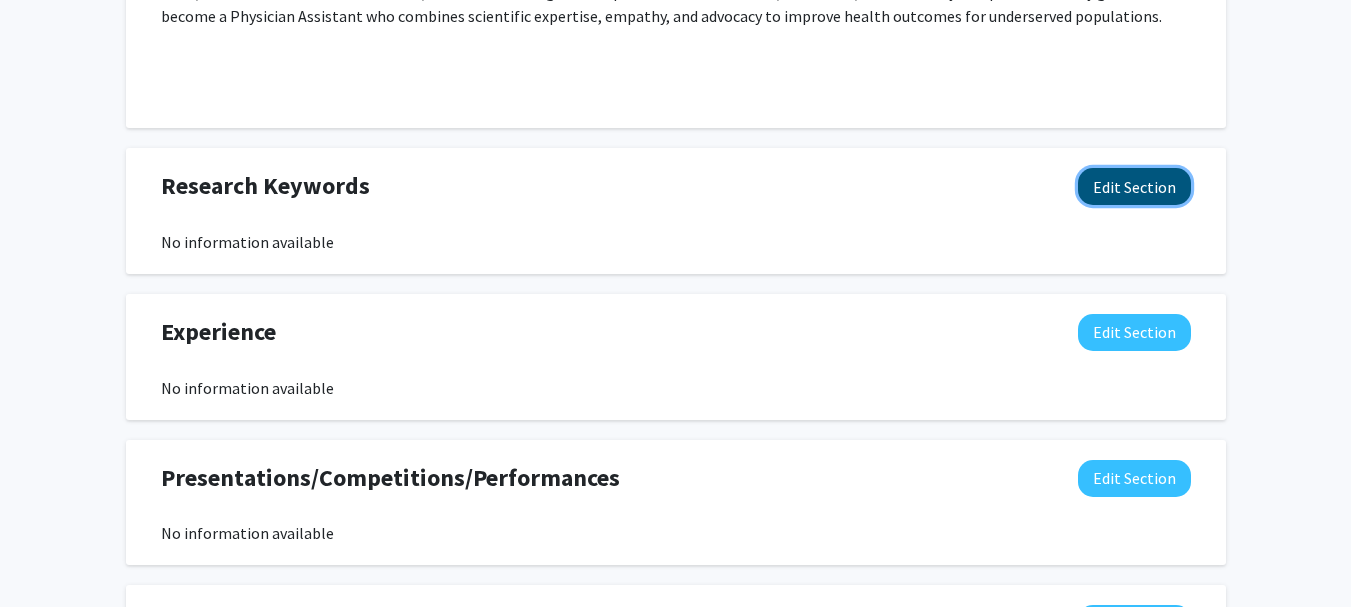 click on "Edit Section" 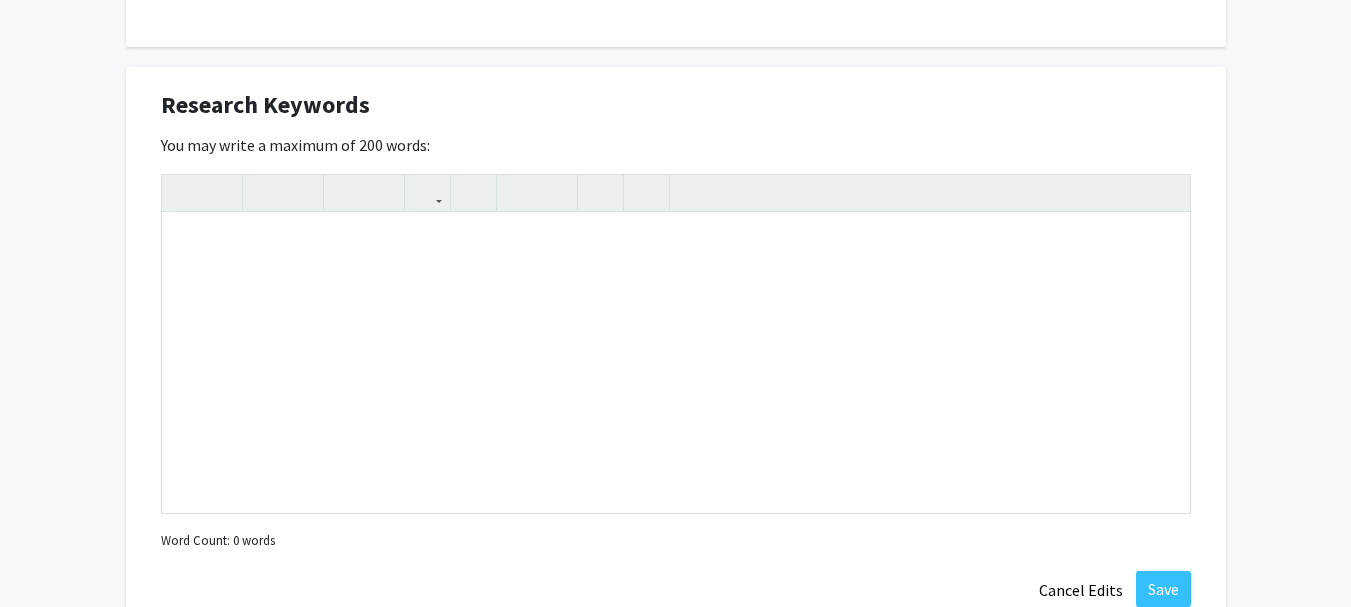 scroll, scrollTop: 1248, scrollLeft: 0, axis: vertical 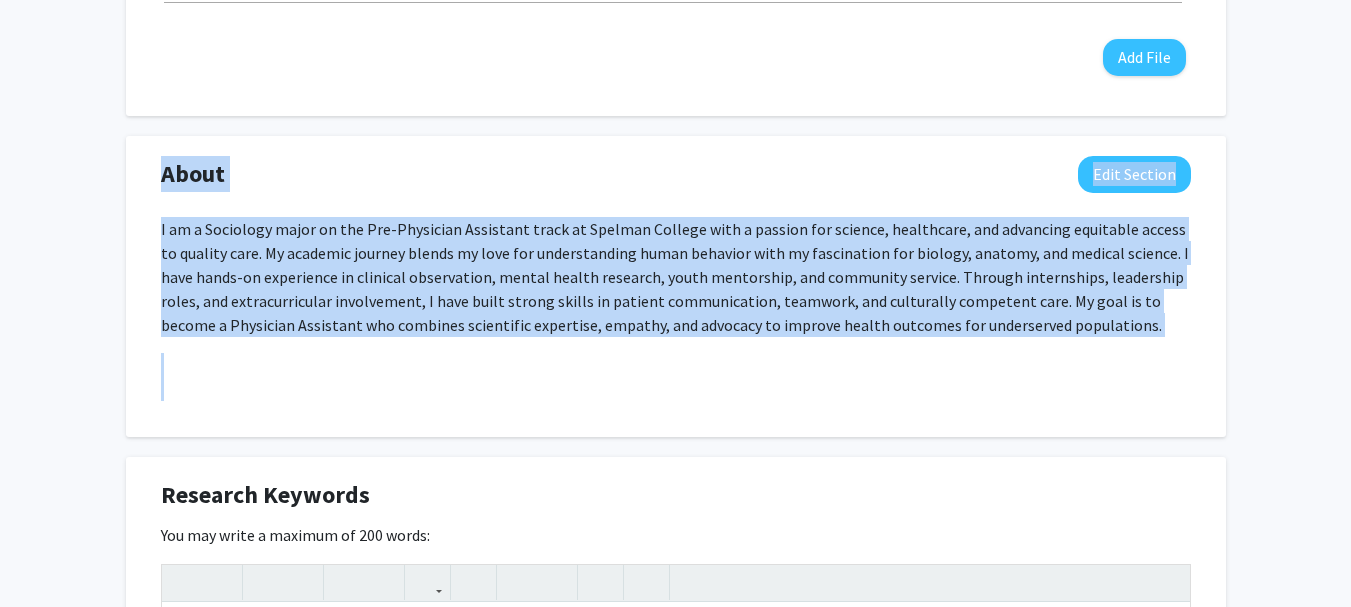 drag, startPoint x: 402, startPoint y: 101, endPoint x: 237, endPoint y: 16, distance: 185.60712 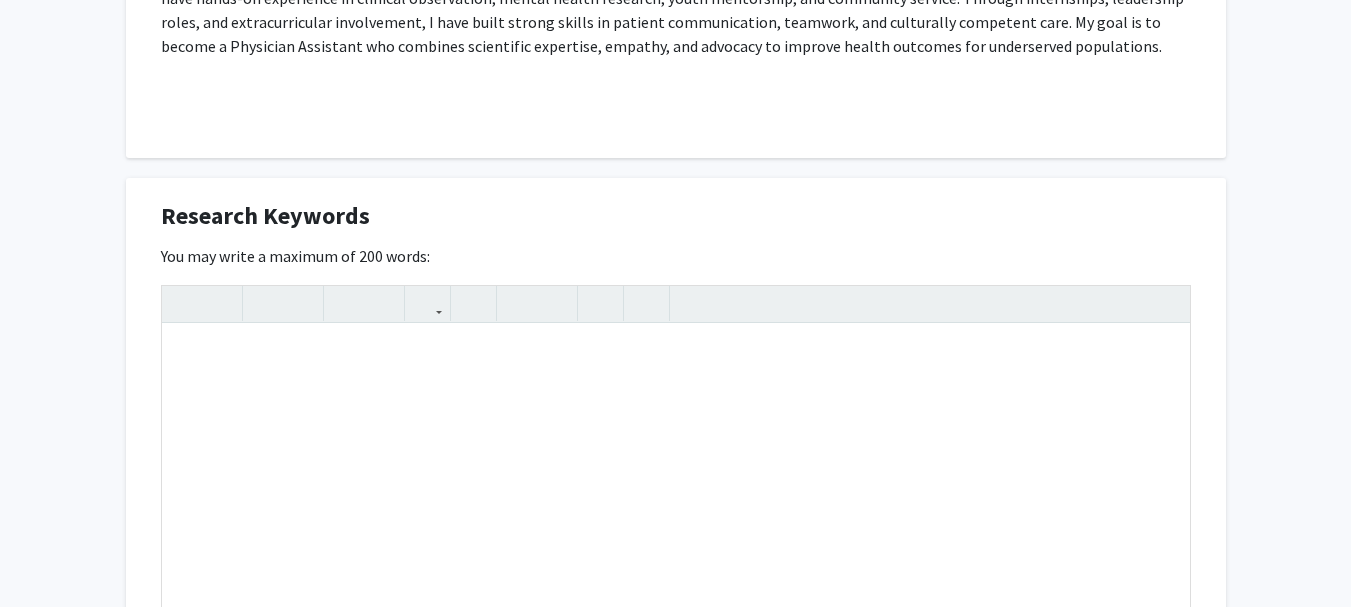 scroll, scrollTop: 1165, scrollLeft: 0, axis: vertical 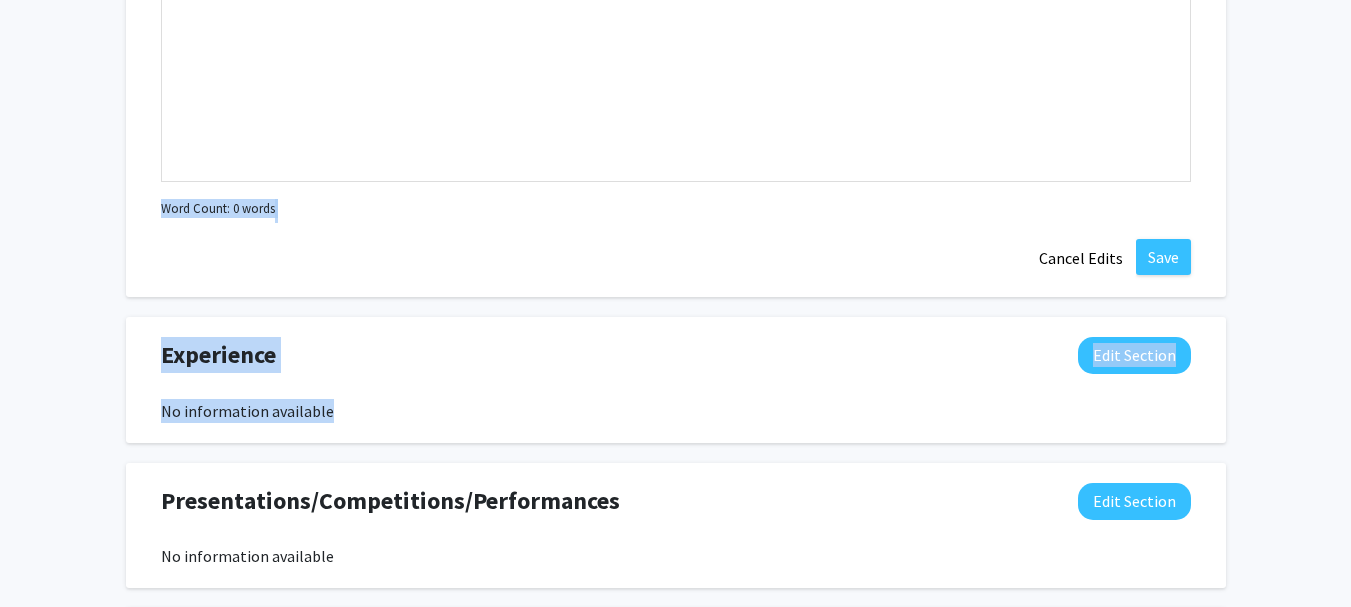drag, startPoint x: 148, startPoint y: 172, endPoint x: 389, endPoint y: 405, distance: 335.21634 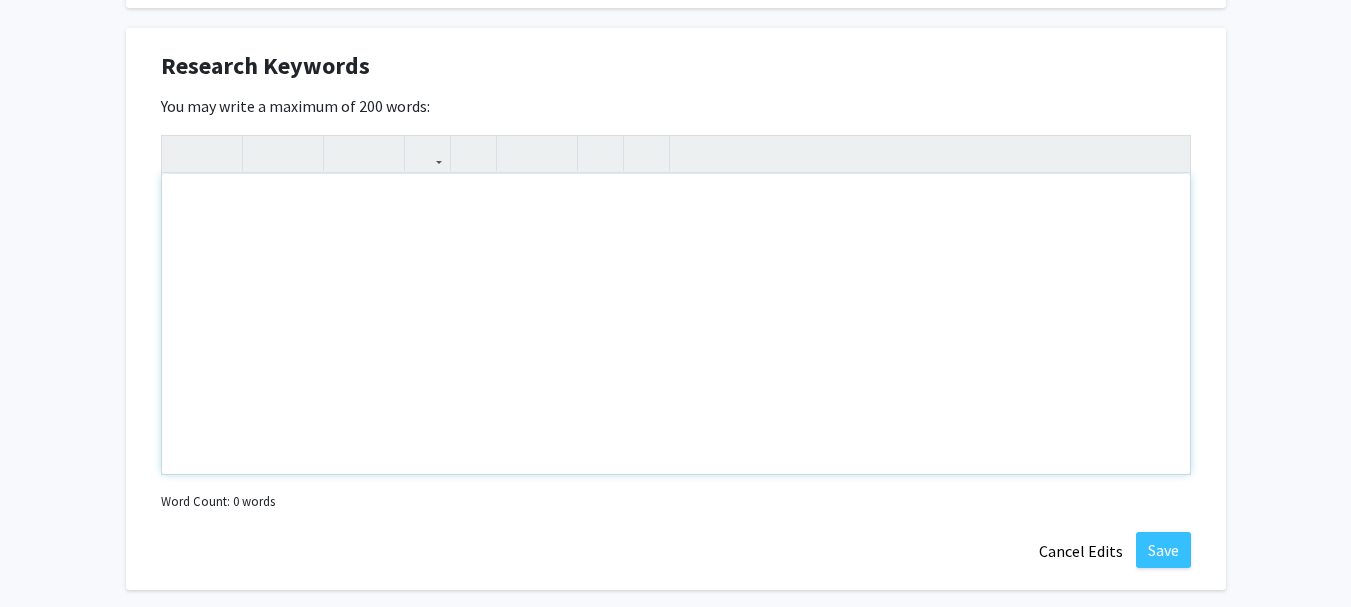 scroll, scrollTop: 1284, scrollLeft: 0, axis: vertical 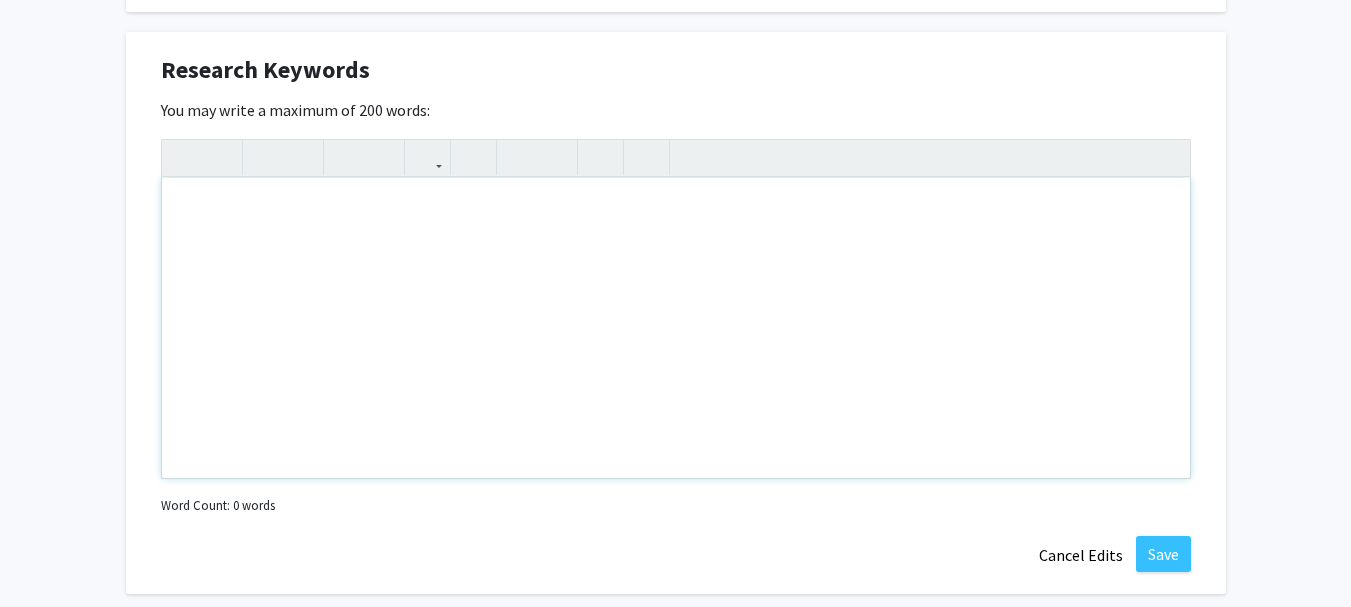 click at bounding box center (676, 328) 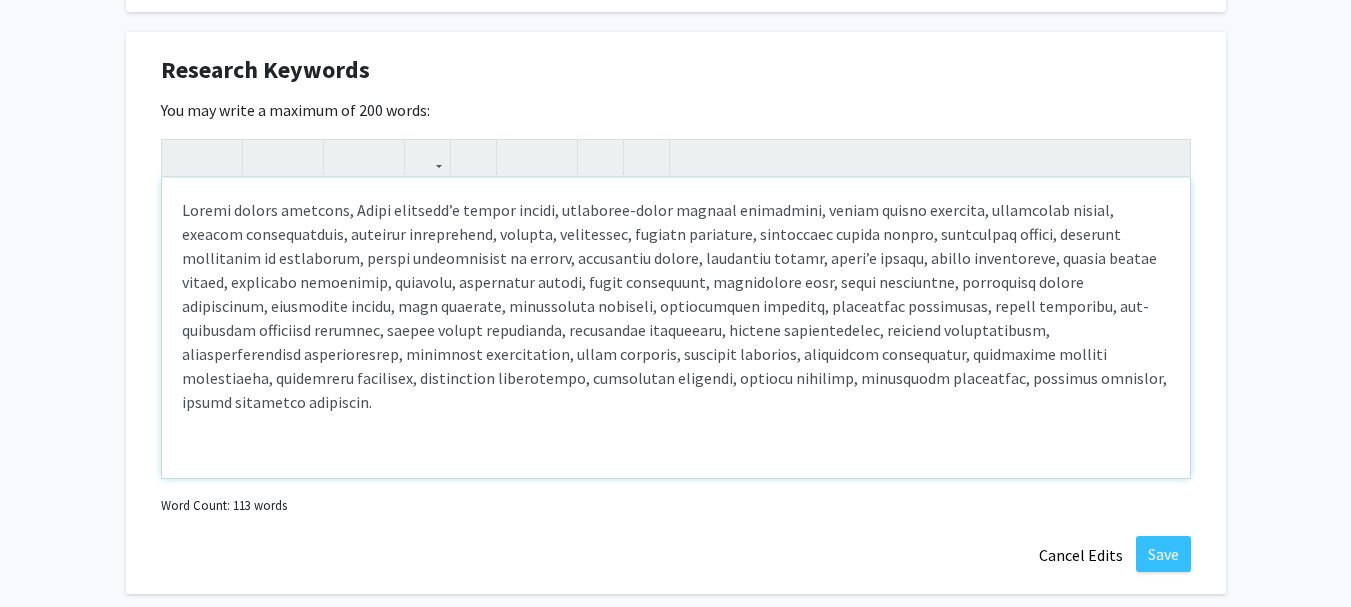 type on "<p>Mental health research, Black children’s mental health, community-based healing strategies, public health research, healthcare equity, patient communication, clinical observation, anatomy, physiology, medical sociology, biomedical allied health, healthcare access, cultural competence in healthcare, social determinants of health, adolescent health, pediatric health, women’s health, health disparities, public health policy, community engagement, advocacy, healthcare ethics, youth mentorship, therapeutic play, group counseling, healthcare career exploration, literature review, data analysis, qualitative research, quantitative research, healthcare leadership, health education, pre-physician assistant training, health career enrichment, healthcare networking, science communication, research presentations, interdisciplinary collaboration, volunteer coordination, event planning, outreach programs, leadership development, healthcare program development, healthcare workshops, underserved communities, healthcare ..." 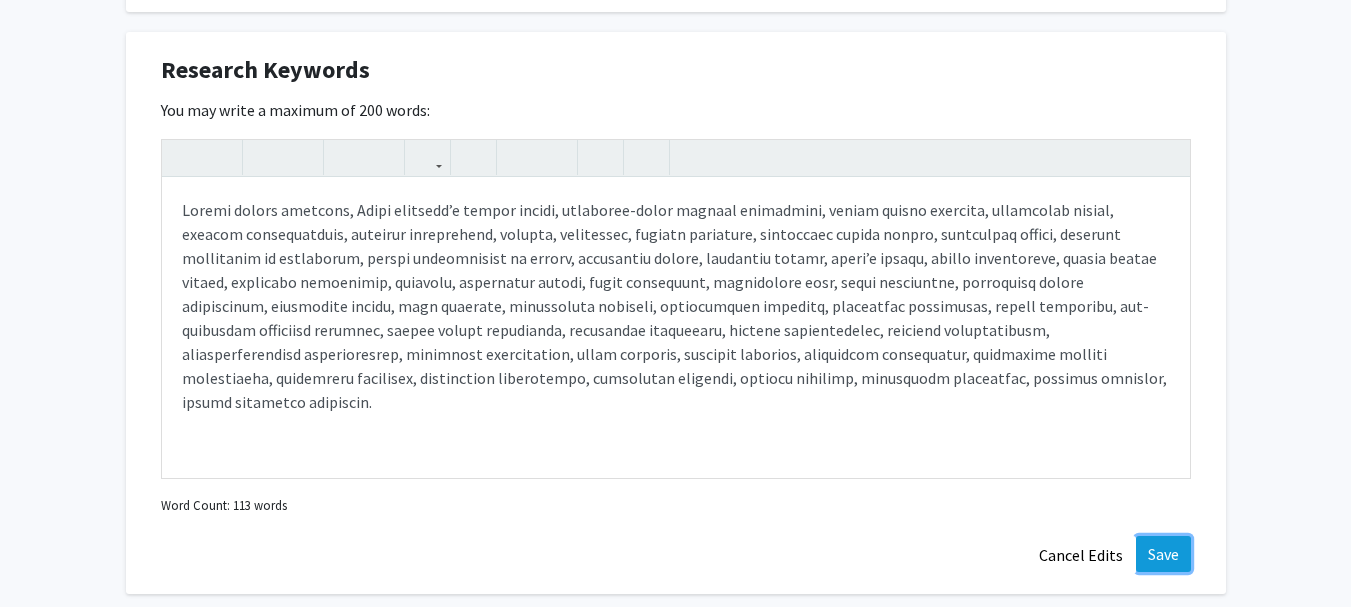 click on "Save" 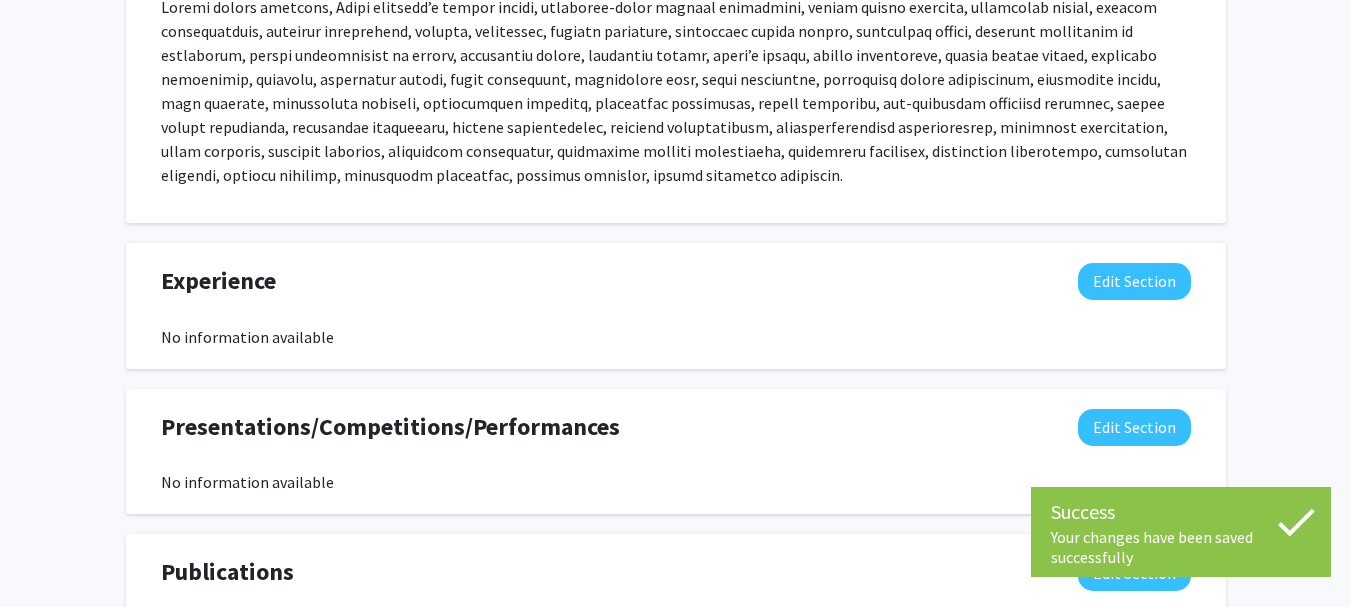 scroll, scrollTop: 1408, scrollLeft: 0, axis: vertical 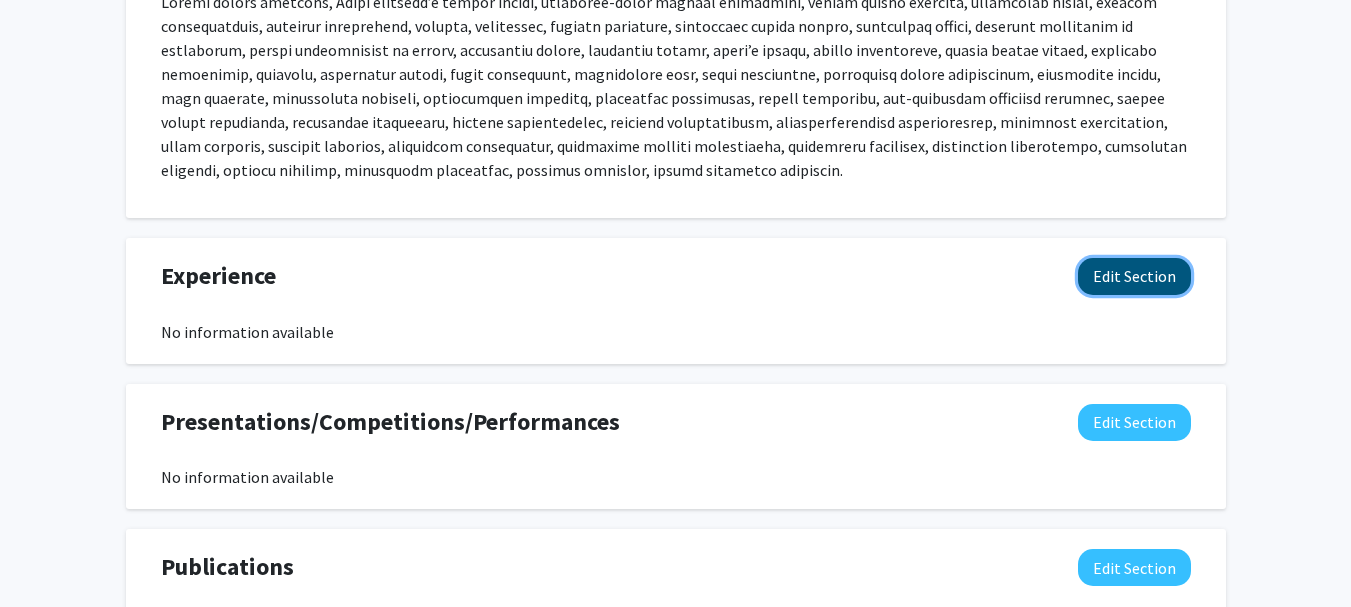 click on "Edit Section" 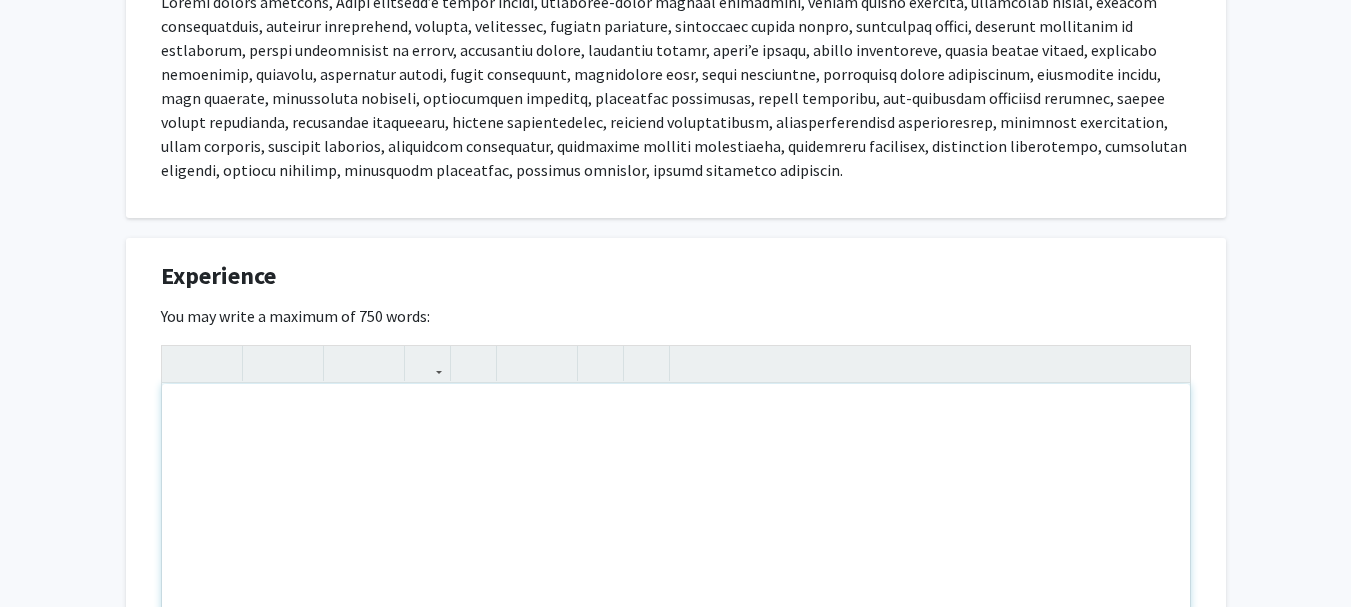 click at bounding box center (676, 534) 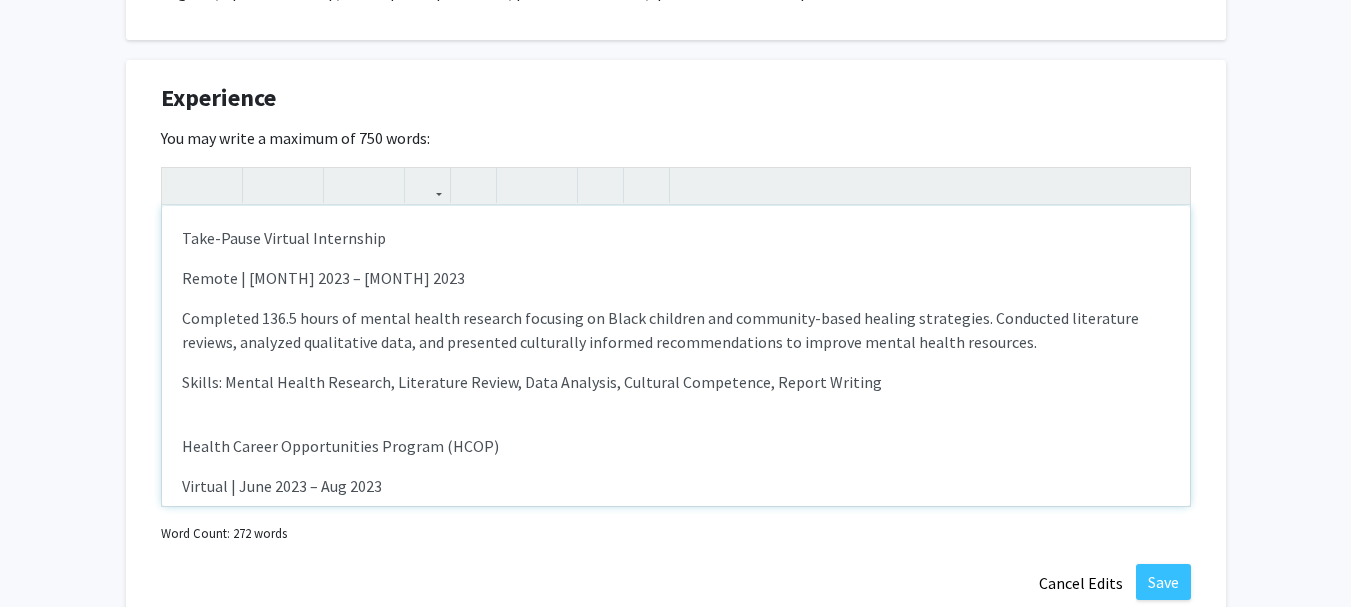 scroll, scrollTop: 1590, scrollLeft: 0, axis: vertical 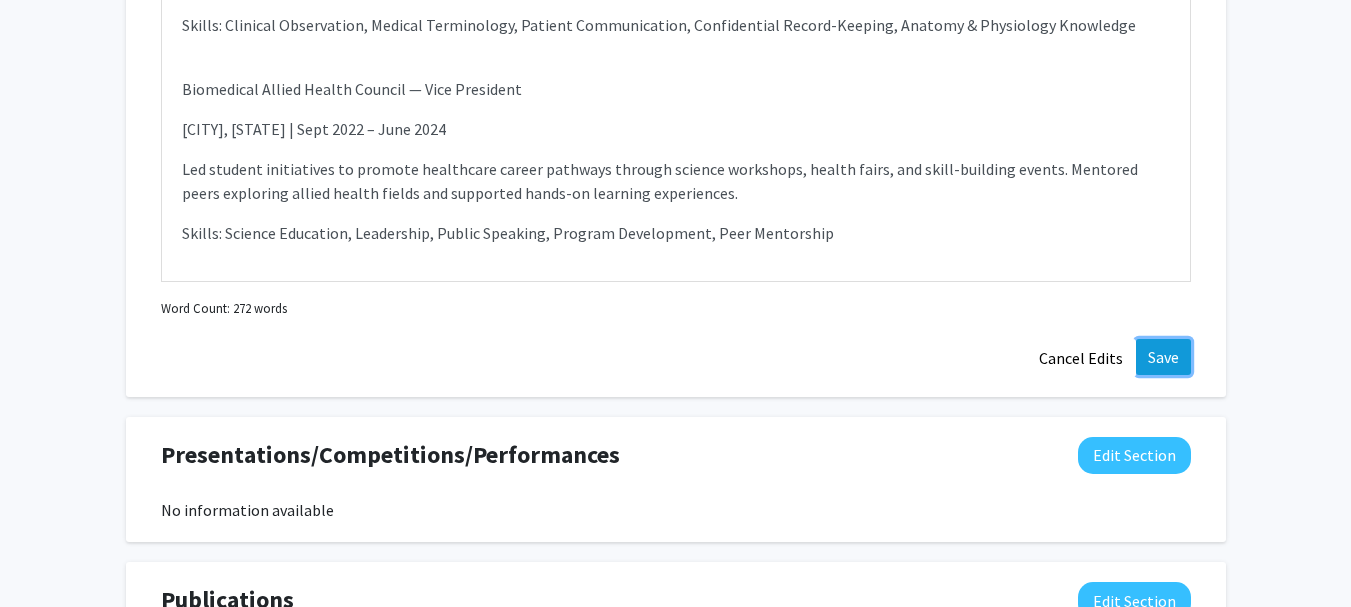 click on "Save" 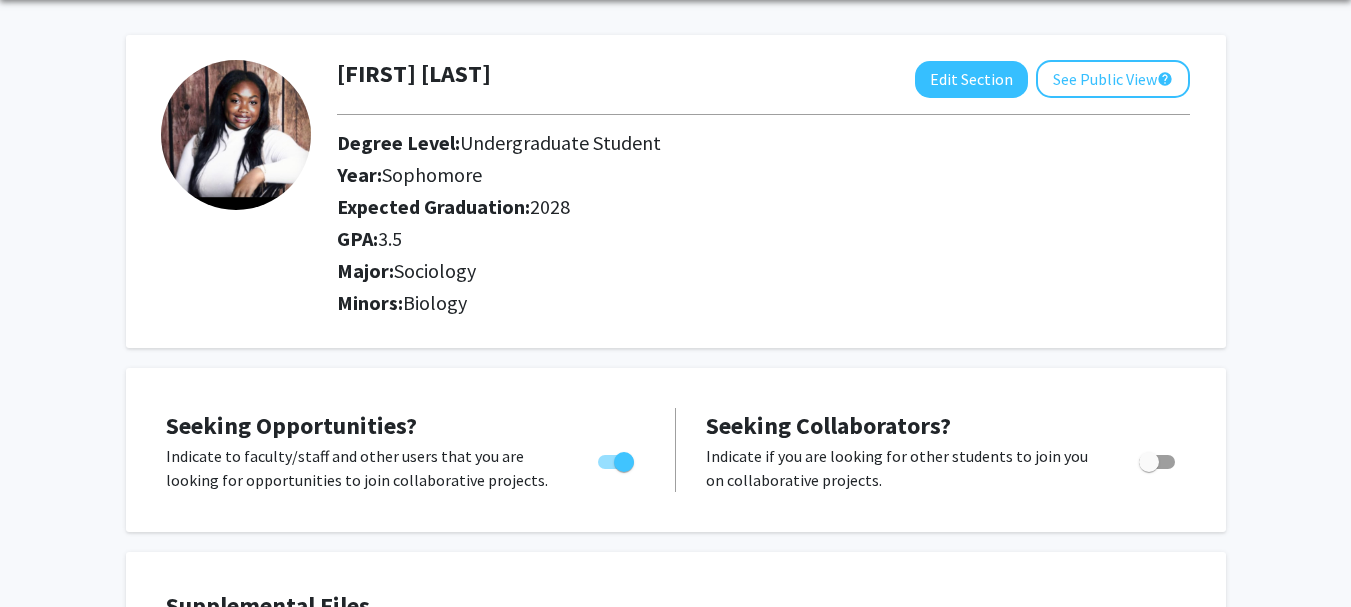 scroll, scrollTop: 0, scrollLeft: 0, axis: both 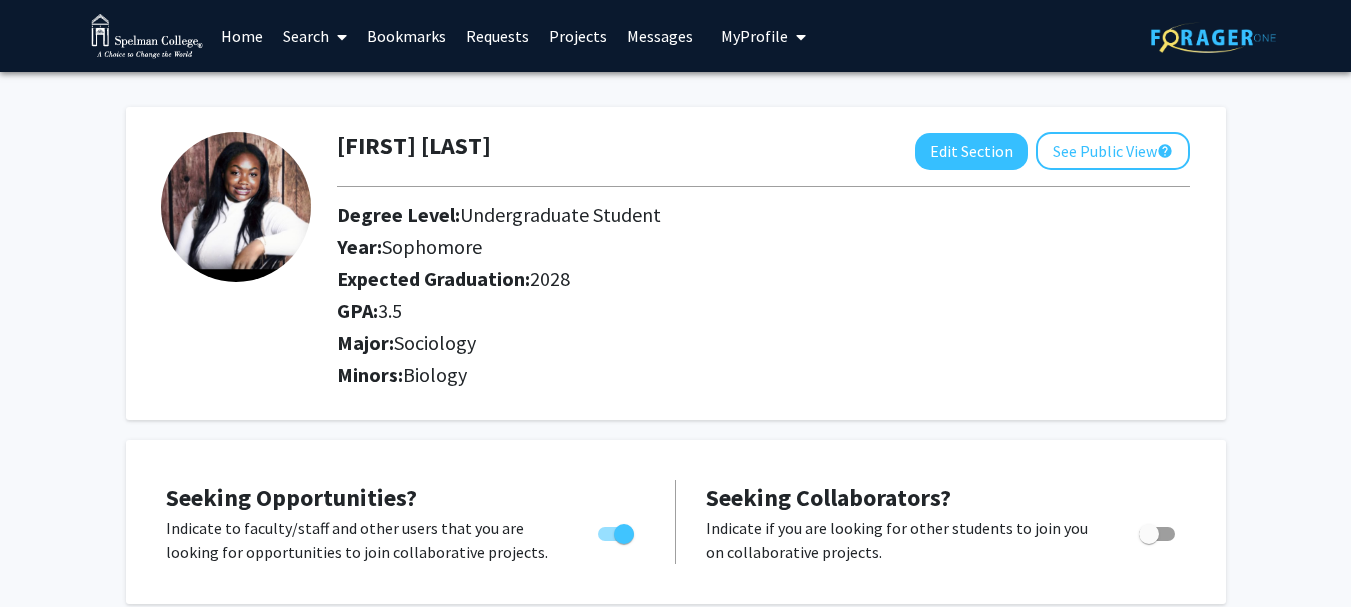 click on "Messages" at bounding box center [660, 36] 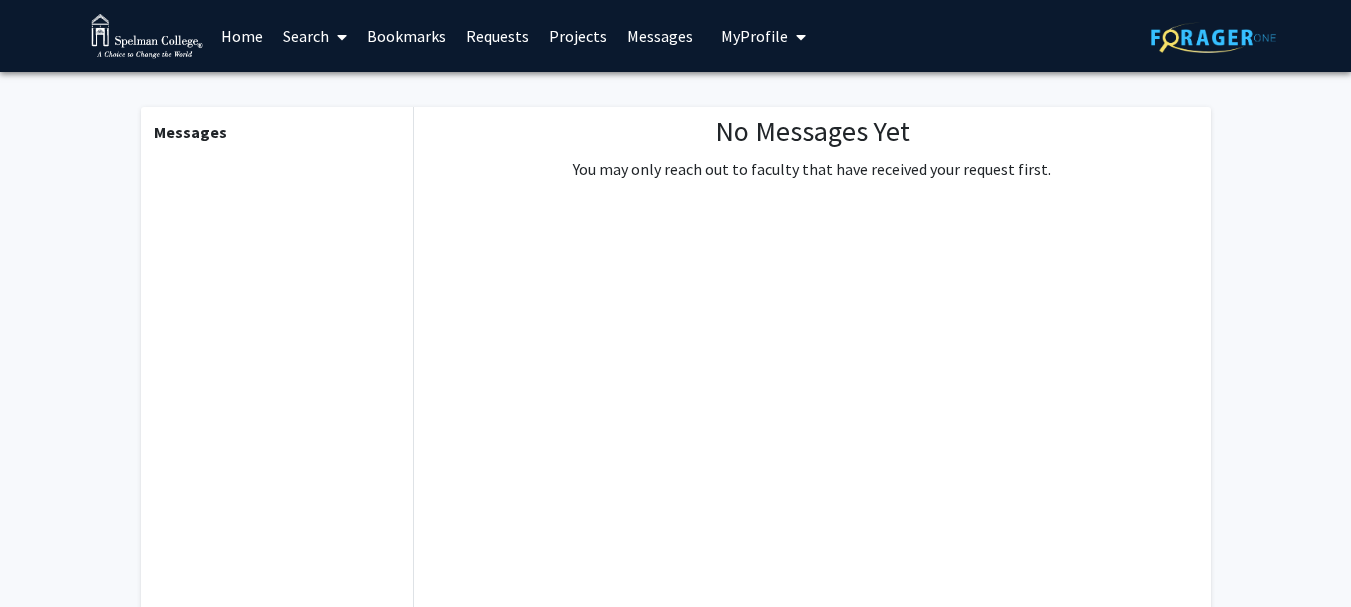click on "Projects" at bounding box center [578, 36] 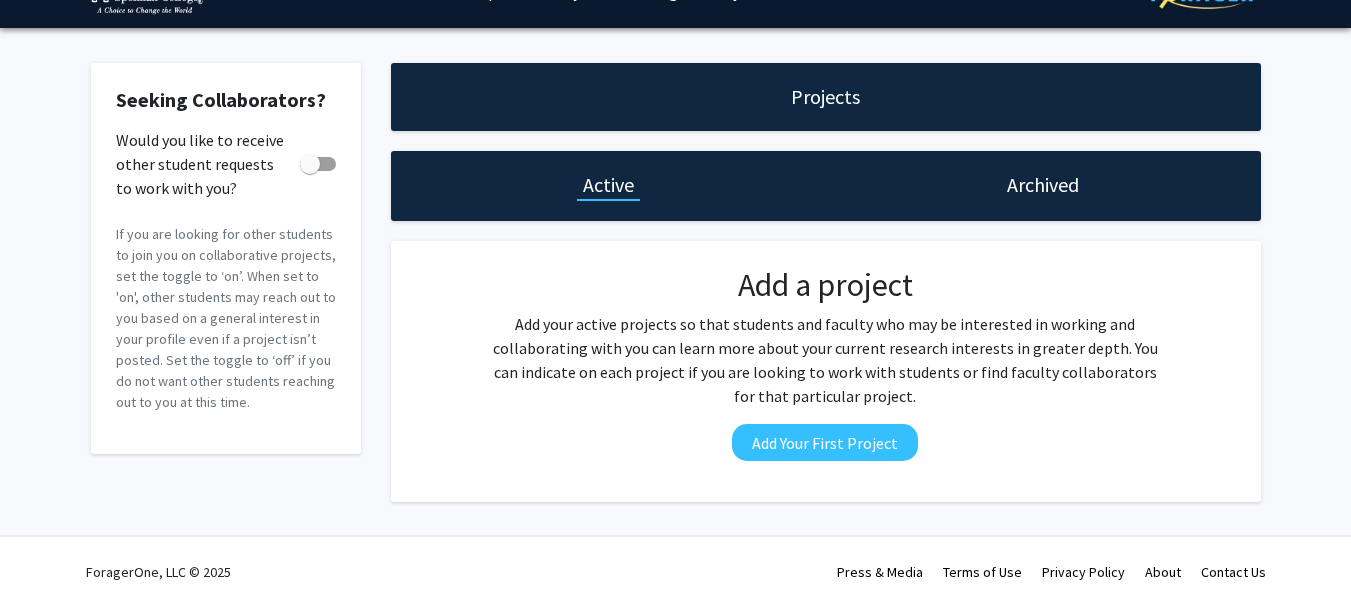 scroll, scrollTop: 0, scrollLeft: 0, axis: both 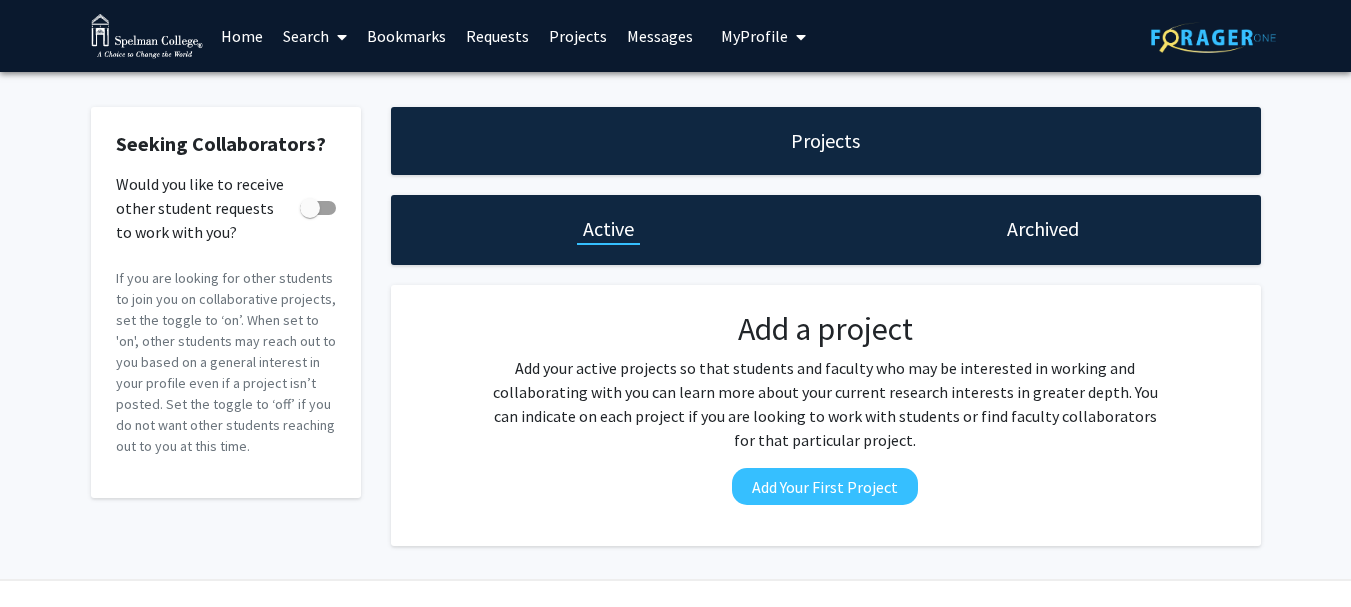 click on "Requests" at bounding box center [497, 36] 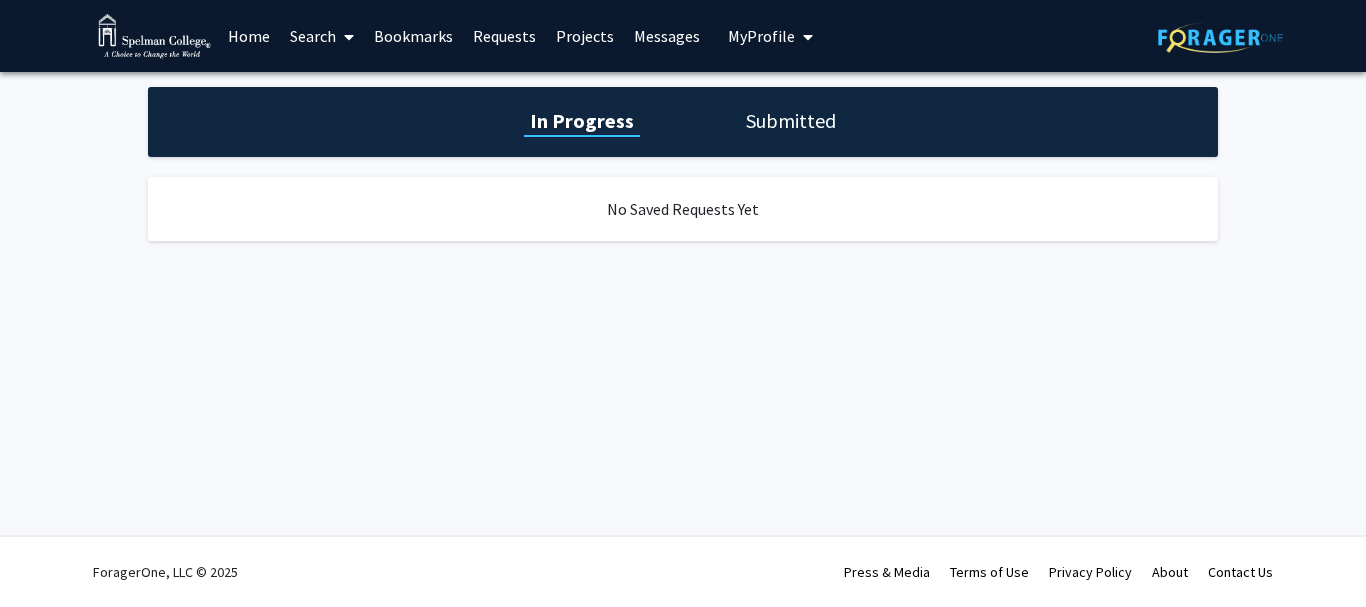 click on "Submitted" 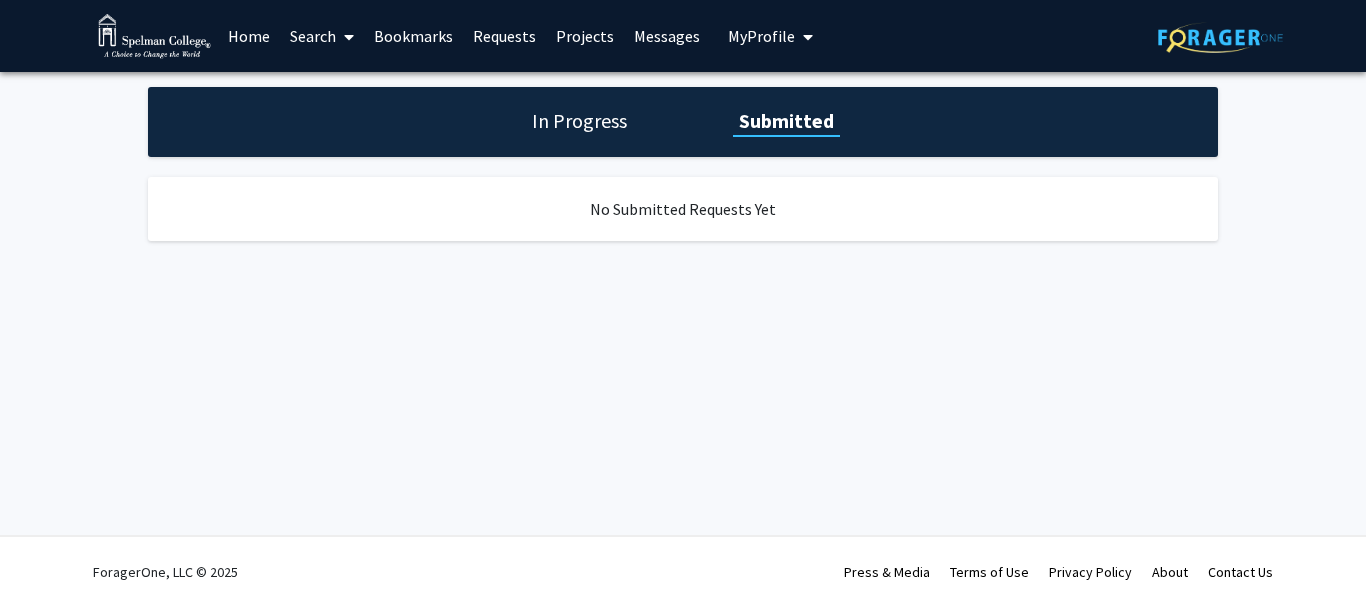 click on "Bookmarks" at bounding box center (413, 36) 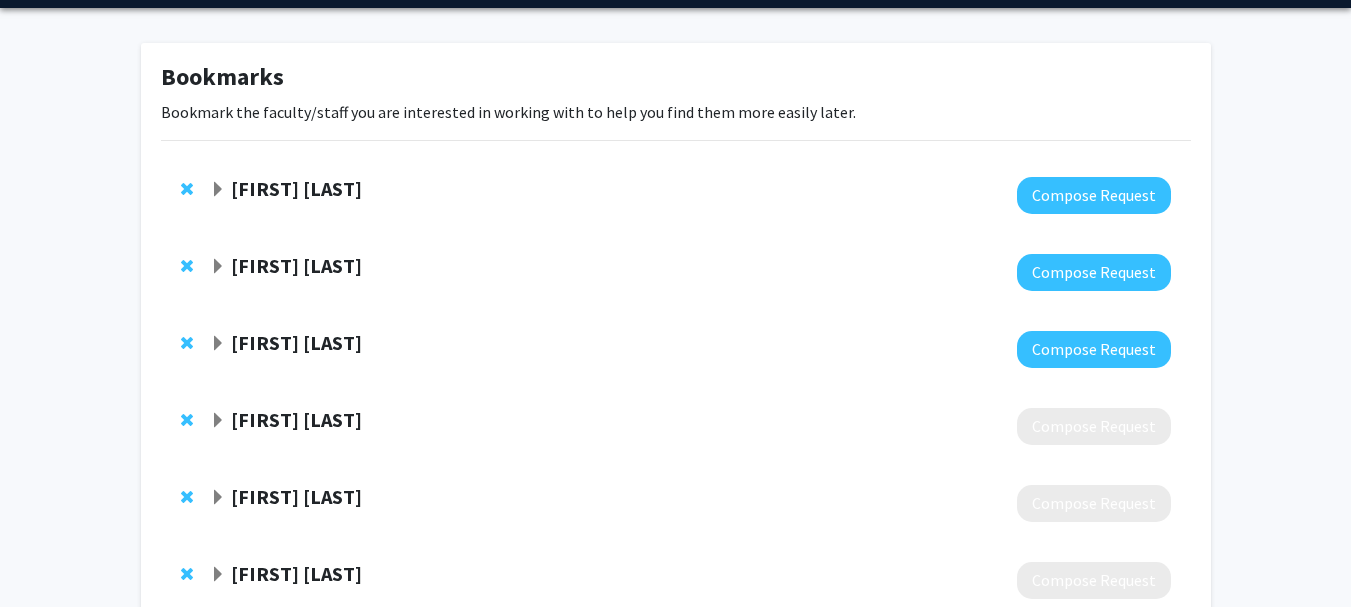scroll, scrollTop: 0, scrollLeft: 0, axis: both 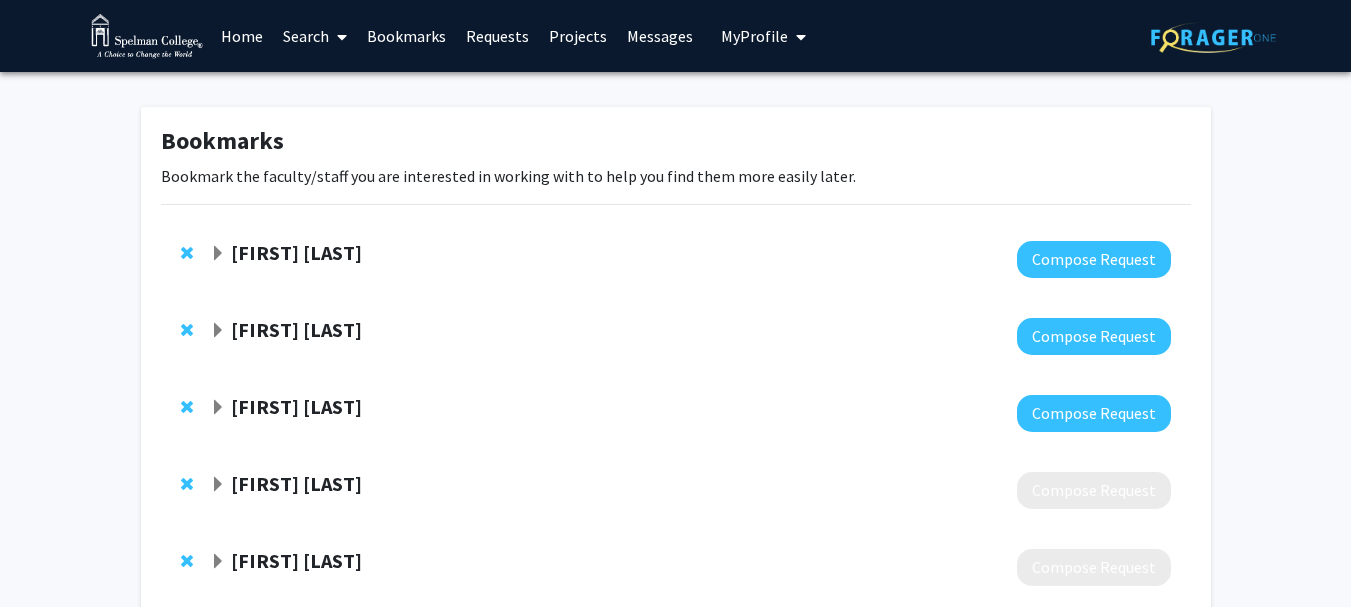 click 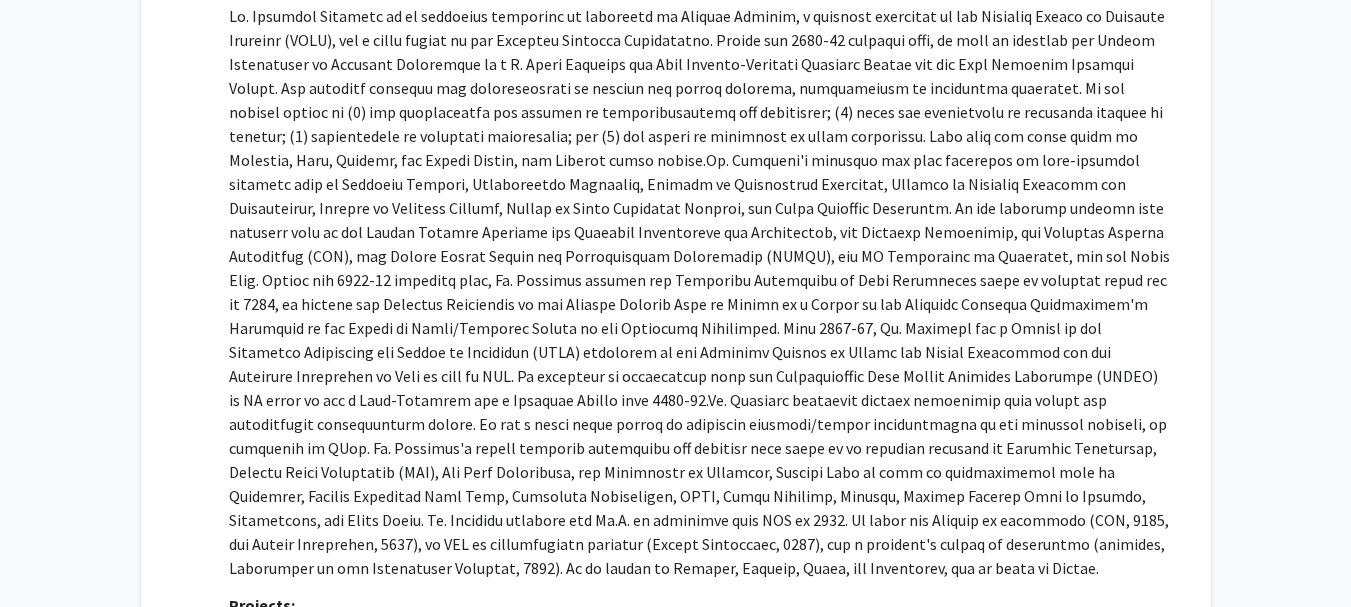 scroll, scrollTop: 0, scrollLeft: 0, axis: both 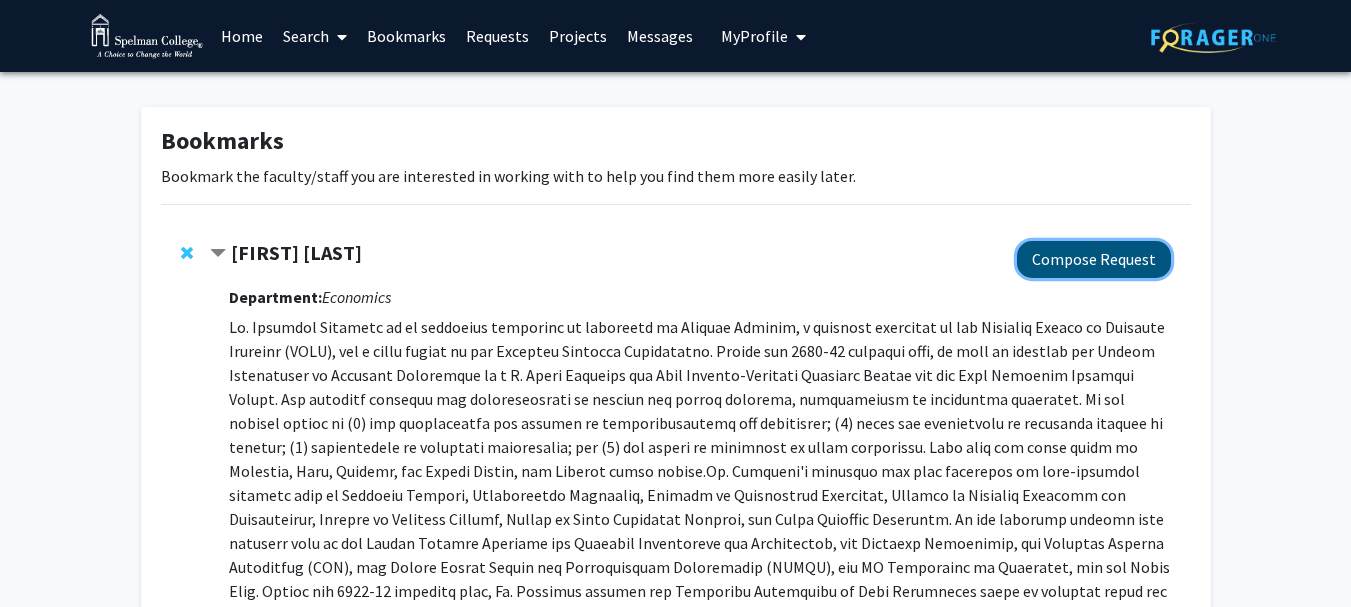 click on "Compose Request" 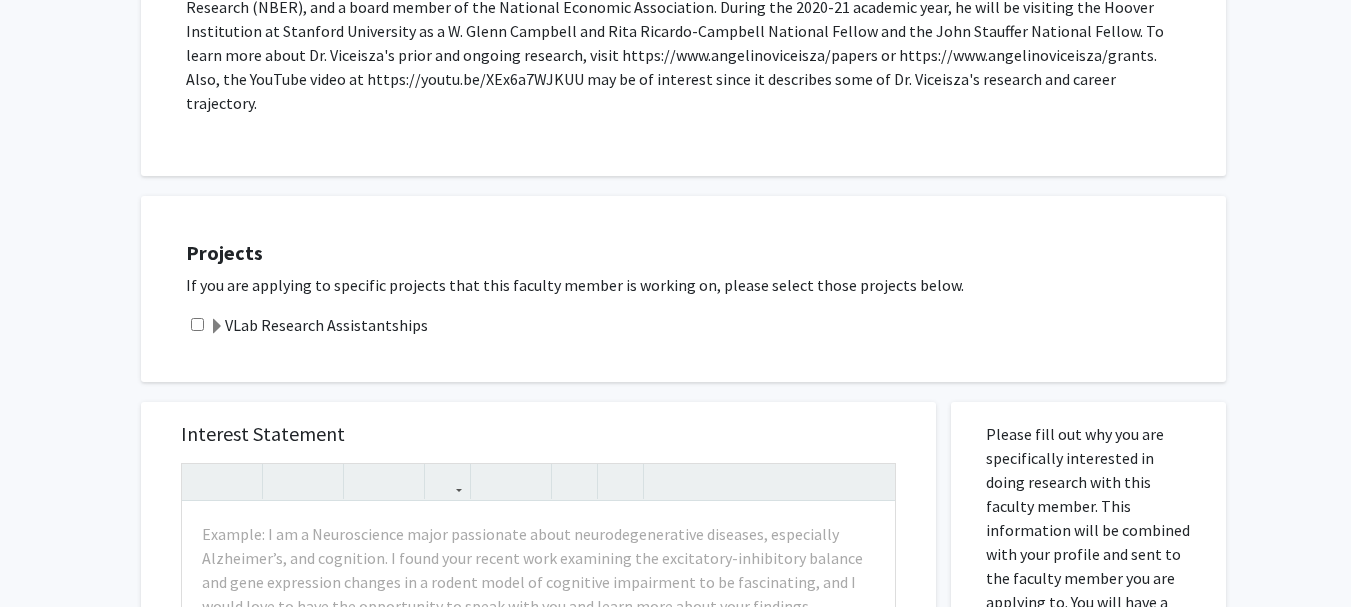 scroll, scrollTop: 443, scrollLeft: 0, axis: vertical 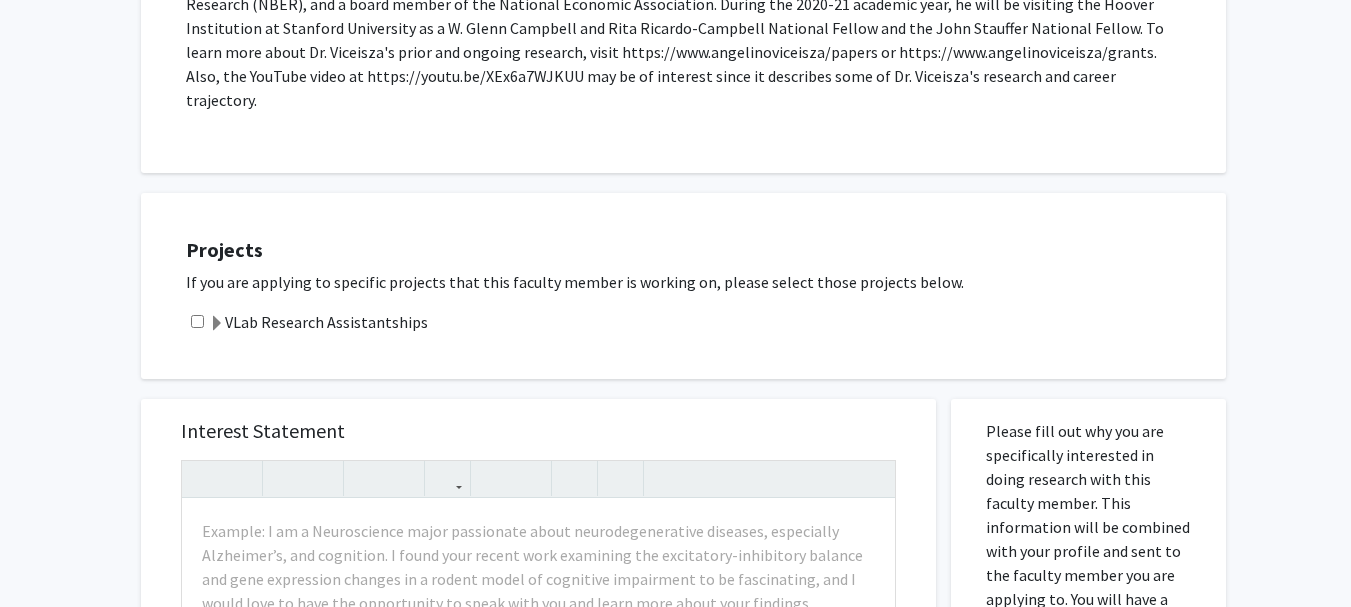 click 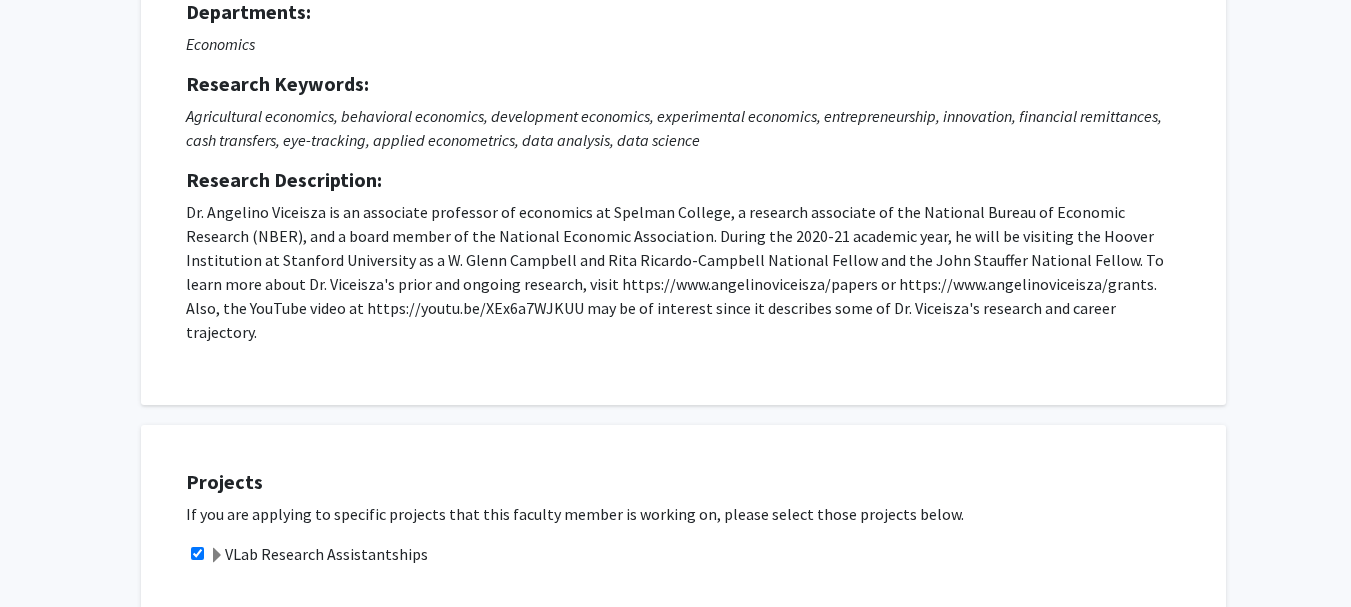 scroll, scrollTop: 210, scrollLeft: 0, axis: vertical 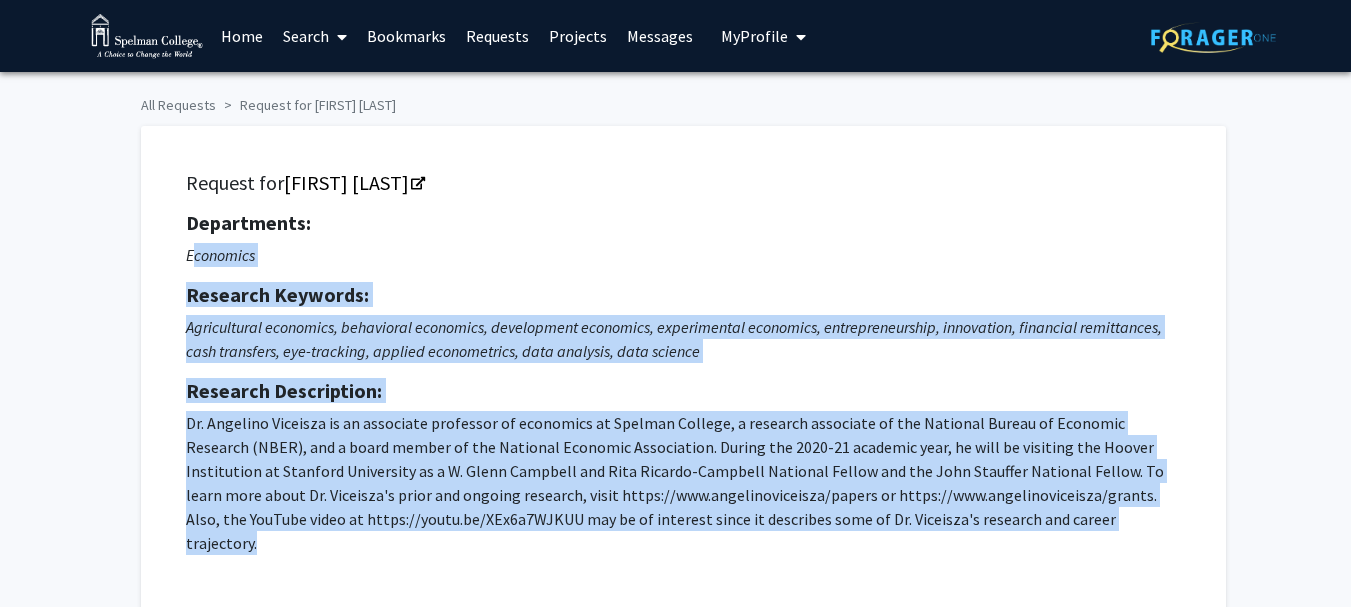 drag, startPoint x: 1056, startPoint y: 350, endPoint x: 121, endPoint y: 241, distance: 941.33203 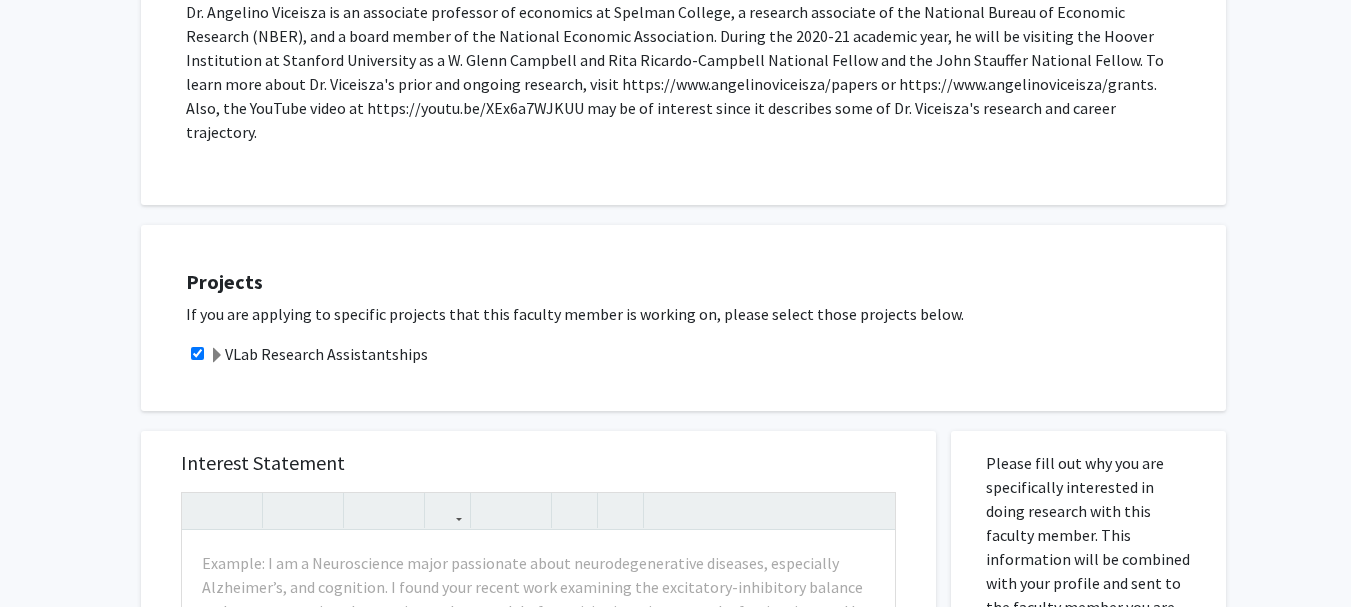 scroll, scrollTop: 412, scrollLeft: 0, axis: vertical 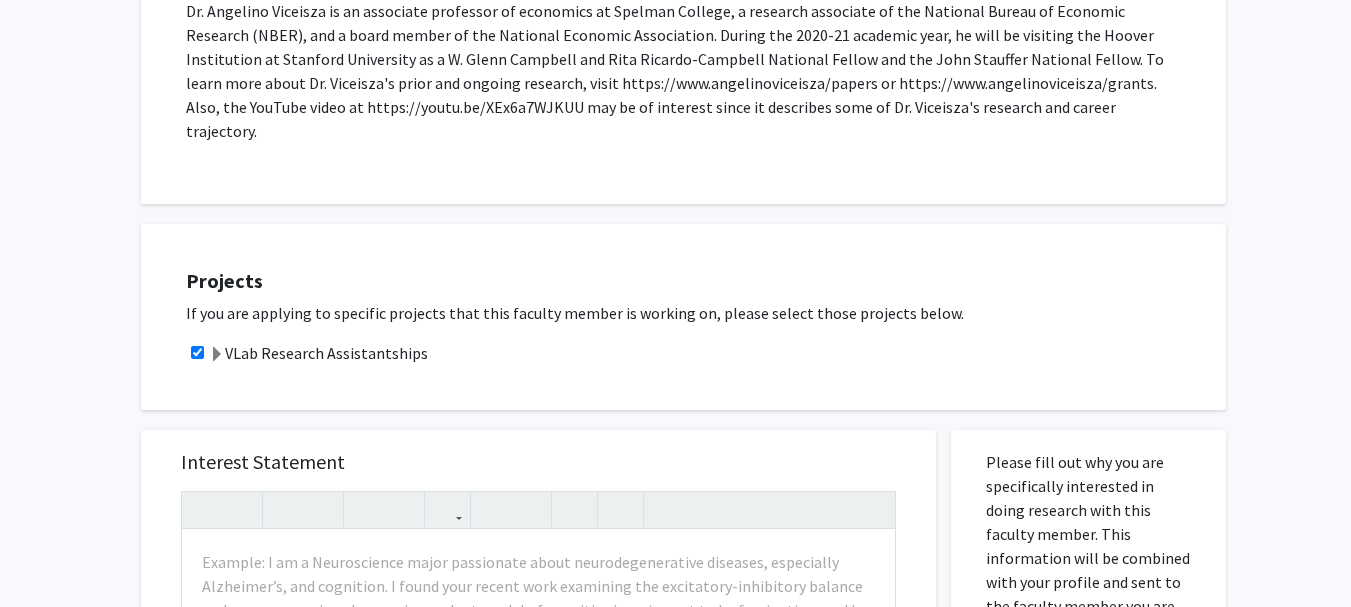 click on "VLab Research Assistantships" 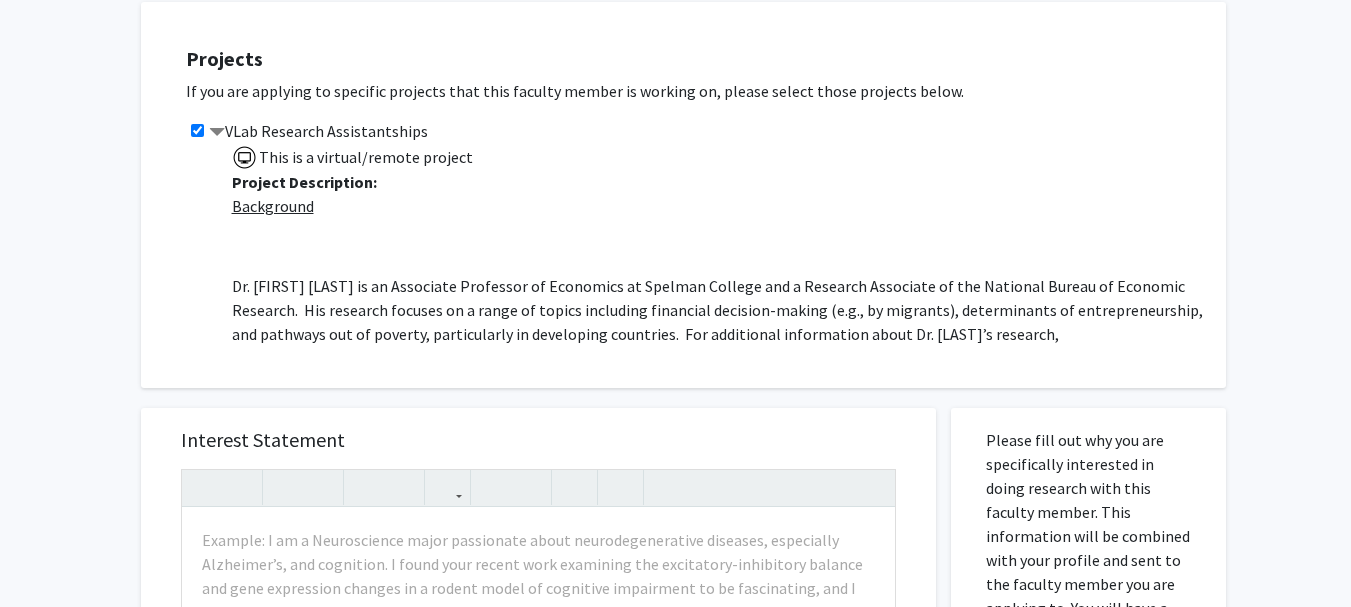 scroll, scrollTop: 635, scrollLeft: 0, axis: vertical 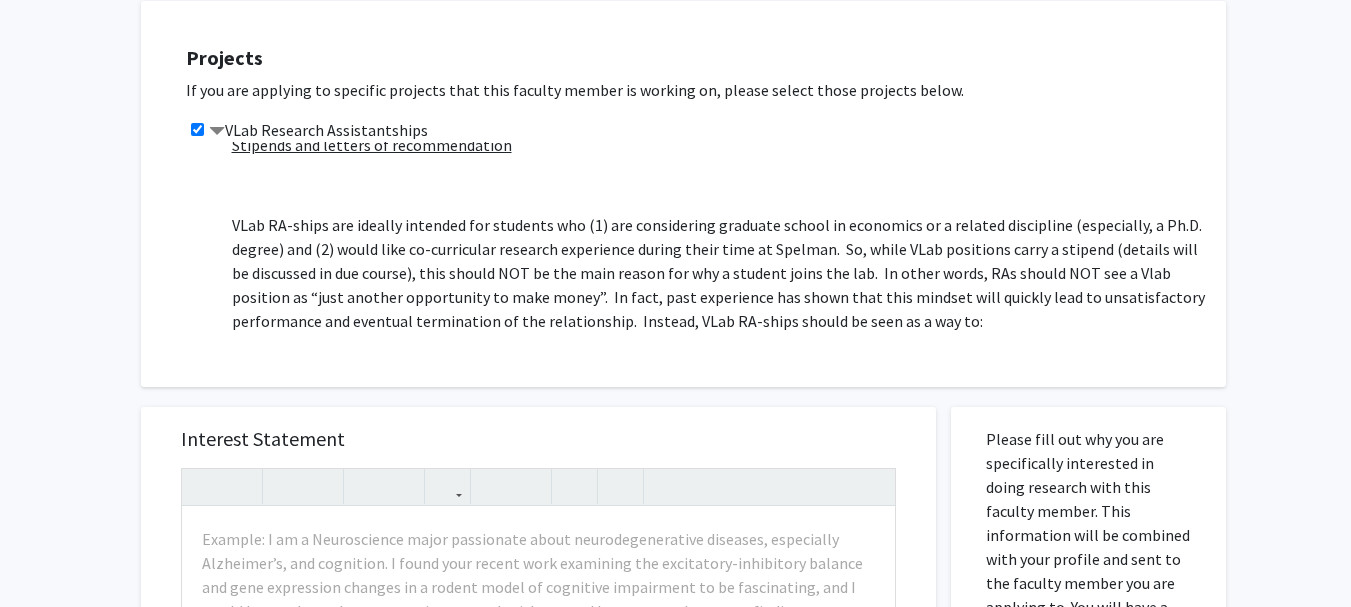 drag, startPoint x: 960, startPoint y: 232, endPoint x: 232, endPoint y: 160, distance: 731.55176 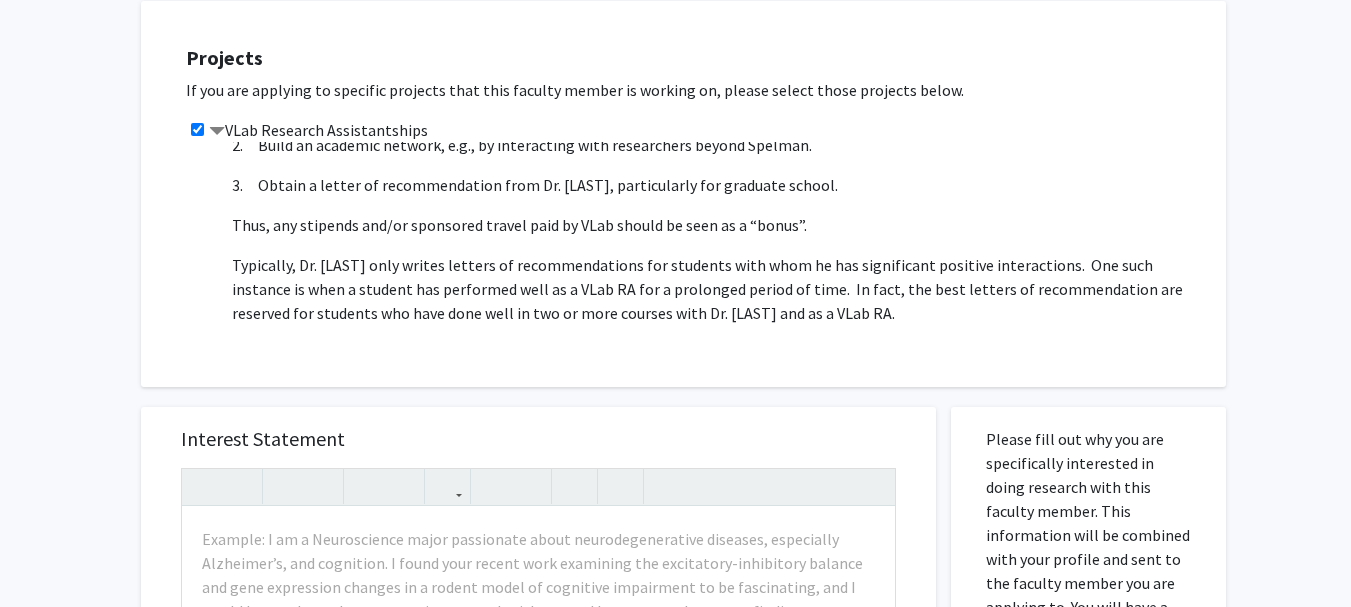 scroll, scrollTop: 1029, scrollLeft: 0, axis: vertical 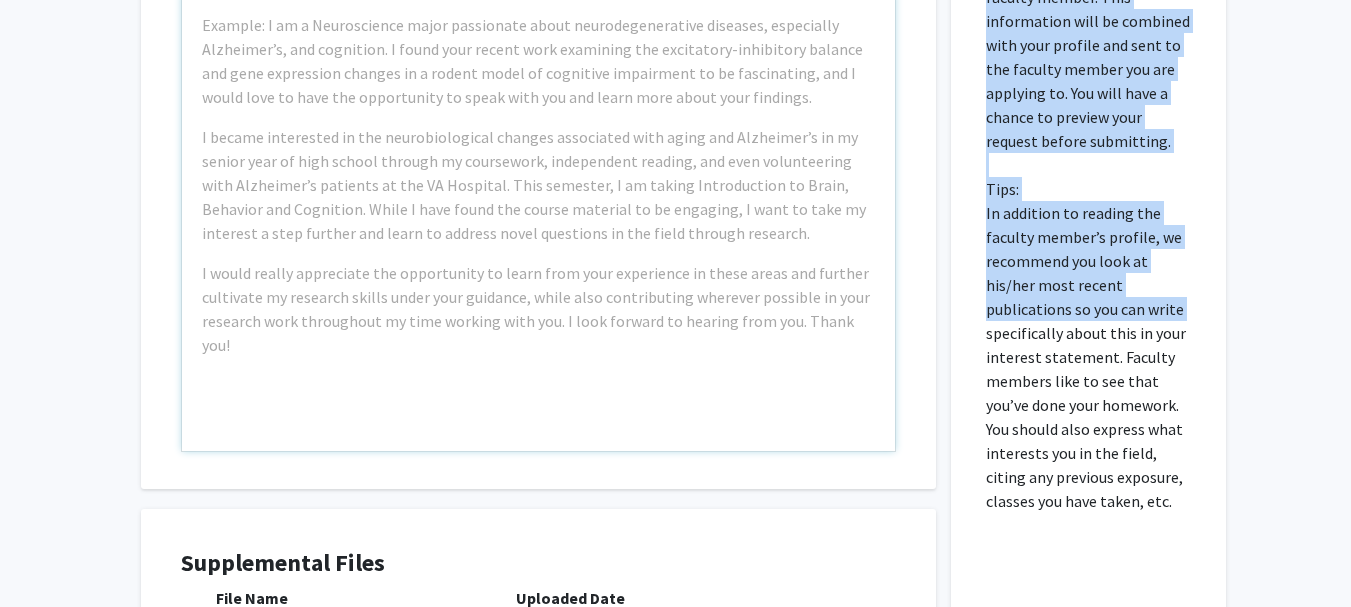 drag, startPoint x: 1123, startPoint y: 492, endPoint x: 947, endPoint y: 271, distance: 282.519 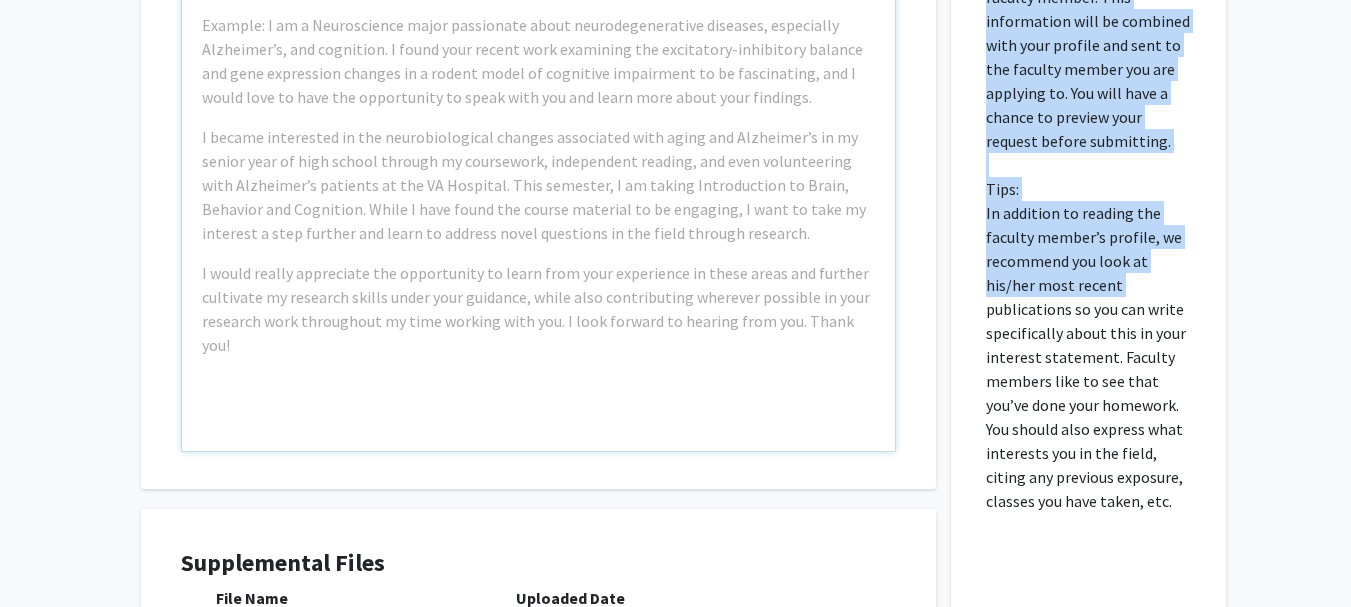 click on "Please fill out why you are specifically interested in doing research with this faculty member. This information will be combined with your profile and sent to the faculty member you are applying to. You will have a chance to preview your request before submitting.   Tips:  In addition to reading the faculty member’s profile, we recommend you look at his/her most recent publications so you can write specifically about this in your interest statement. Faculty members like to see that you’ve done your homework. You should also express what interests you in the field, citing any previous exposure, classes you have taken, etc." at bounding box center [1088, 351] 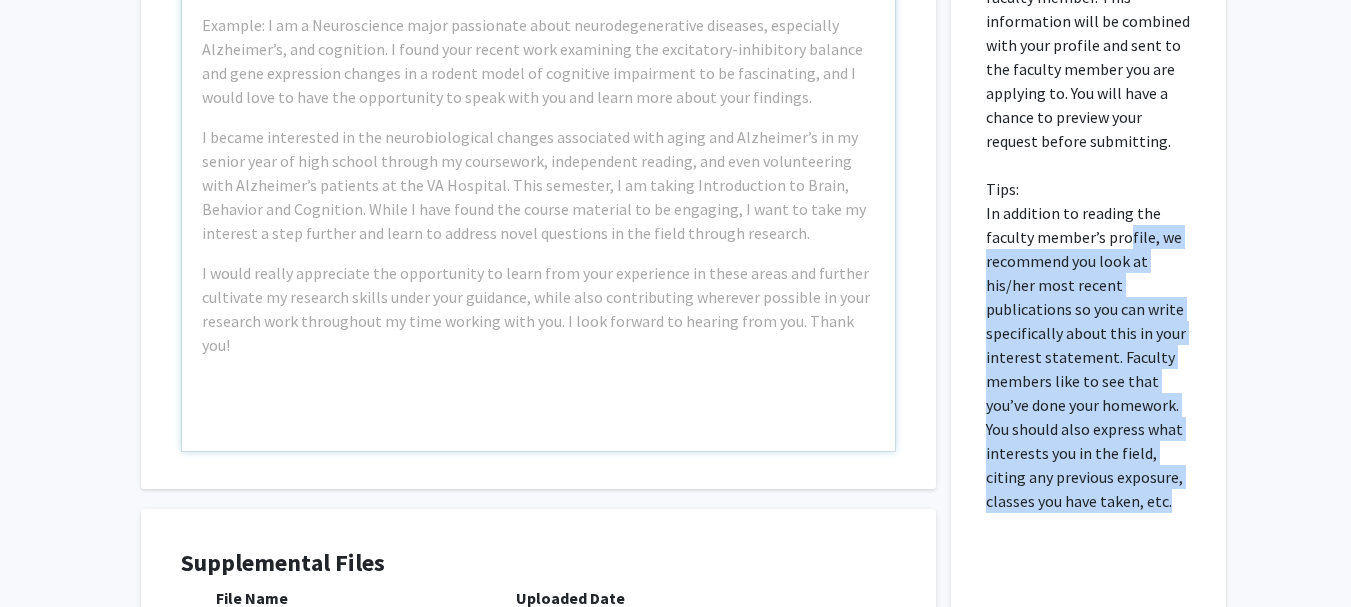 drag, startPoint x: 1117, startPoint y: 477, endPoint x: 1127, endPoint y: 223, distance: 254.19678 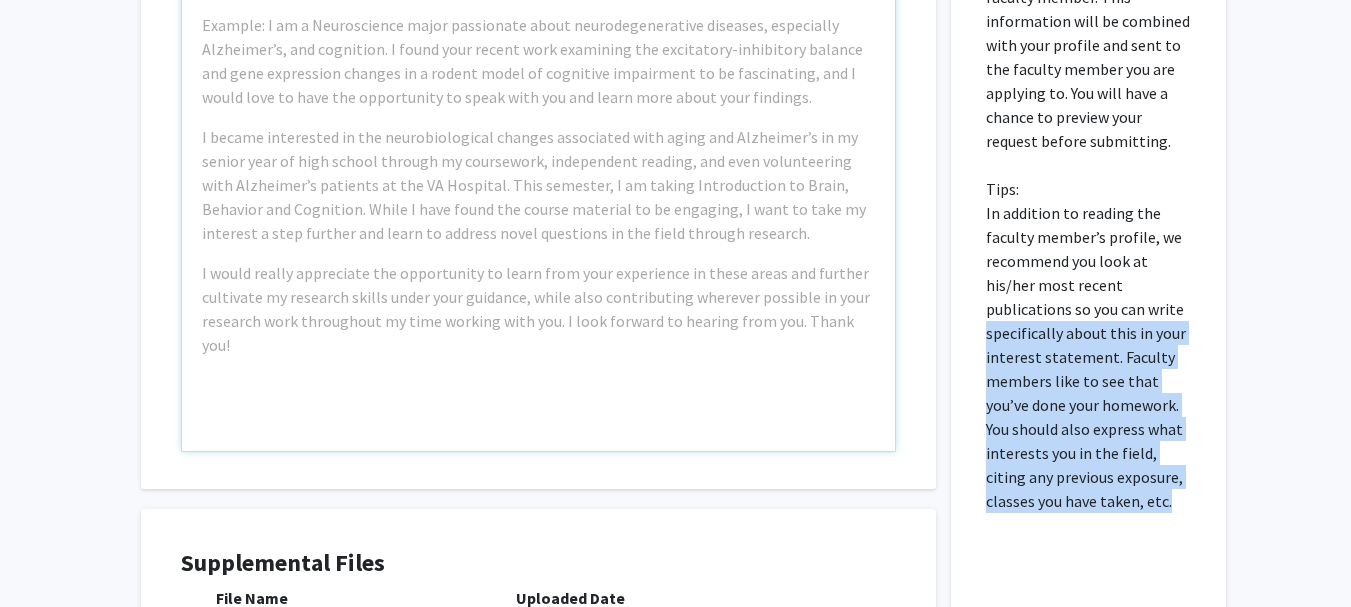 drag, startPoint x: 1127, startPoint y: 487, endPoint x: 969, endPoint y: 274, distance: 265.2037 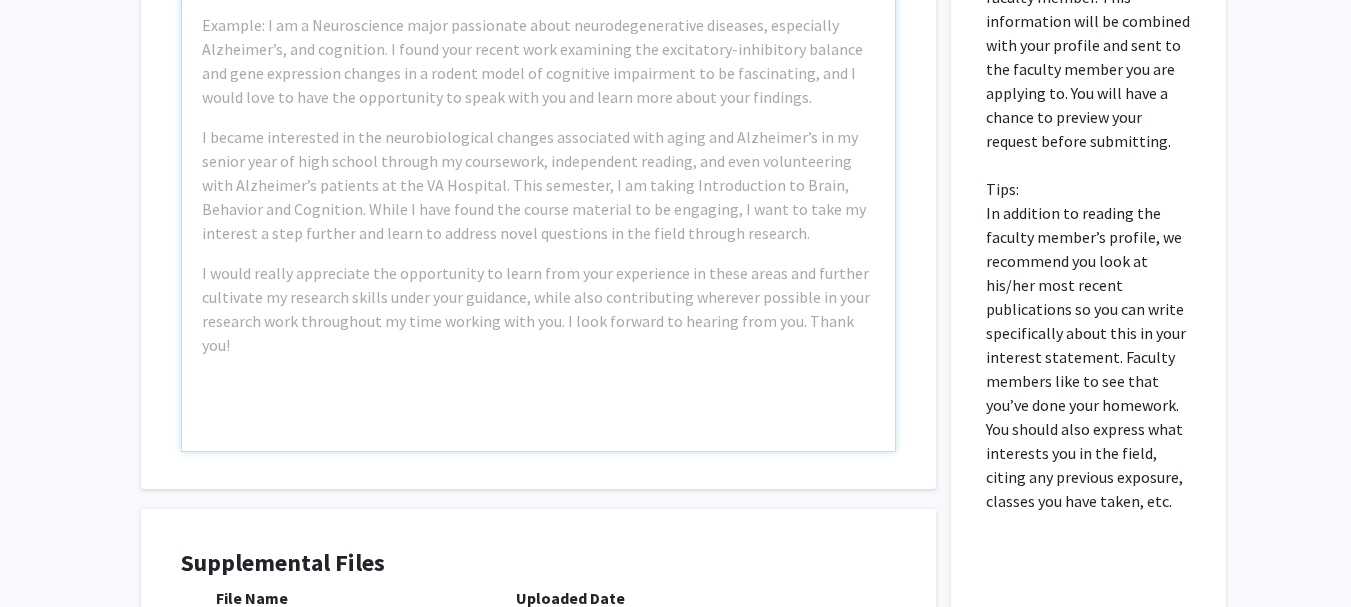click on "Please fill out why you are specifically interested in doing research with this faculty member. This information will be combined with your profile and sent to the faculty member you are applying to. You will have a chance to preview your request before submitting.   Tips:  In addition to reading the faculty member’s profile, we recommend you look at his/her most recent publications so you can write specifically about this in your interest statement. Faculty members like to see that you’ve done your homework. You should also express what interests you in the field, citing any previous exposure, classes you have taken, etc." at bounding box center (1088, 351) 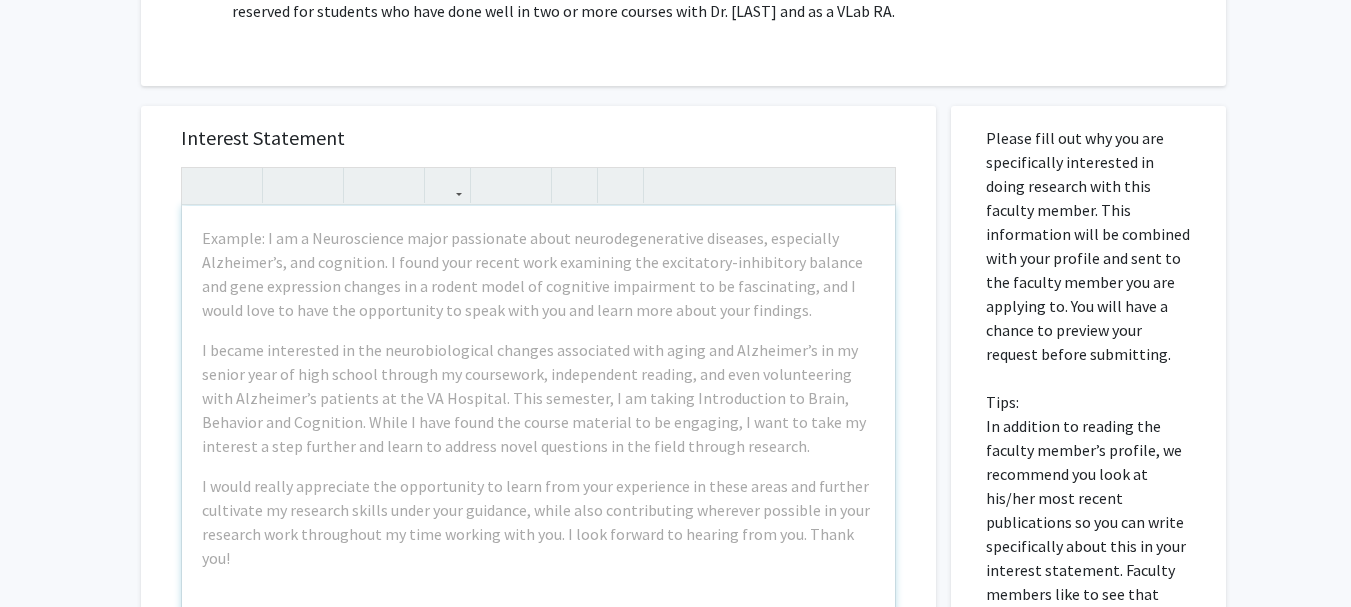scroll, scrollTop: 935, scrollLeft: 0, axis: vertical 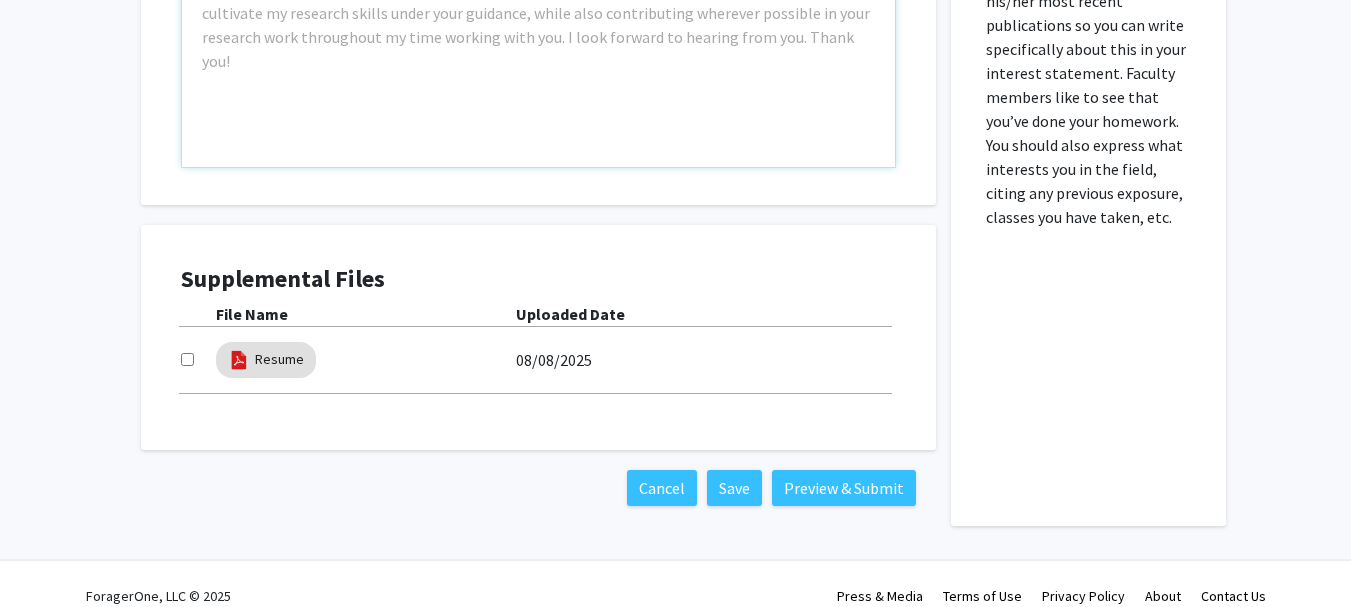 drag, startPoint x: 987, startPoint y: 114, endPoint x: 1164, endPoint y: 279, distance: 241.97934 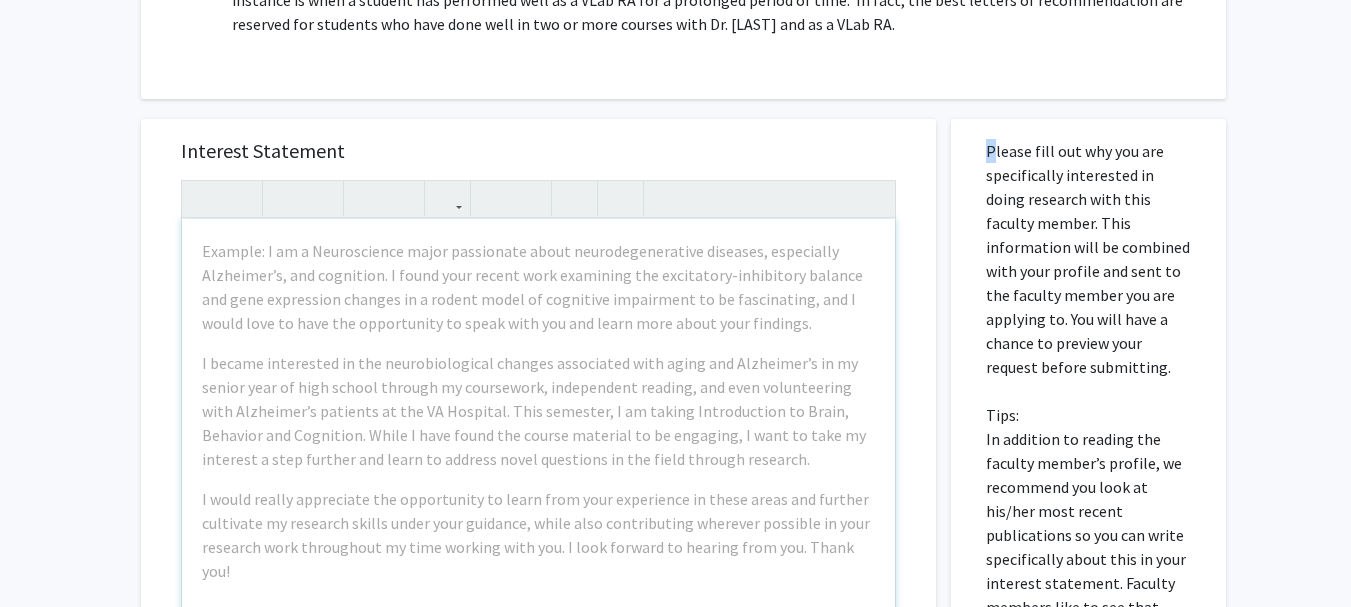 scroll, scrollTop: 922, scrollLeft: 0, axis: vertical 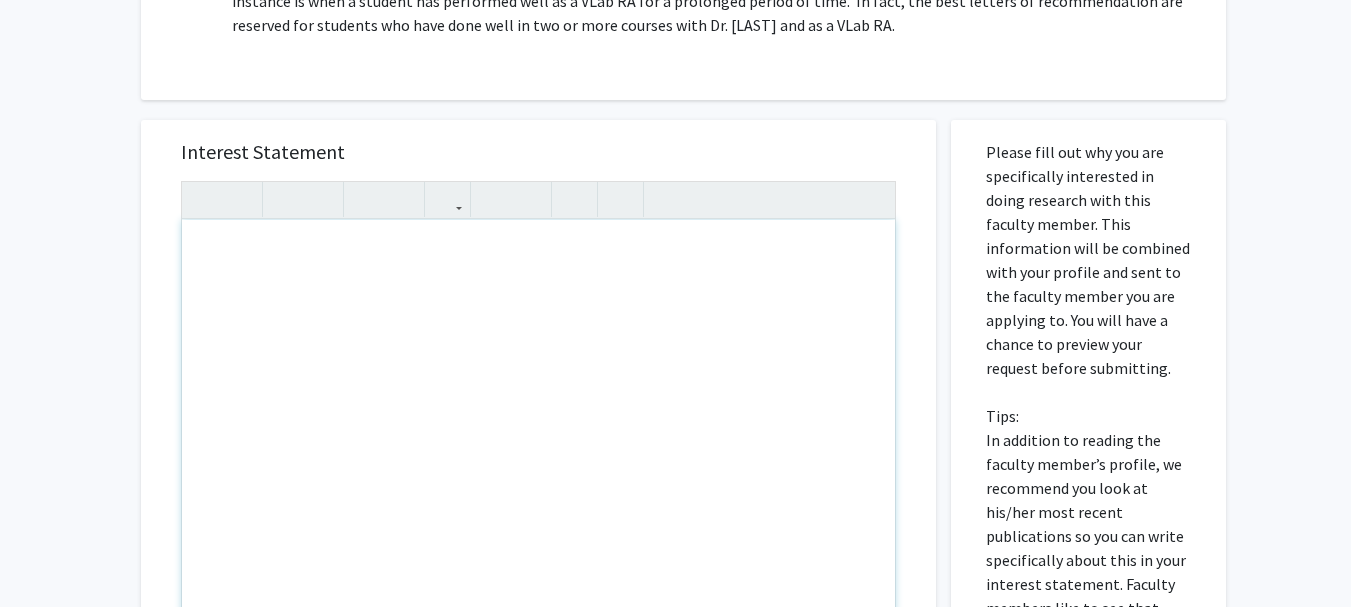 click at bounding box center (538, 449) 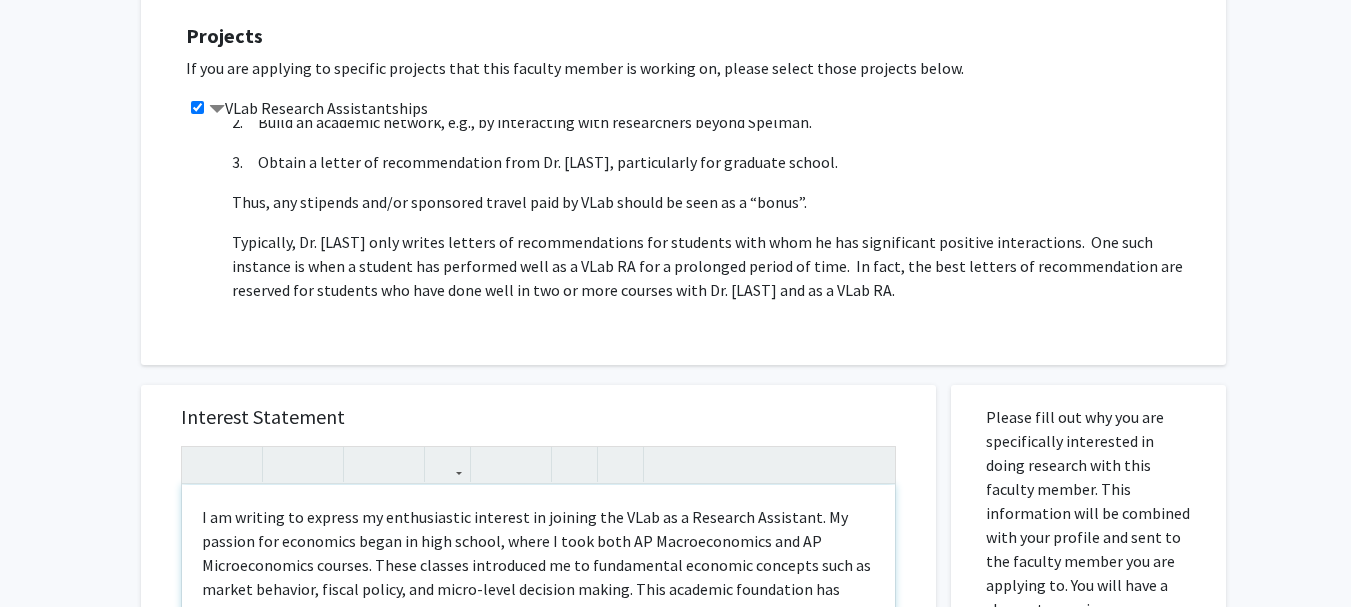 scroll, scrollTop: 651, scrollLeft: 0, axis: vertical 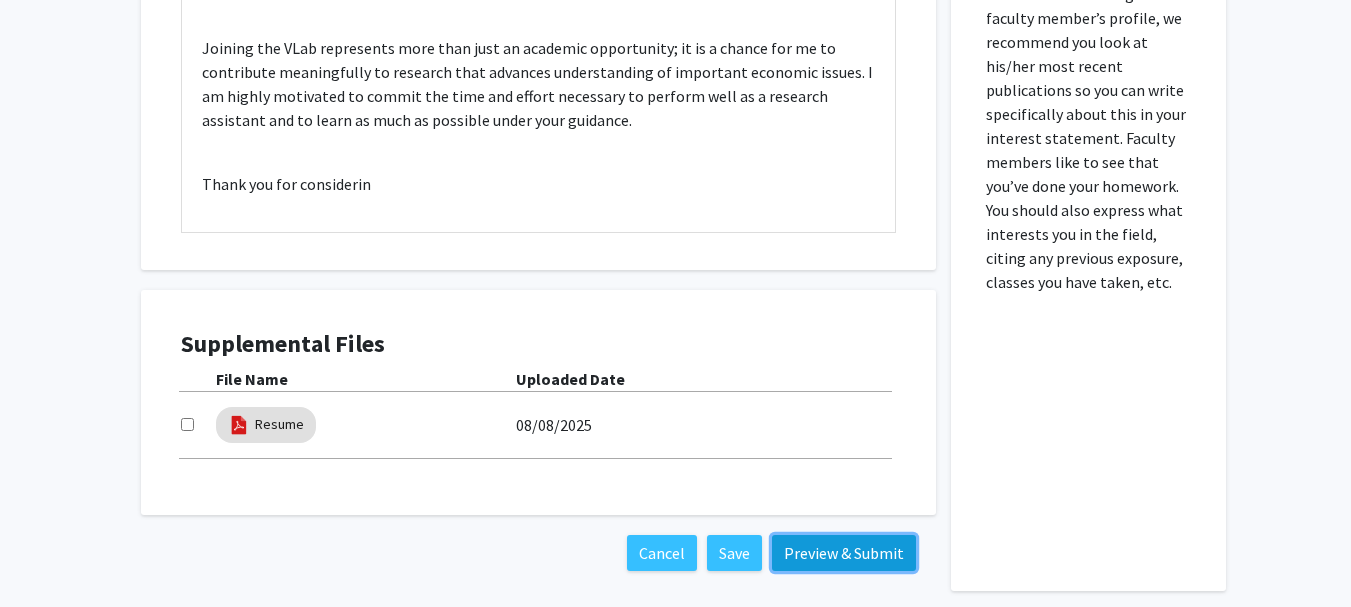 click on "Preview & Submit" at bounding box center [844, 553] 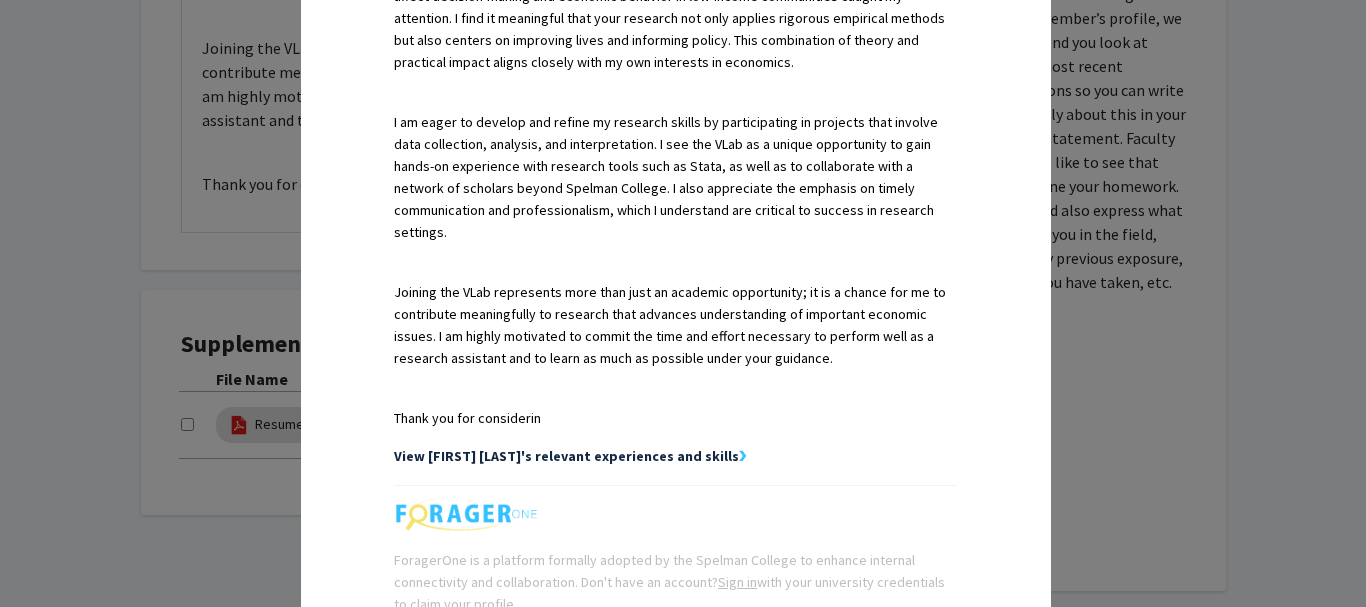 scroll, scrollTop: 958, scrollLeft: 0, axis: vertical 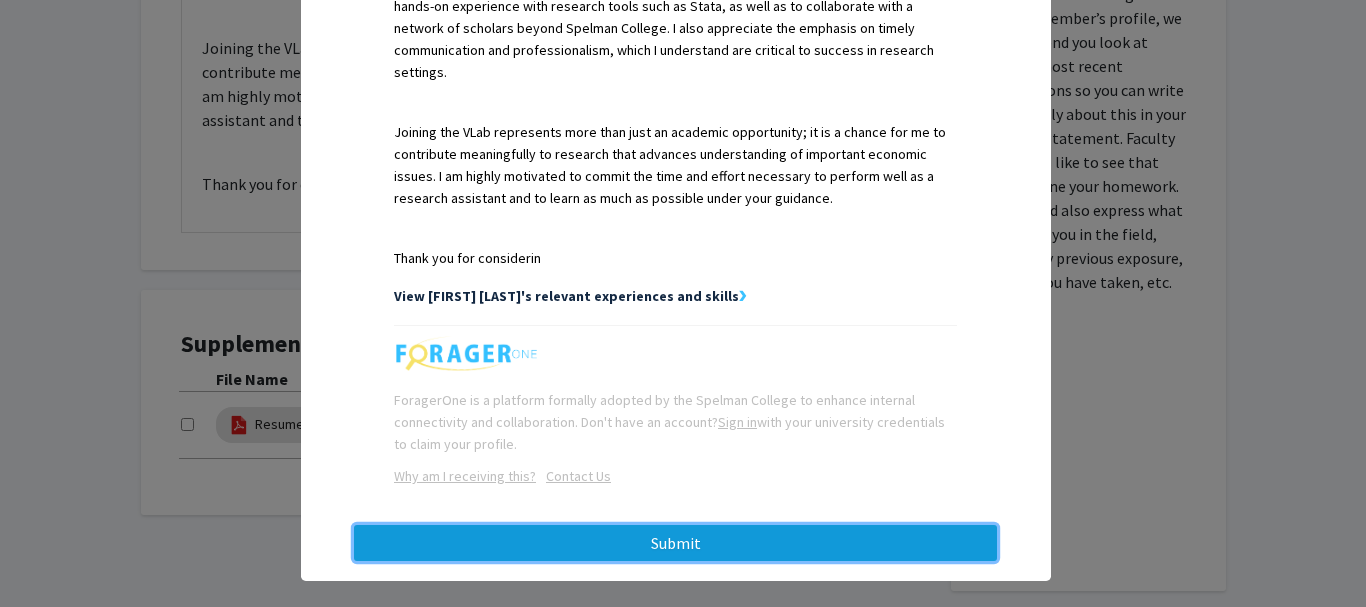 click on "Submit" at bounding box center (675, 543) 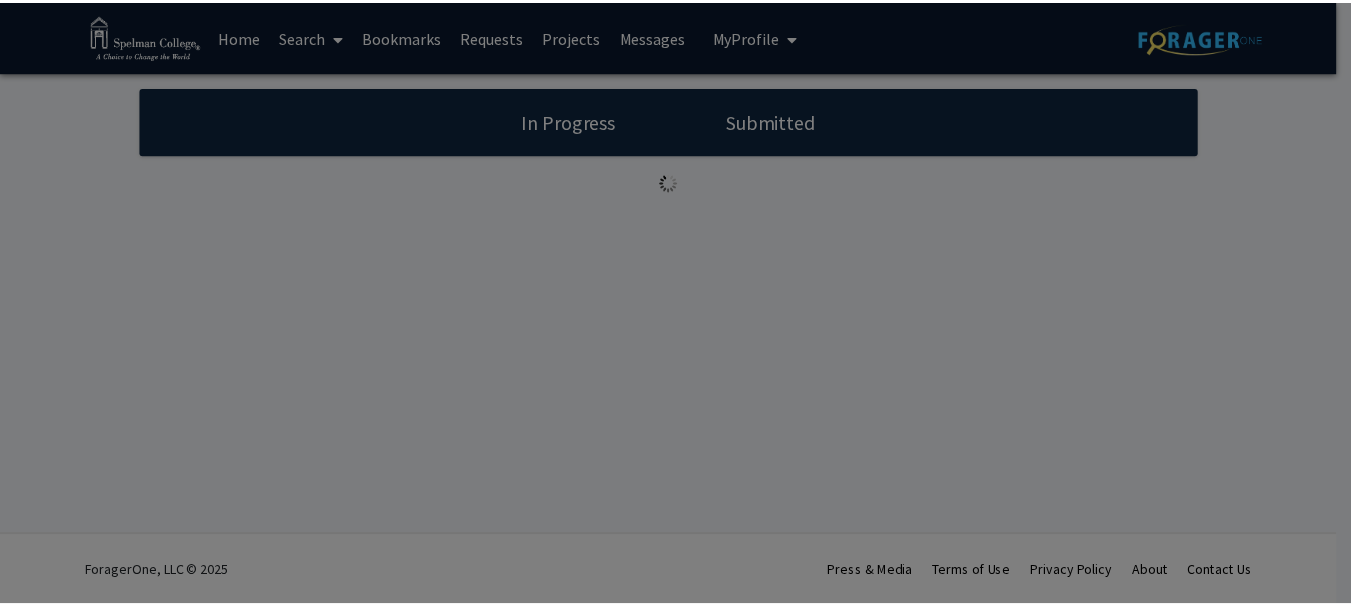 scroll, scrollTop: 0, scrollLeft: 0, axis: both 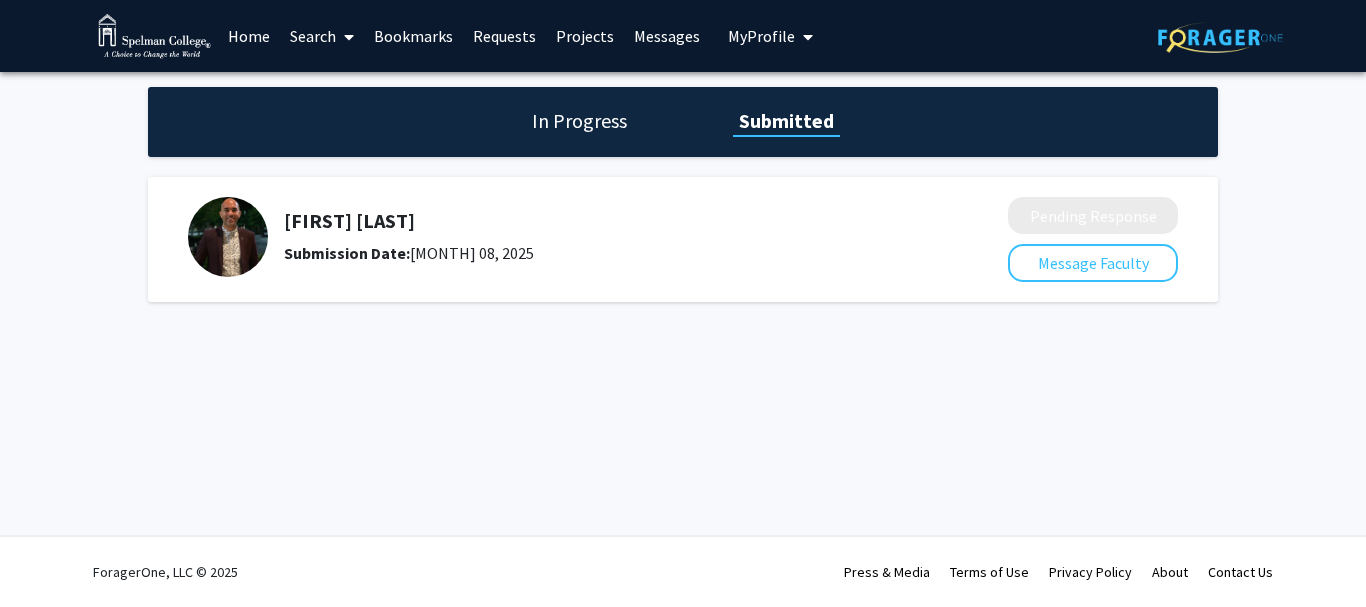 click on "In Progress" 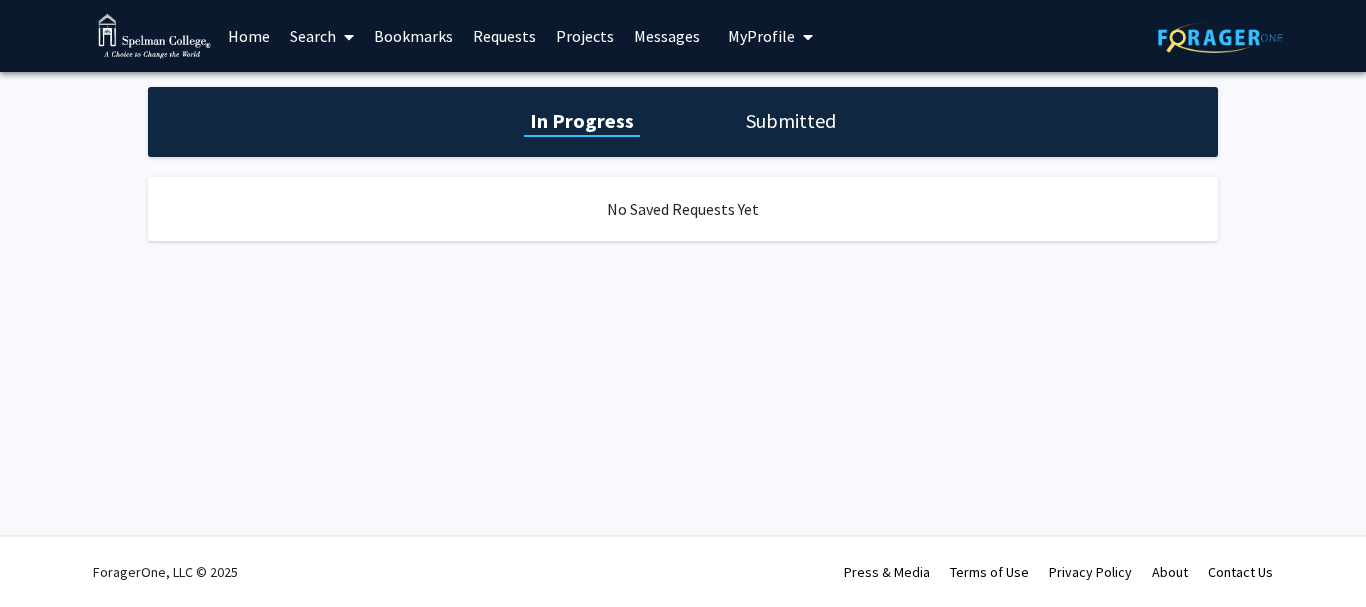 click on "Bookmarks" at bounding box center [413, 36] 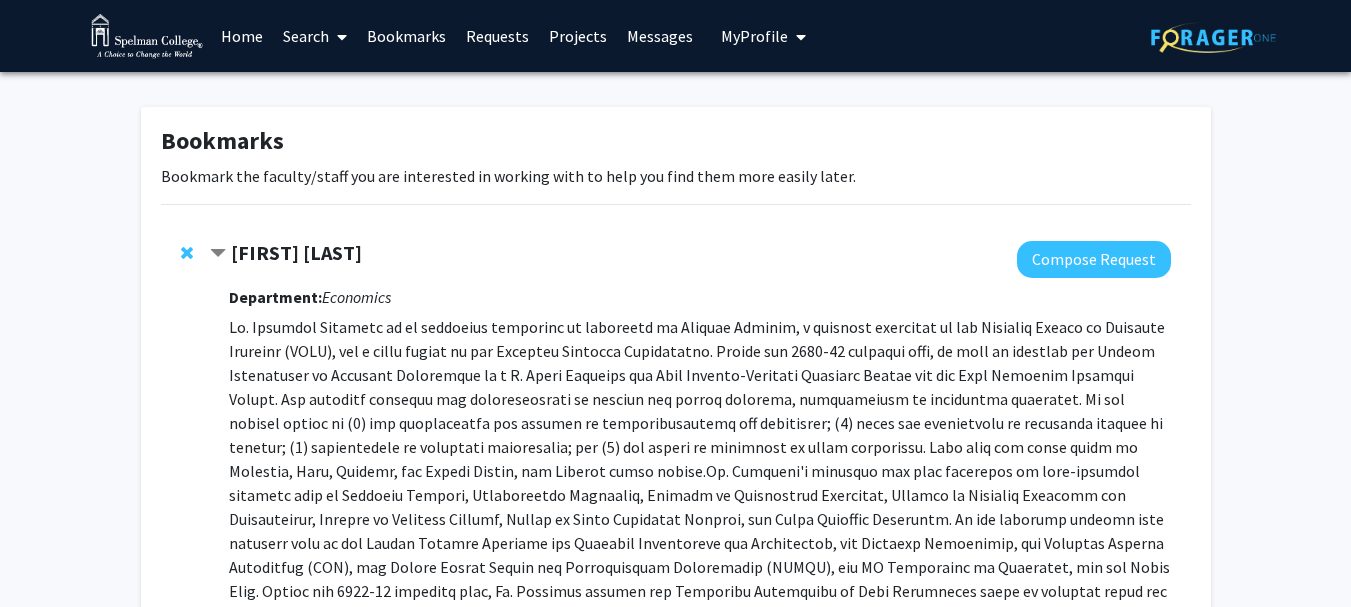 click on "[FIRST] [LAST]" 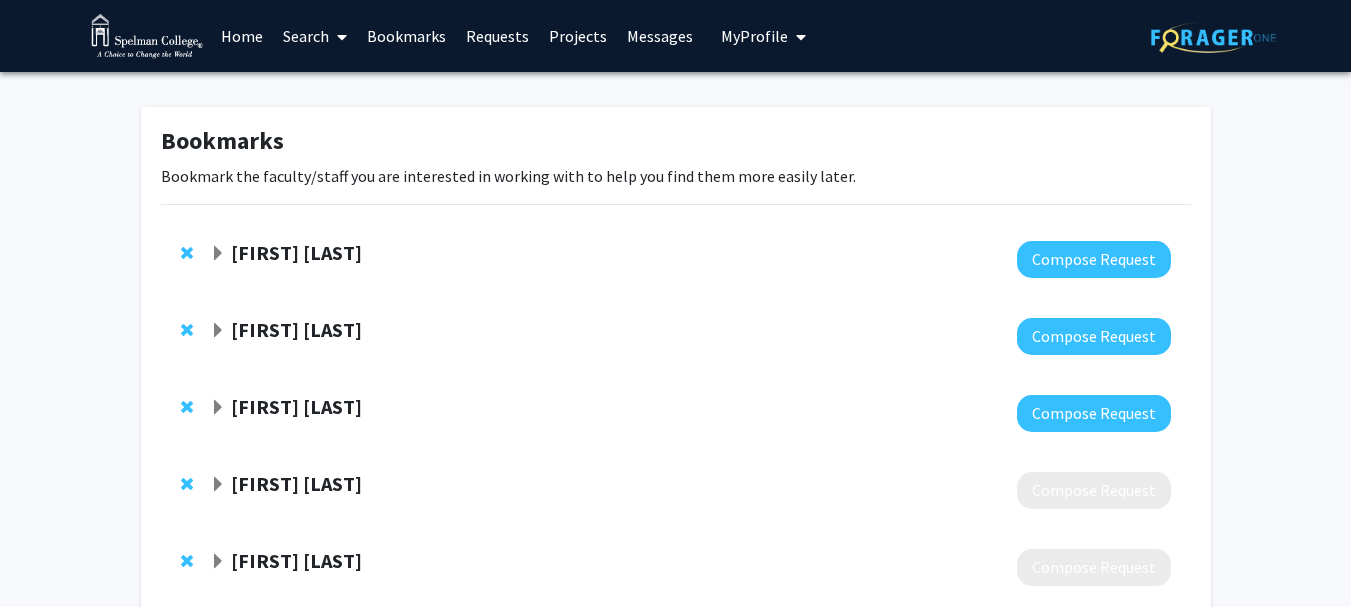 click 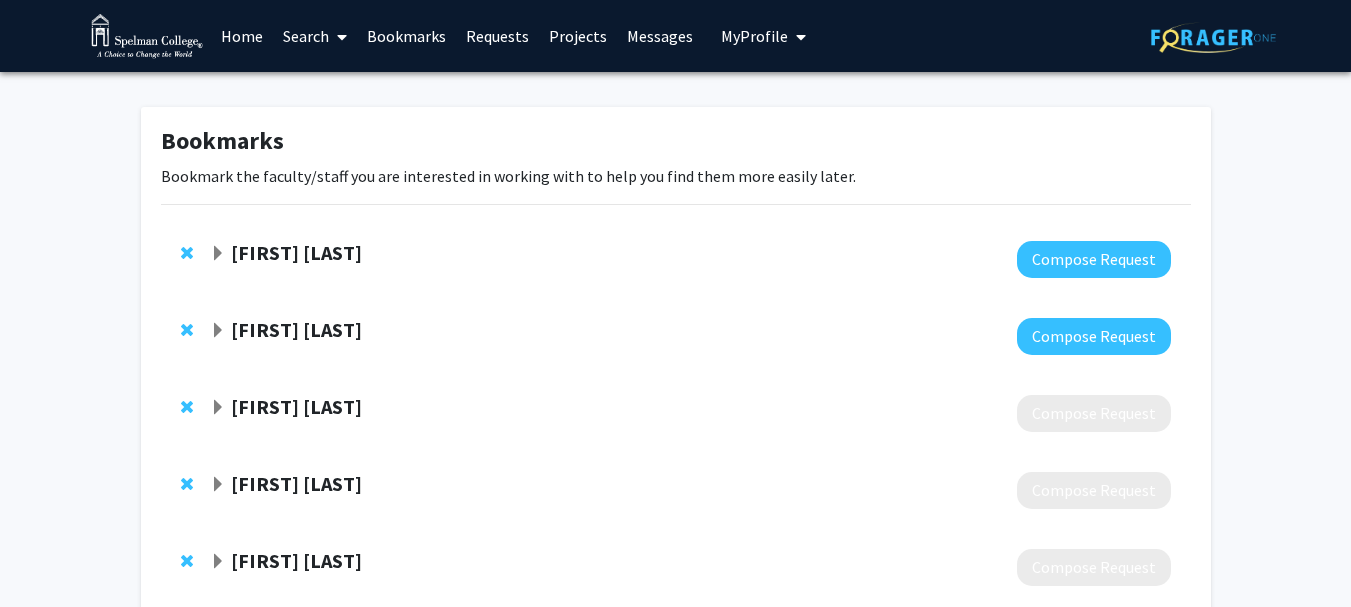 click 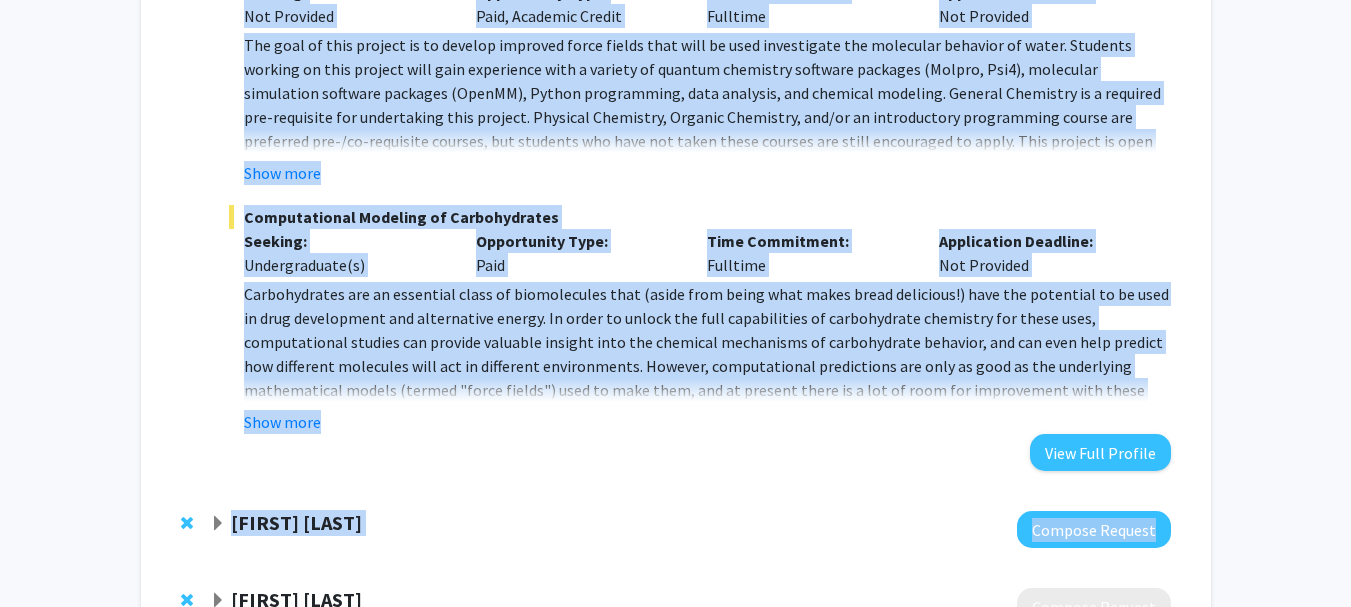 scroll, scrollTop: 818, scrollLeft: 0, axis: vertical 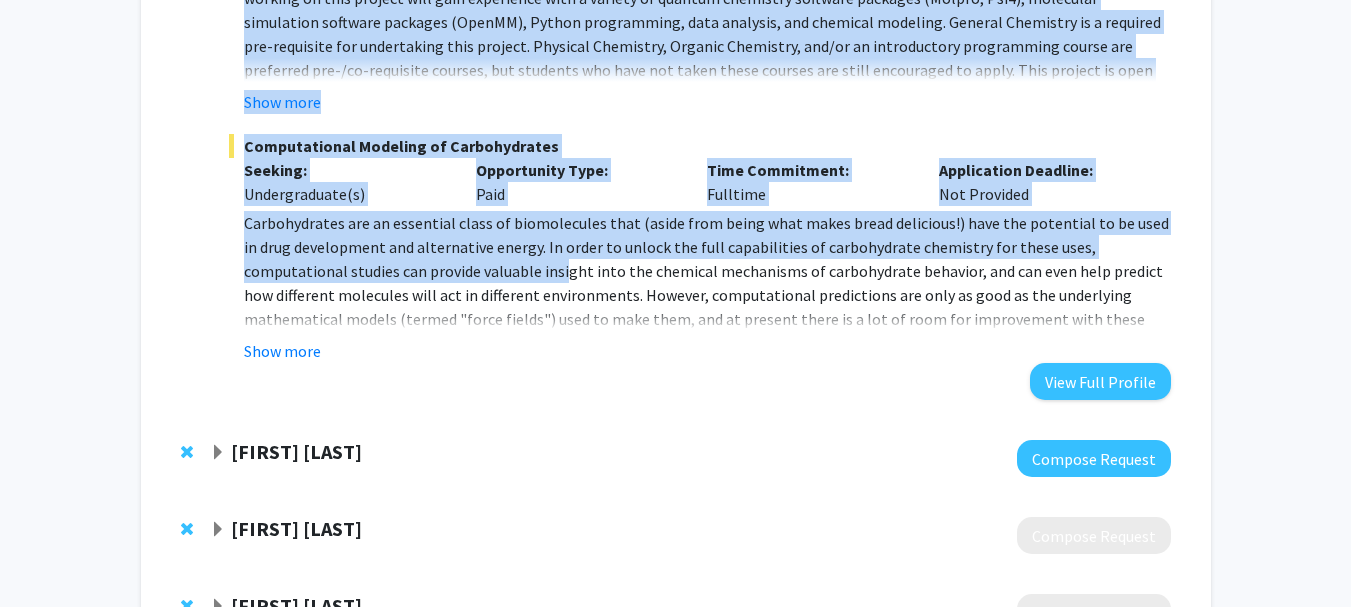drag, startPoint x: 232, startPoint y: 297, endPoint x: 462, endPoint y: 252, distance: 234.36084 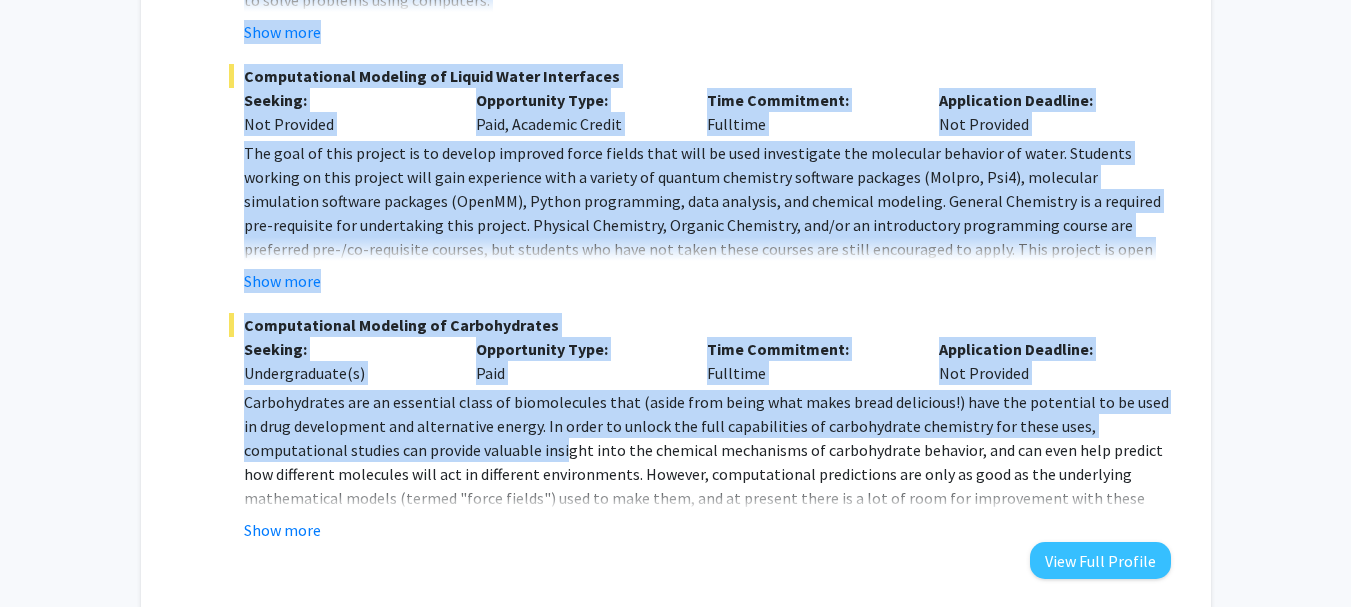 scroll, scrollTop: 661, scrollLeft: 0, axis: vertical 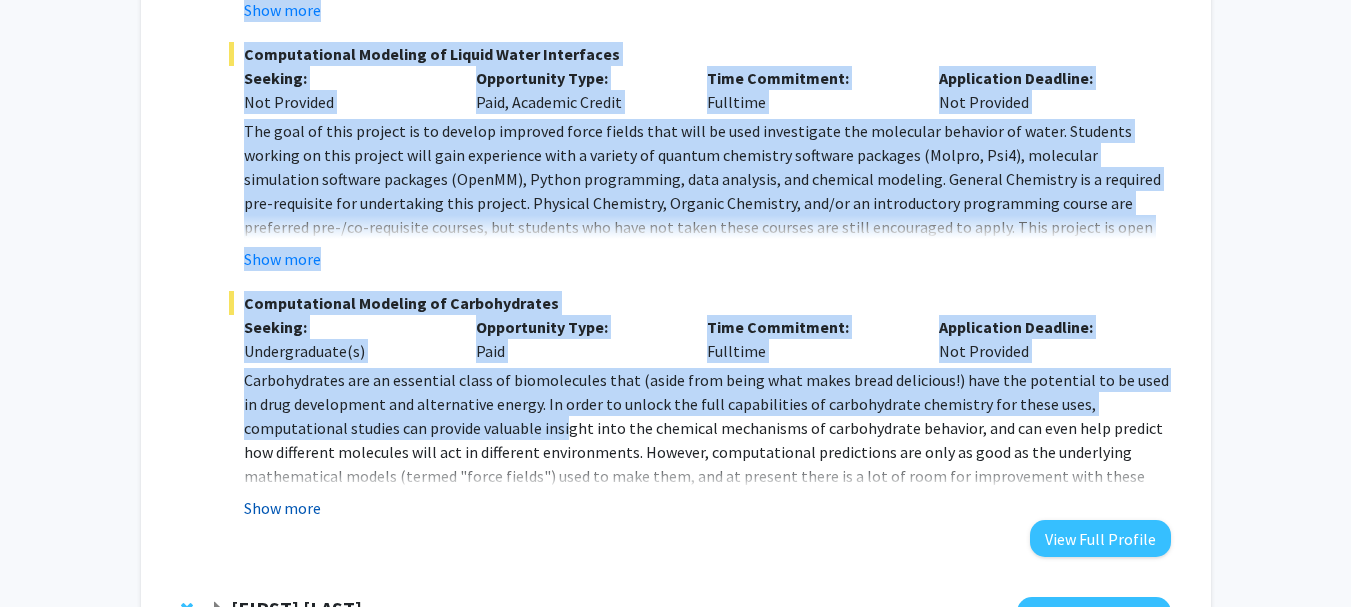 click on "Show more" at bounding box center [282, 508] 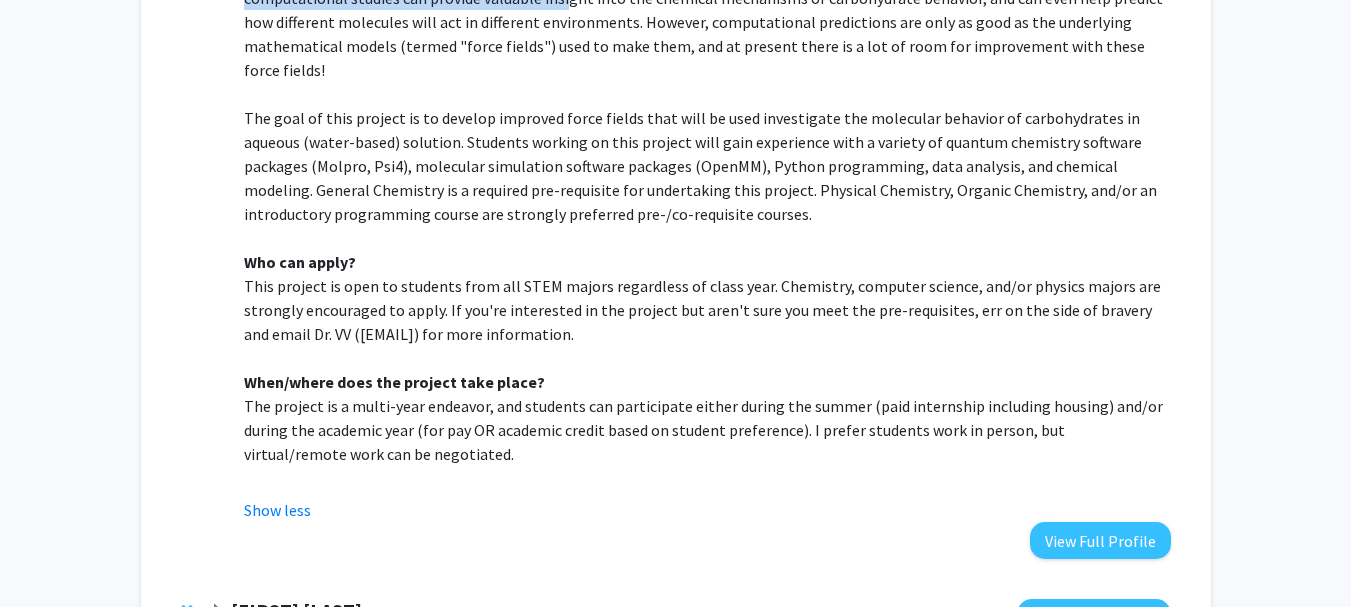 scroll, scrollTop: 1092, scrollLeft: 0, axis: vertical 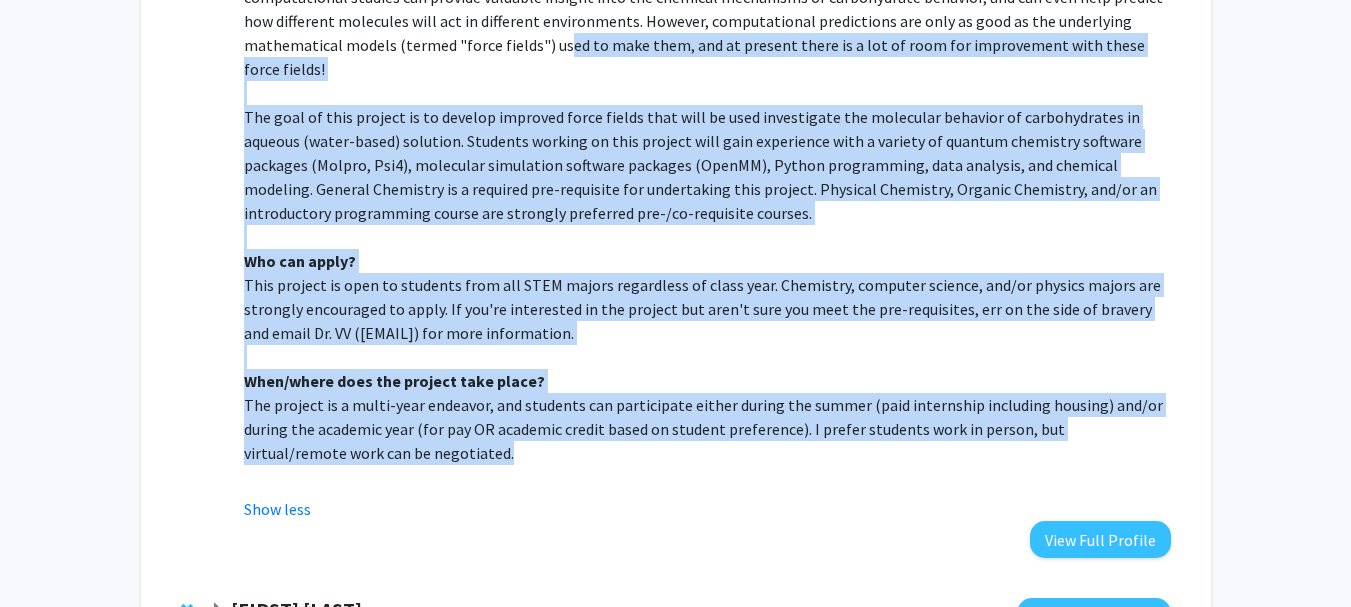 drag, startPoint x: 415, startPoint y: 414, endPoint x: 385, endPoint y: 15, distance: 400.12622 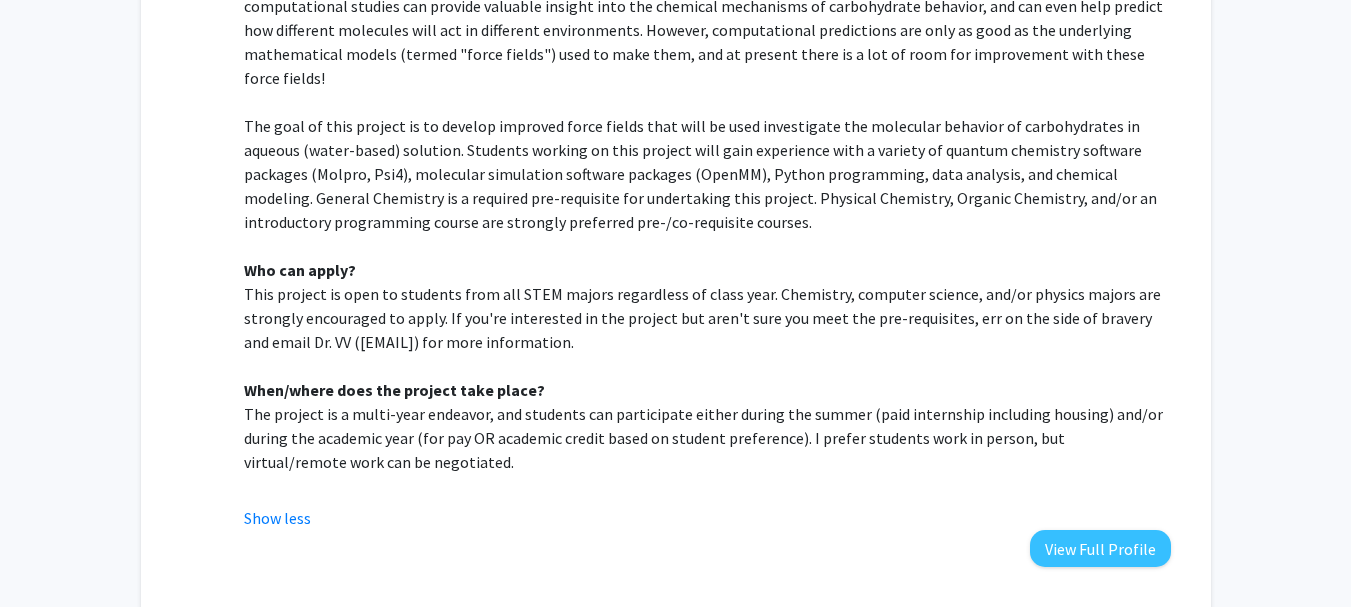 click at bounding box center (707, 486) 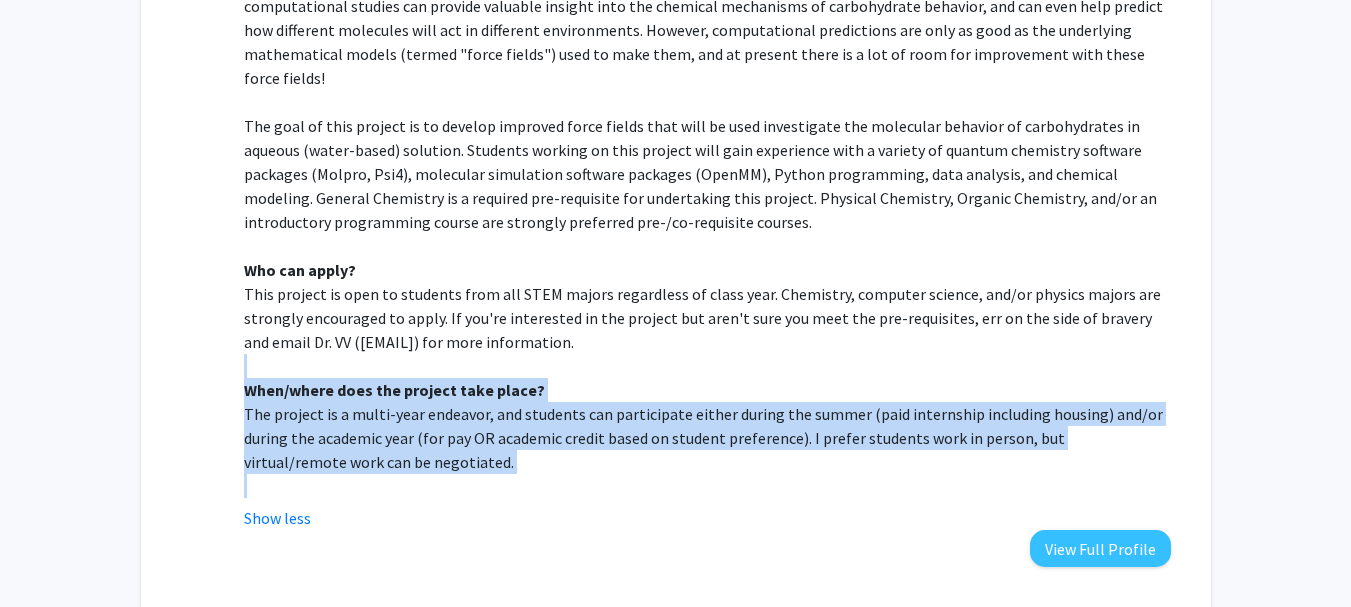 drag, startPoint x: 422, startPoint y: 429, endPoint x: 342, endPoint y: 324, distance: 132.00378 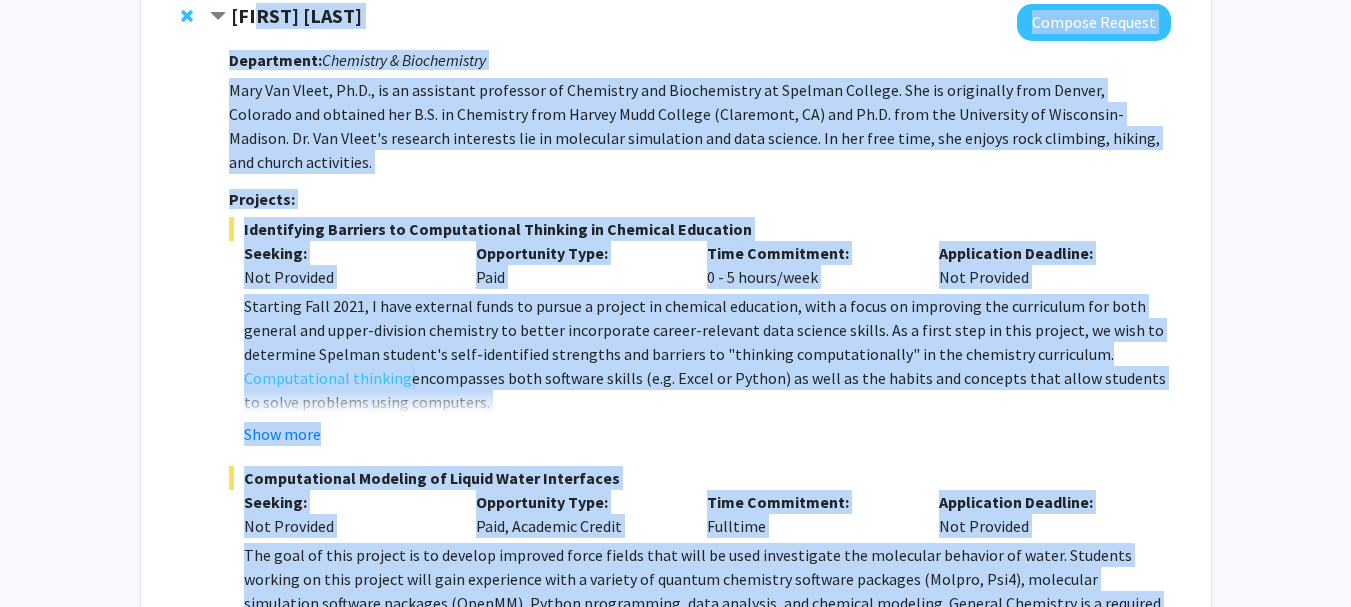 scroll, scrollTop: 217, scrollLeft: 0, axis: vertical 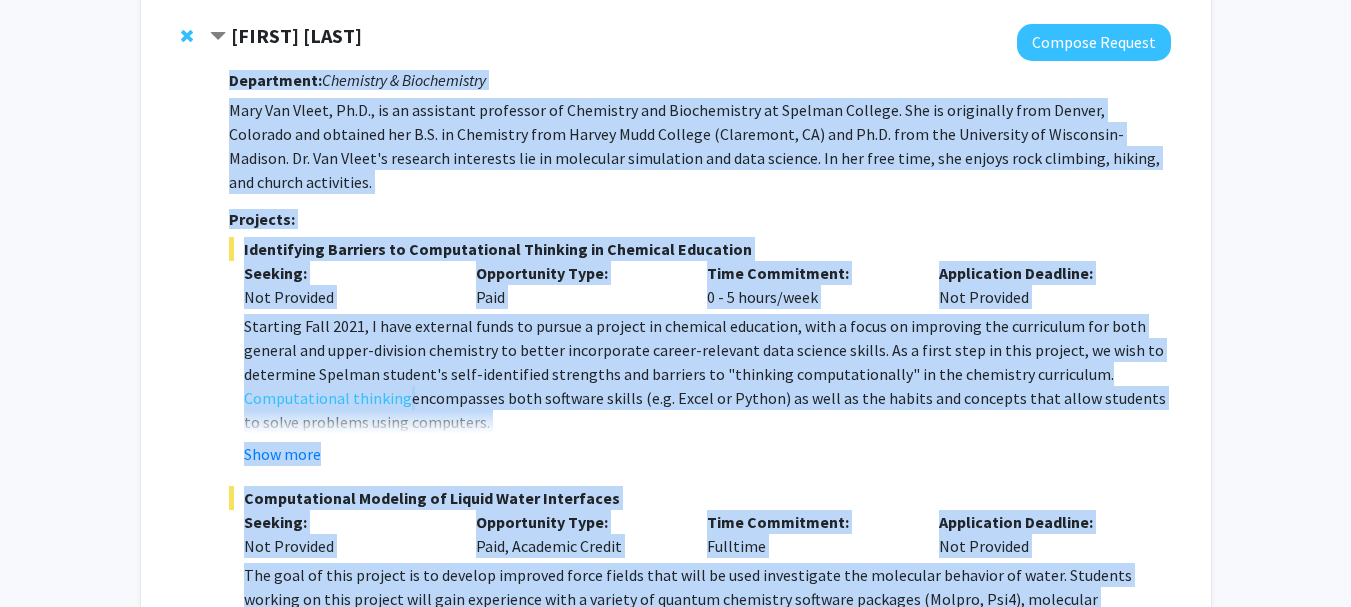 drag, startPoint x: 412, startPoint y: 414, endPoint x: 219, endPoint y: 89, distance: 377.9868 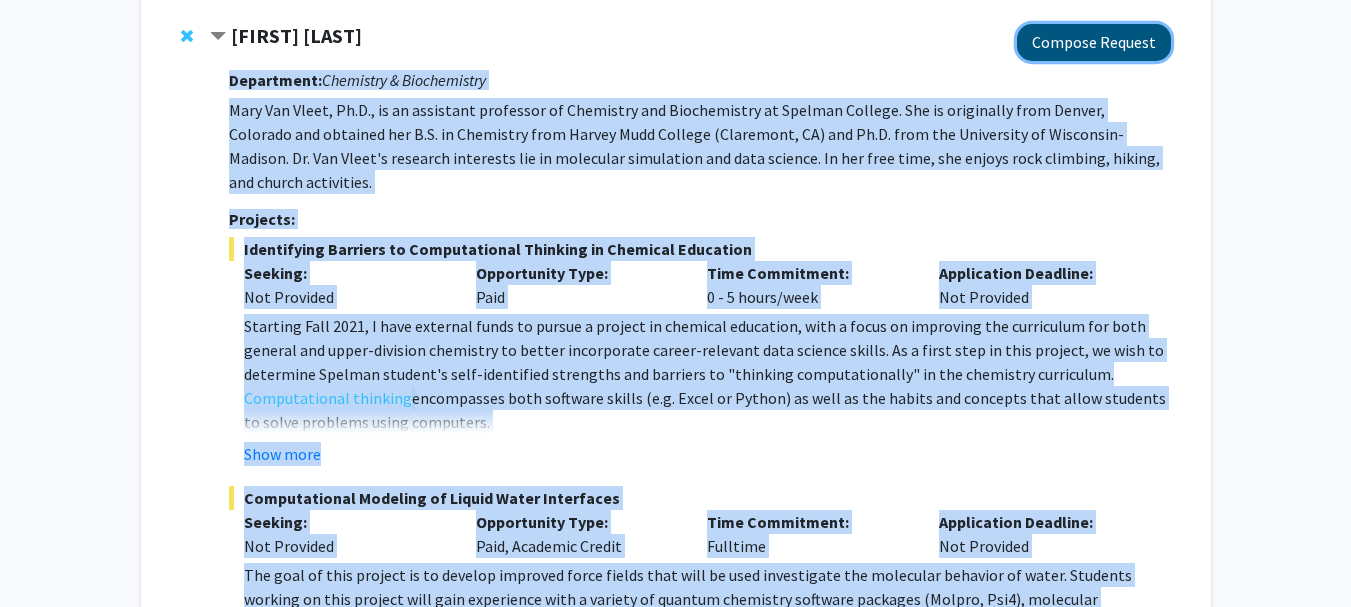 click on "Compose Request" 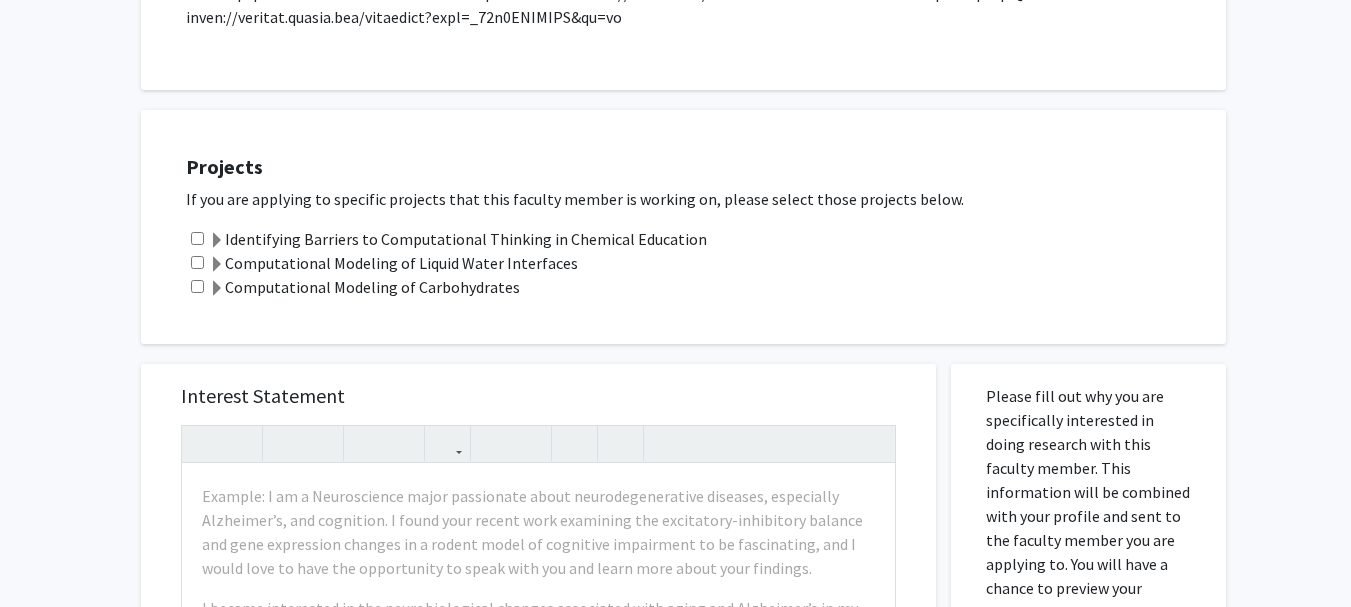 scroll, scrollTop: 599, scrollLeft: 0, axis: vertical 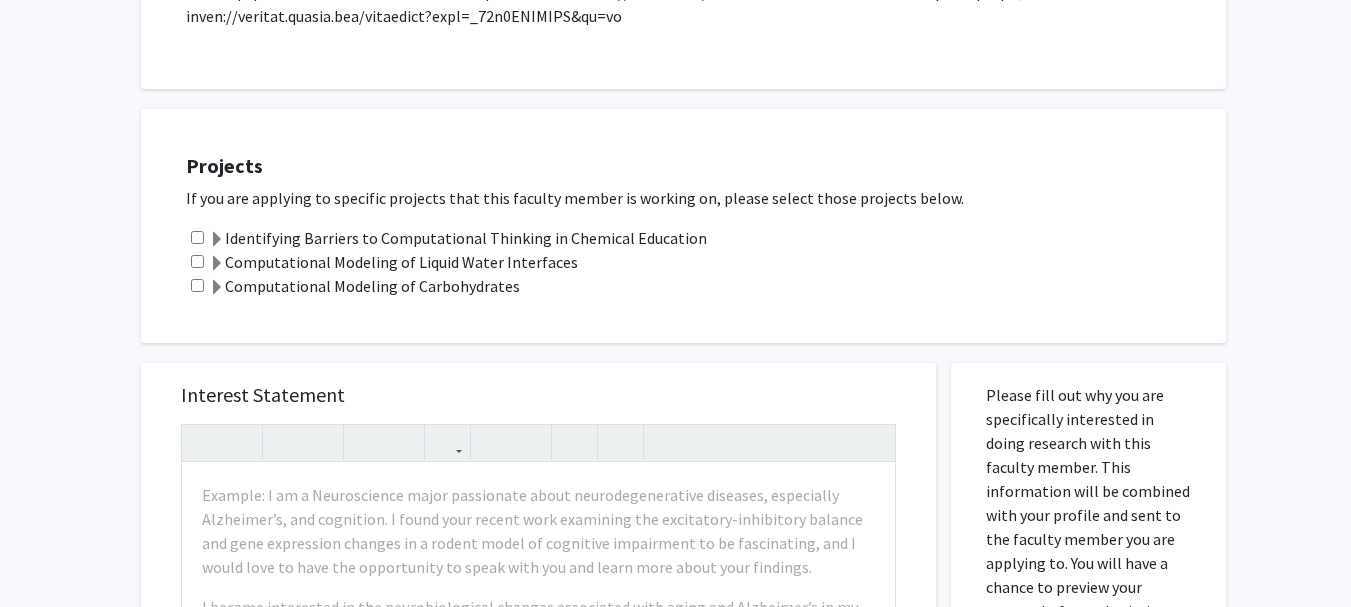 click 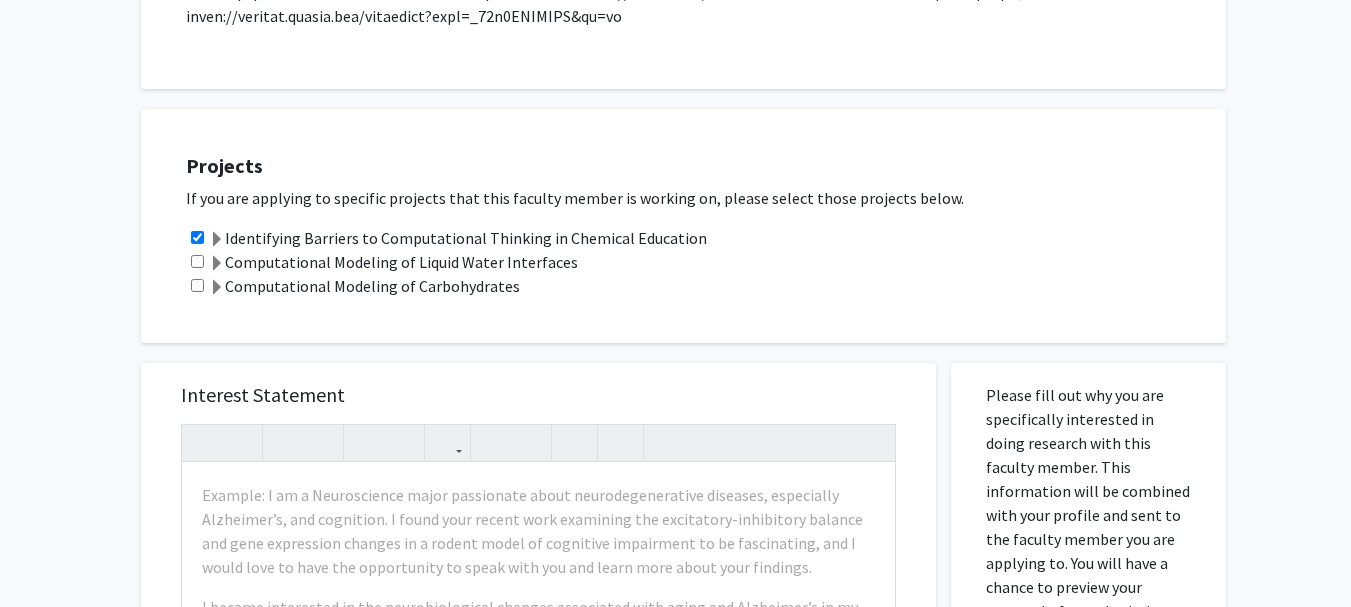 click 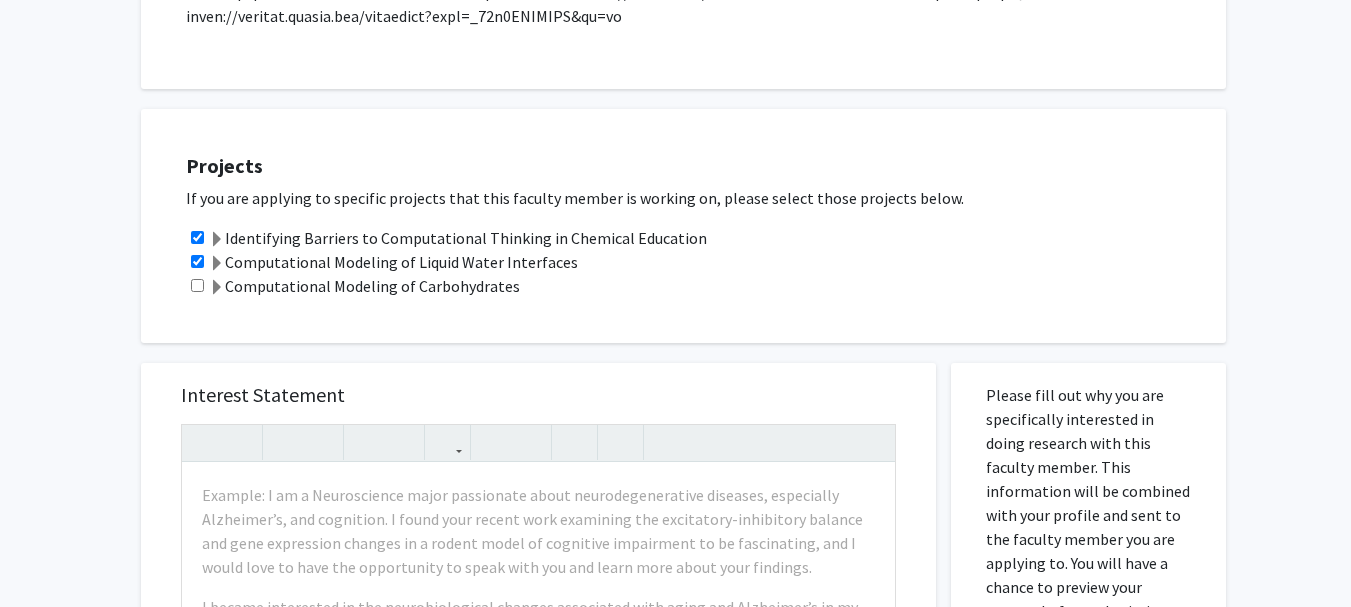 click 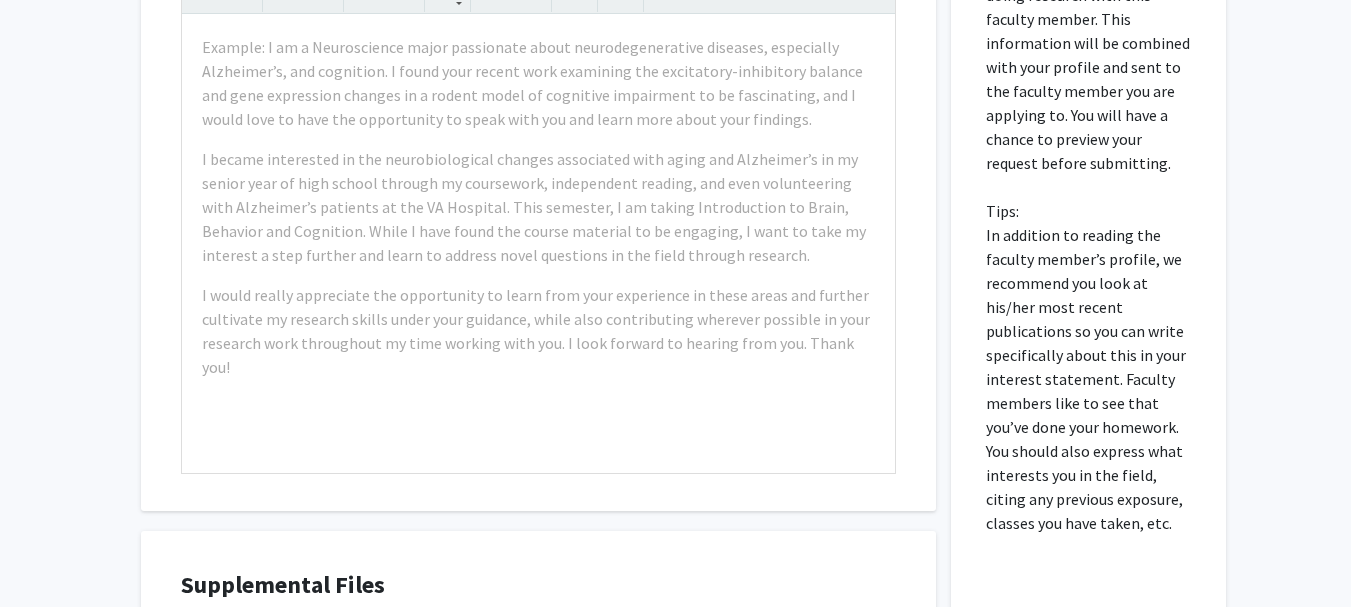 scroll, scrollTop: 1048, scrollLeft: 0, axis: vertical 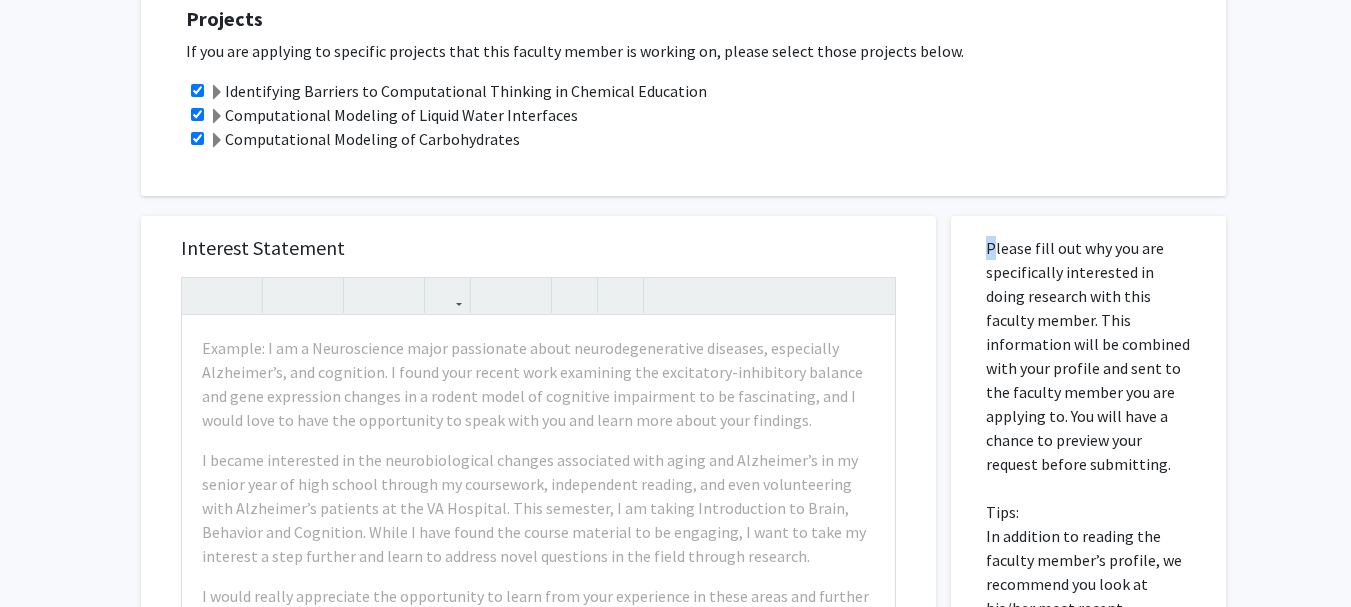 drag, startPoint x: 1119, startPoint y: 555, endPoint x: 975, endPoint y: 209, distance: 374.76926 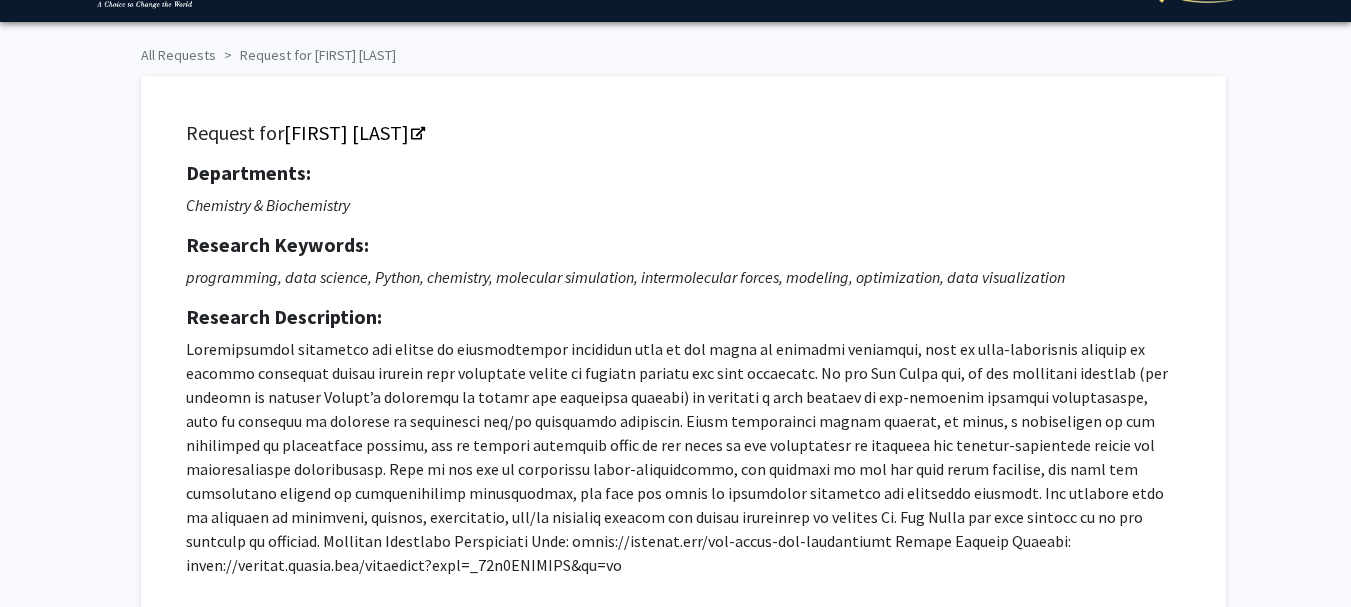 scroll, scrollTop: 48, scrollLeft: 0, axis: vertical 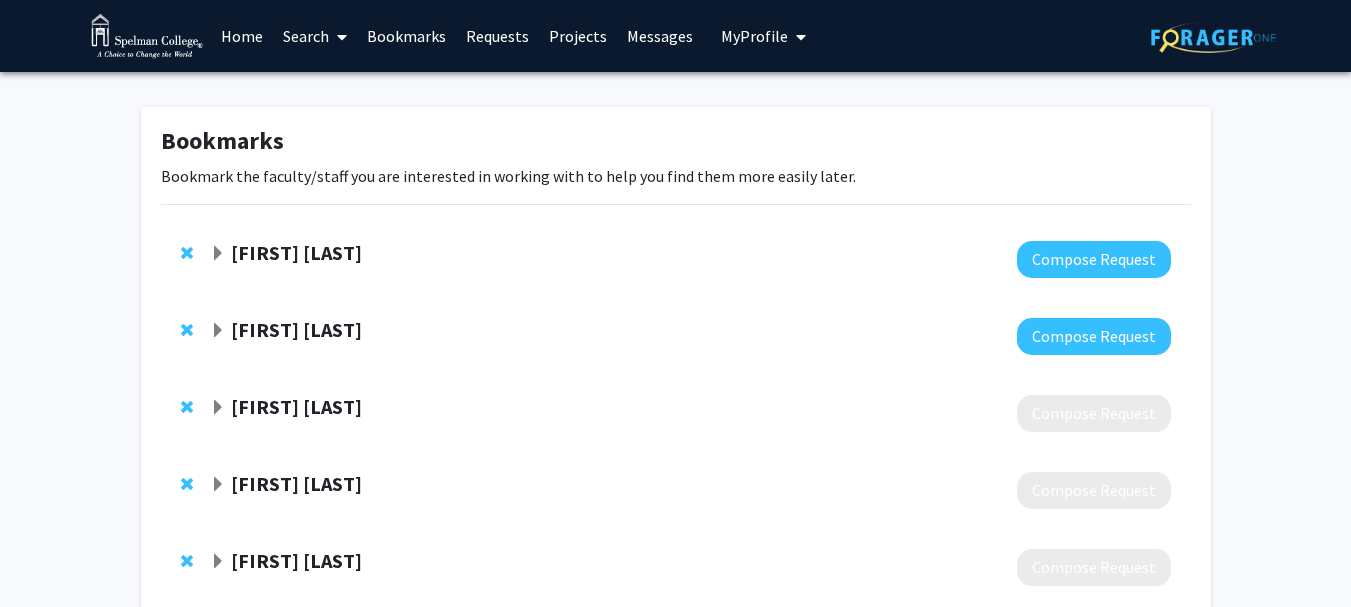 click 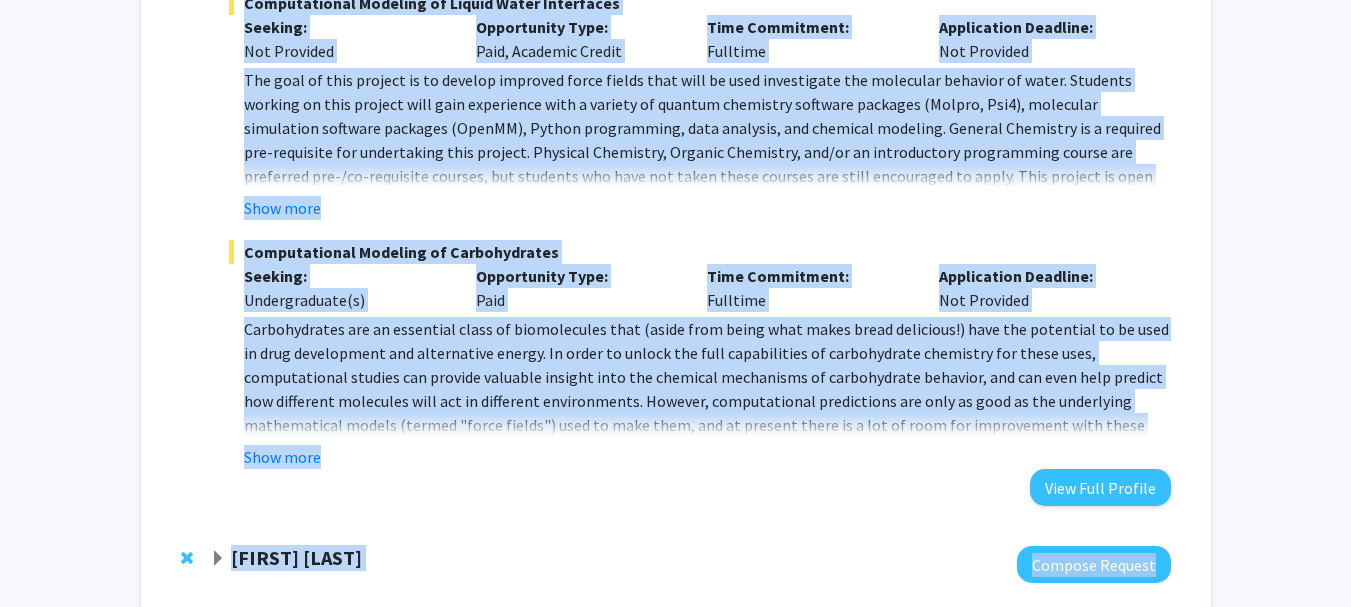 scroll, scrollTop: 844, scrollLeft: 0, axis: vertical 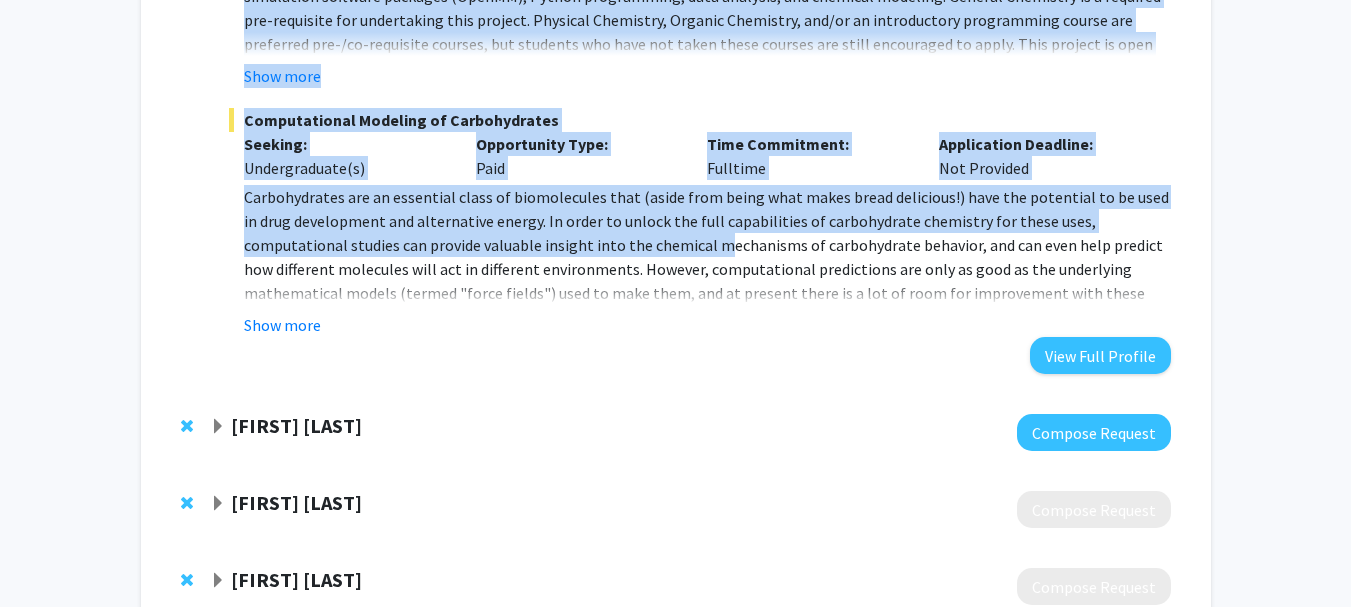 drag, startPoint x: 231, startPoint y: 298, endPoint x: 617, endPoint y: 233, distance: 391.43454 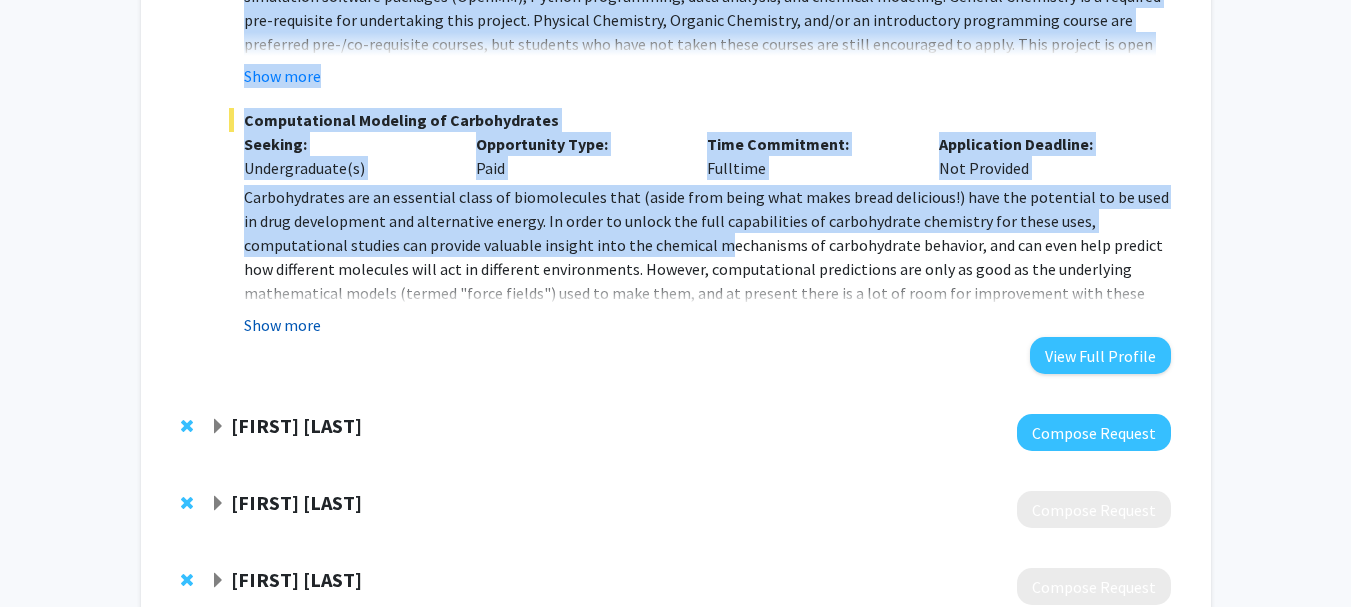 click on "Show more" at bounding box center (282, 325) 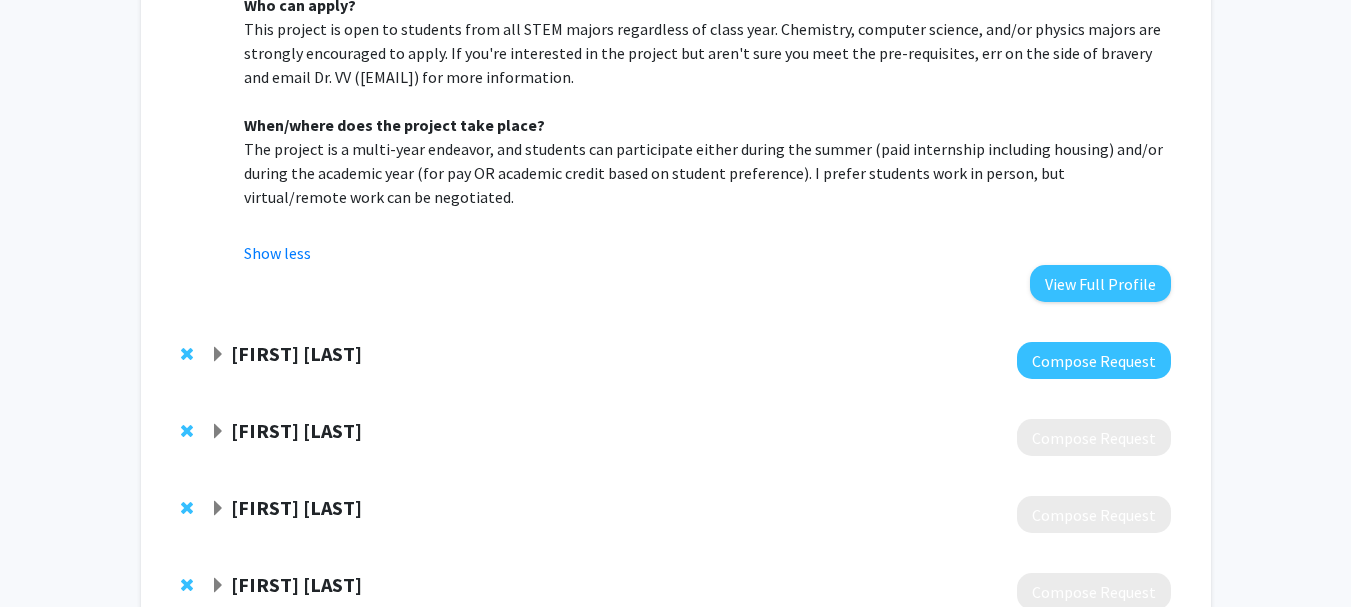 scroll, scrollTop: 1349, scrollLeft: 0, axis: vertical 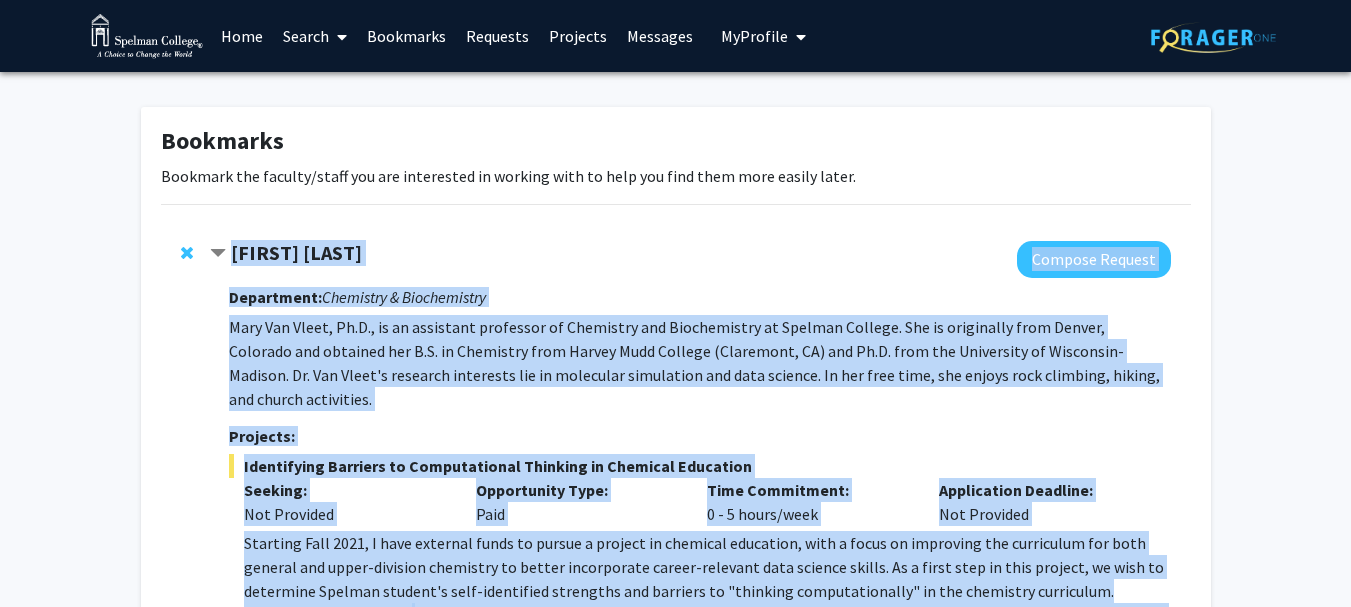 drag, startPoint x: 402, startPoint y: 147, endPoint x: 230, endPoint y: 250, distance: 200.48192 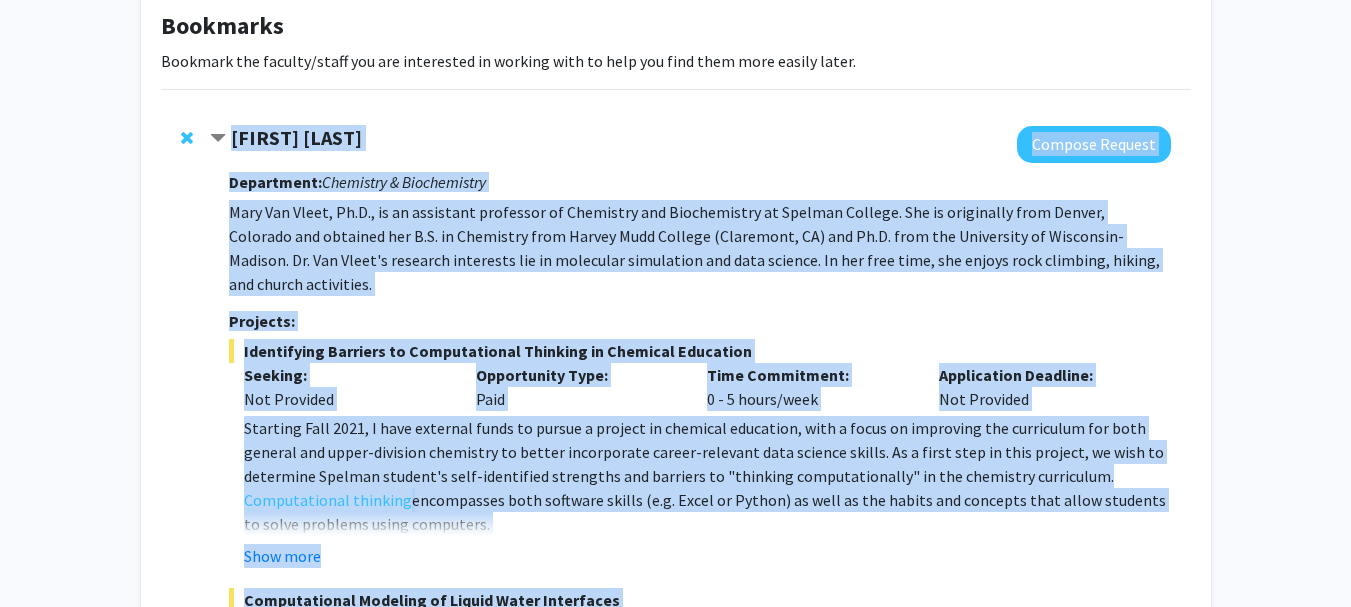 scroll, scrollTop: 114, scrollLeft: 0, axis: vertical 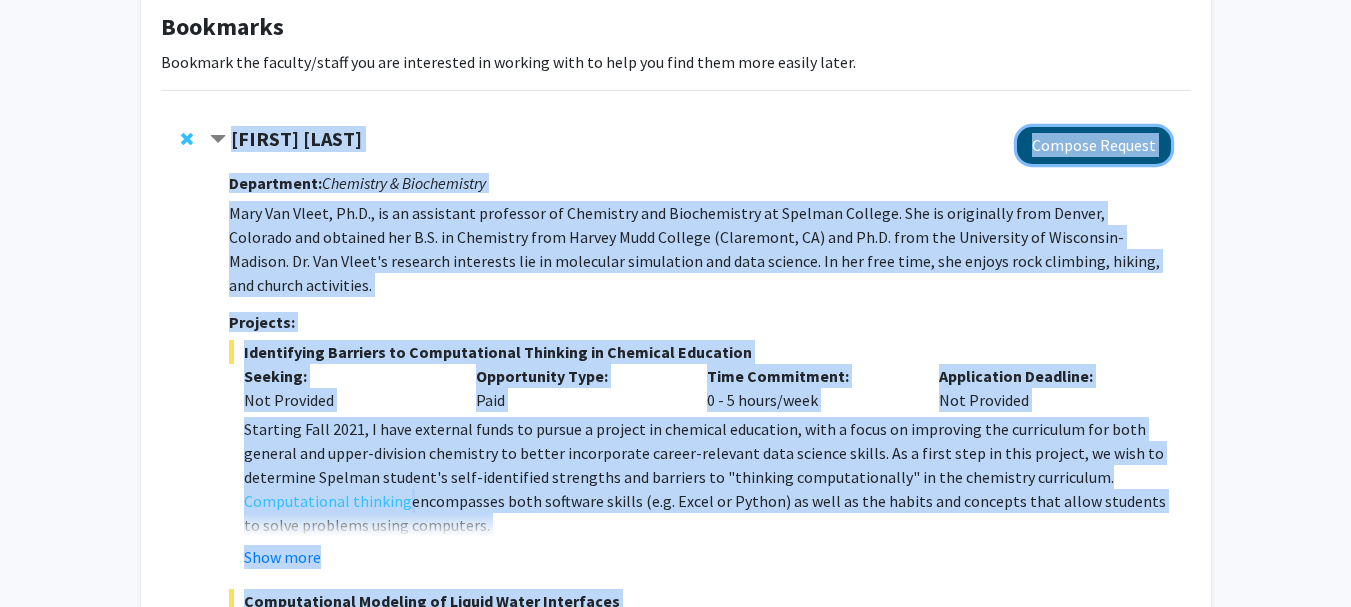 click on "Compose Request" 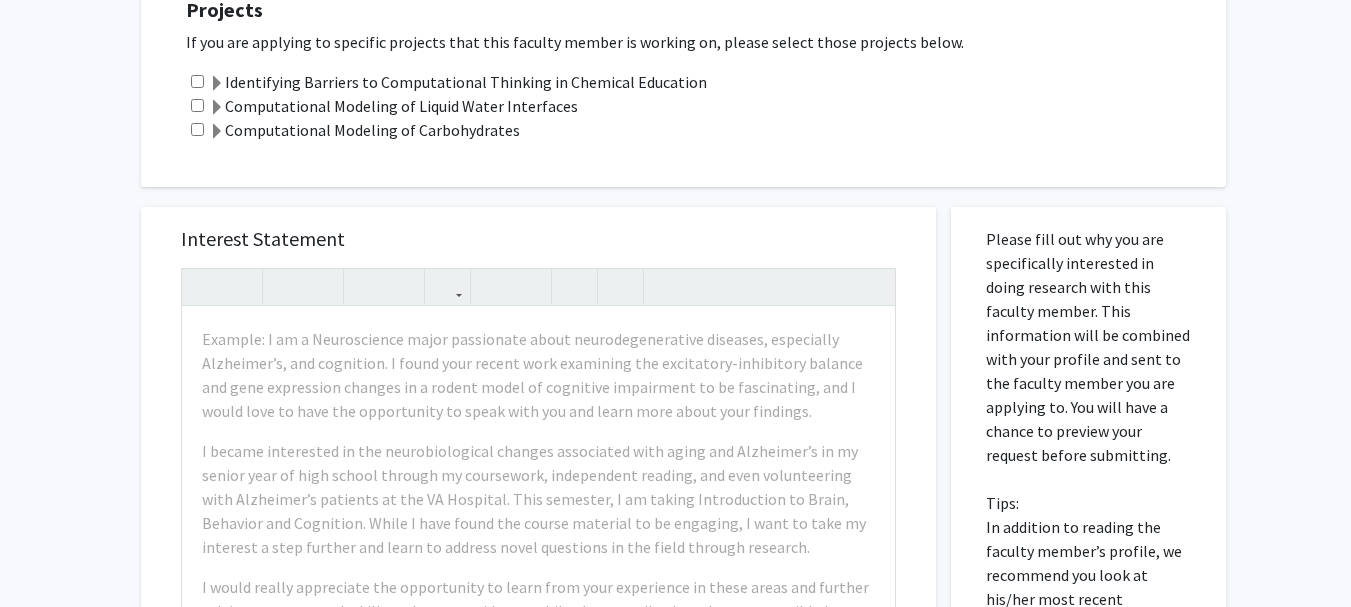 scroll, scrollTop: 756, scrollLeft: 0, axis: vertical 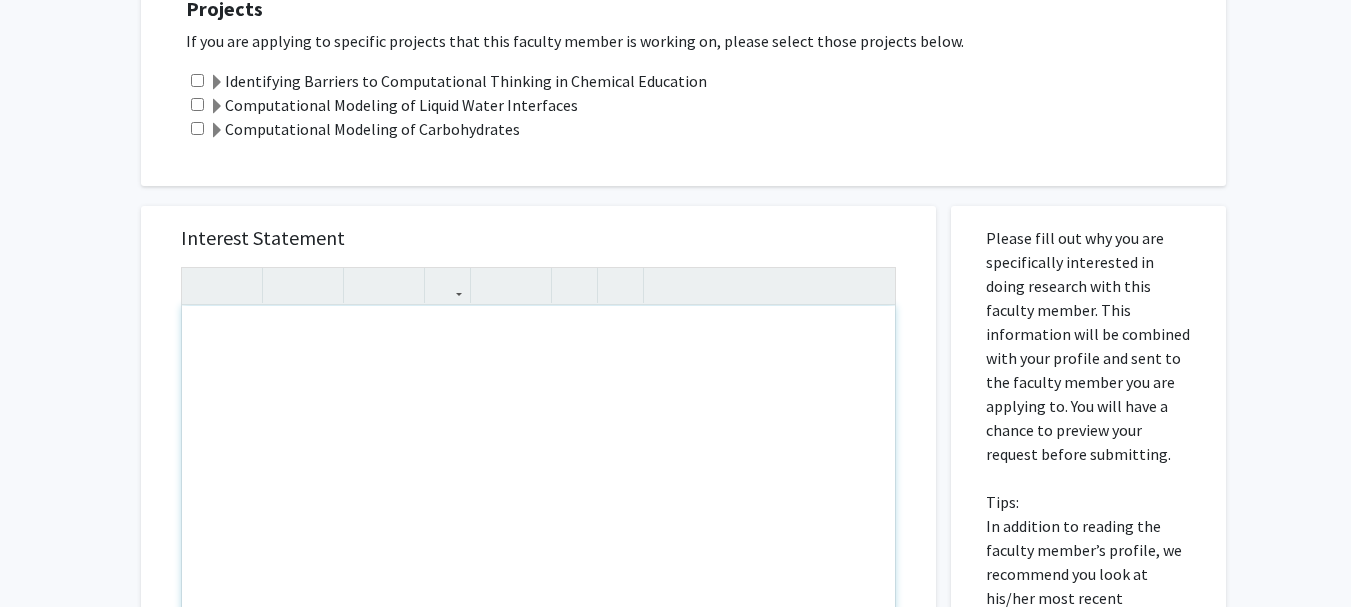 paste 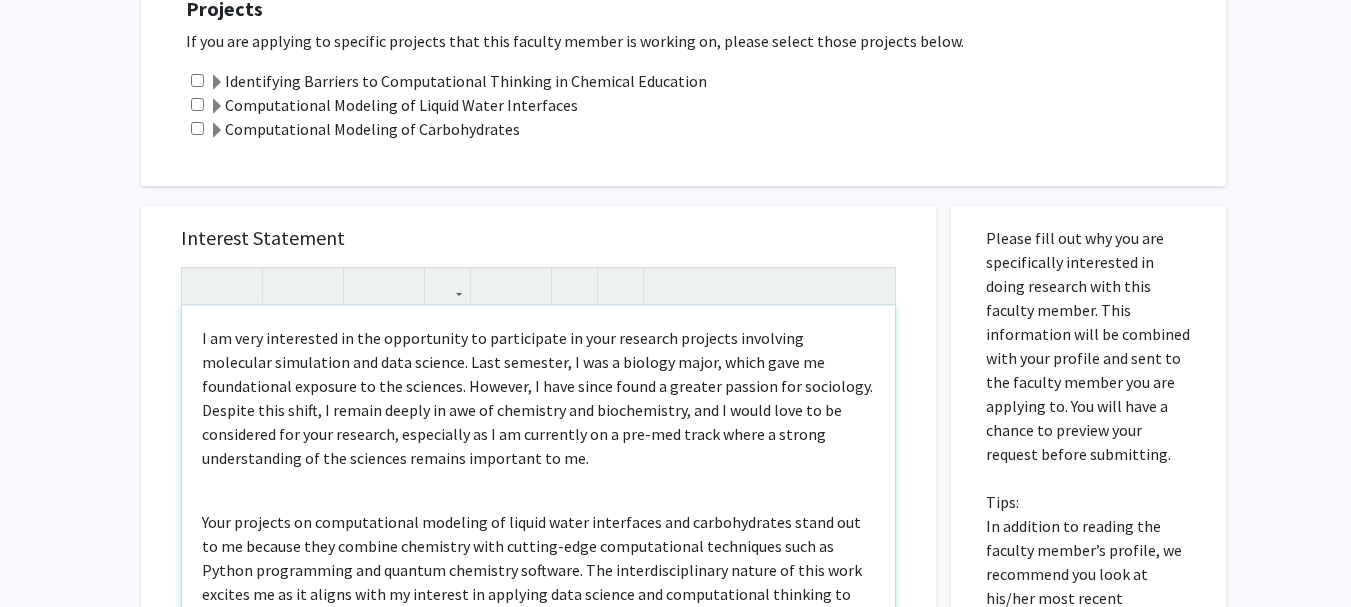 type on "<p>I am very interested in the opportunity to participate in your research projects involving molecular simulation and data science. Last semester, I was a biology major, which gave me foundational exposure to the sciences. However, I have since found a greater passion for sociology. Despite this shift, I remain deeply in awe of chemistry and biochemistry, and I would love to be considered for your research, especially as I am currently on a pre-med track where a strong understanding of the sciences remains important to me.</p><br><p>Your projects on computational modeling of liquid water interfaces and carbohydrates stand out to me because they combine chemistry with cutting-edge computational techniques such as Python programming and quantum chemistry software. The interdisciplinary nature of this work excites me as it aligns with my interest in applying data science and computational thinking to solve complex problems. I am also intrigued by your project on identifying barriers to computational thinking..." 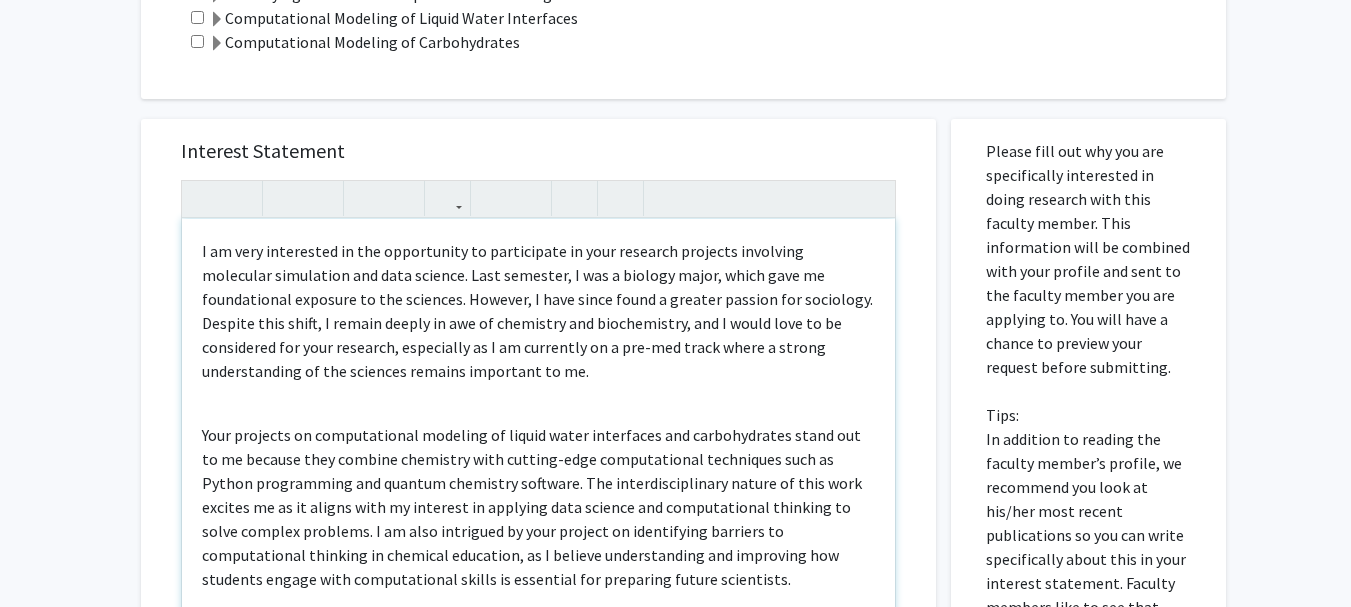 scroll, scrollTop: 844, scrollLeft: 0, axis: vertical 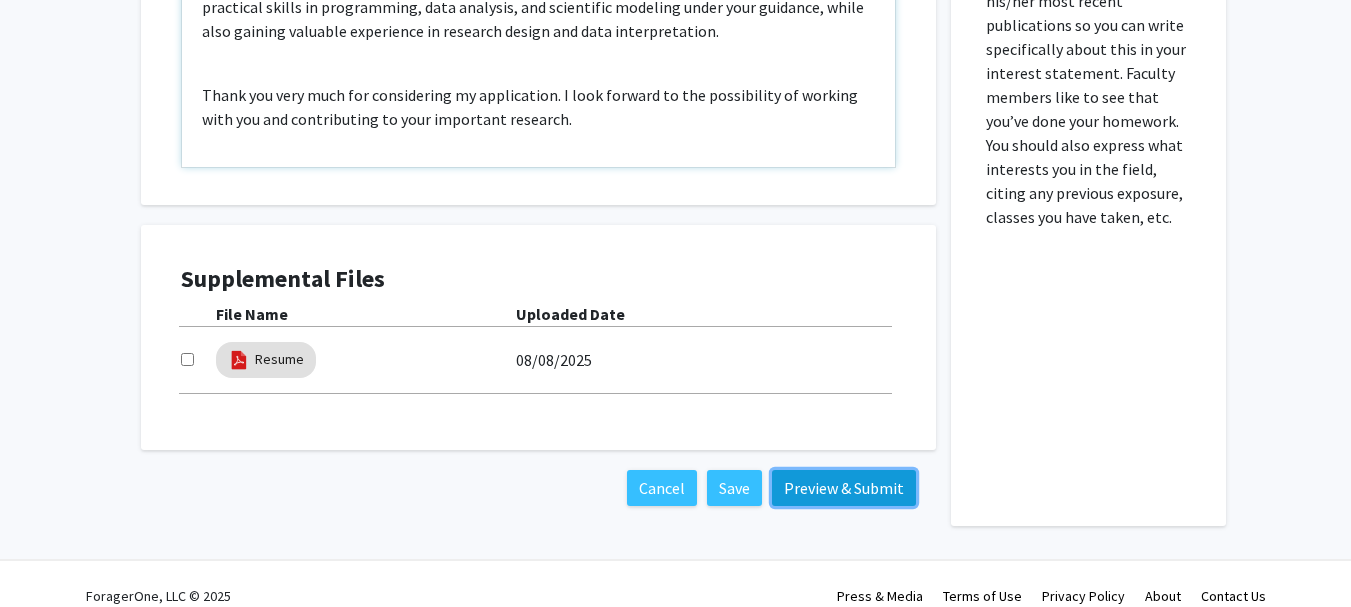 click on "Preview & Submit" at bounding box center [844, 488] 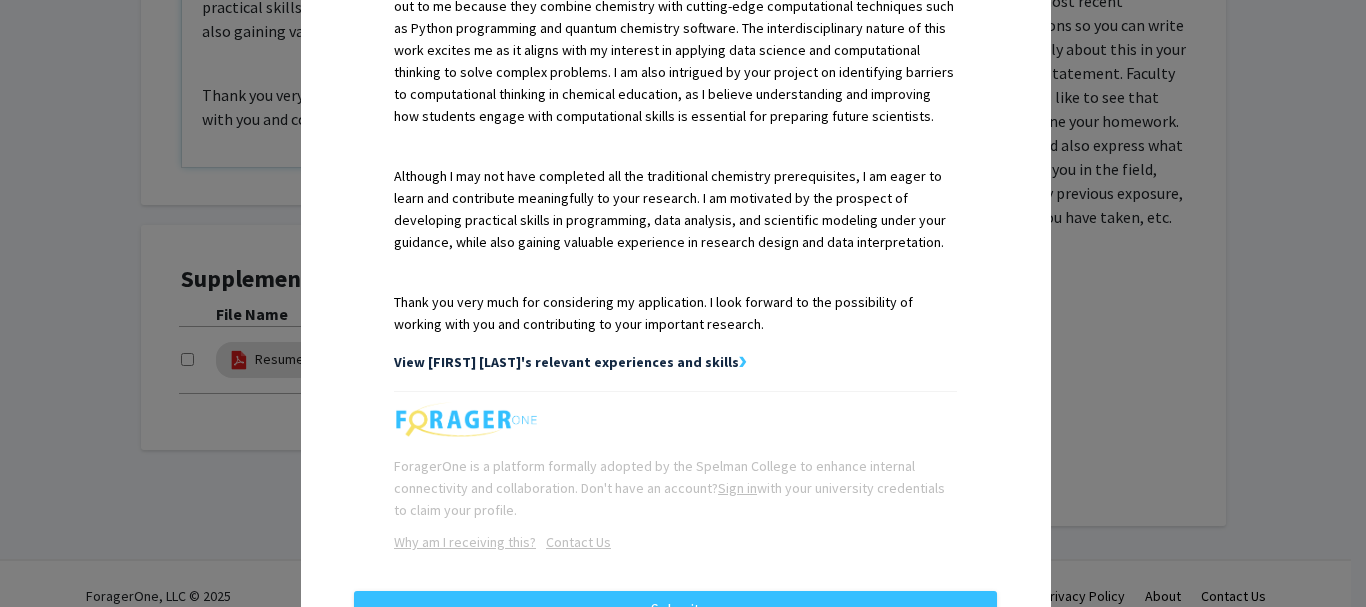 scroll, scrollTop: 832, scrollLeft: 0, axis: vertical 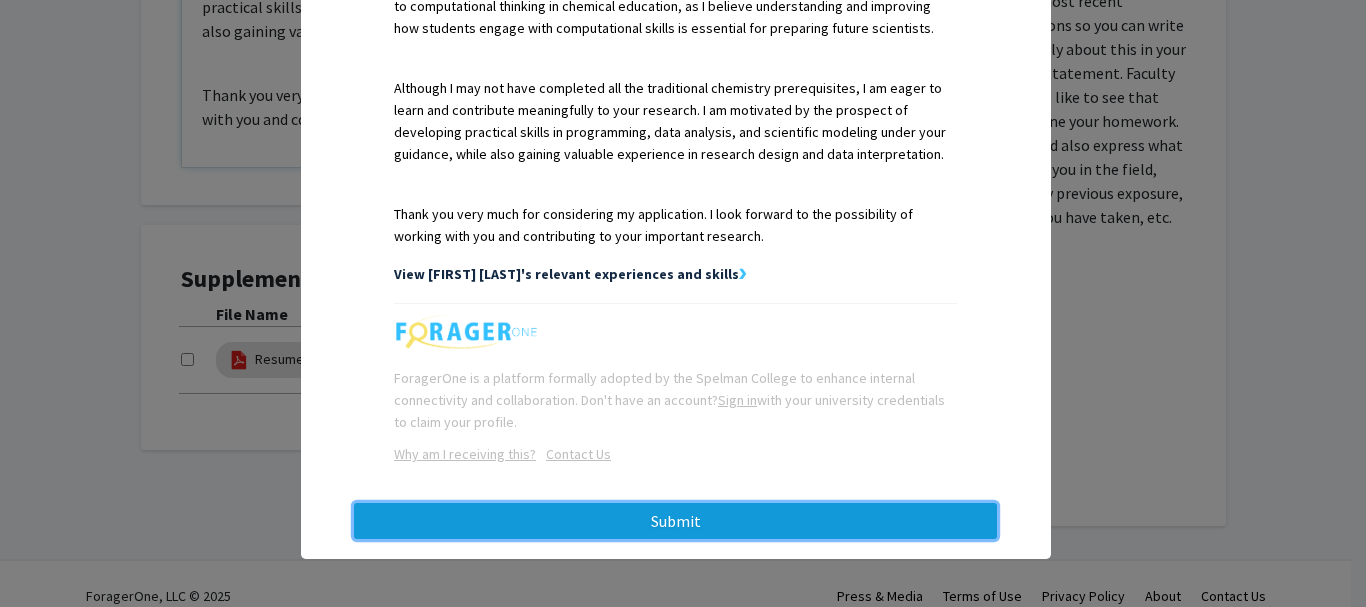 click on "Submit" at bounding box center [675, 521] 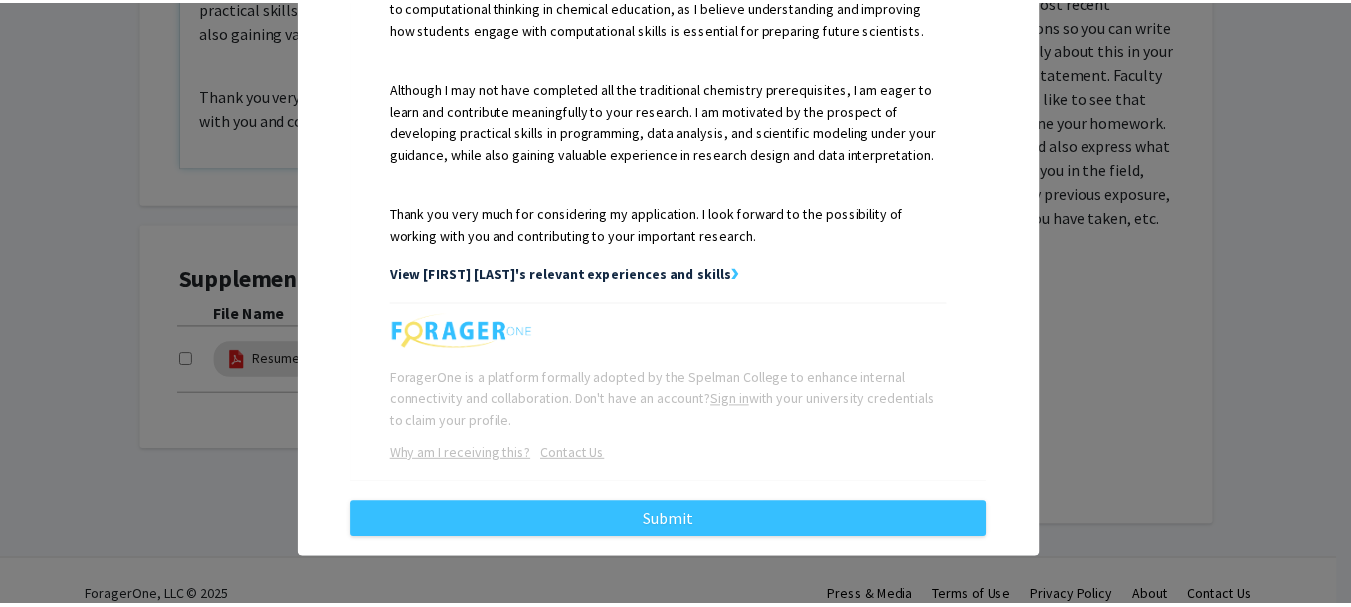 scroll, scrollTop: 0, scrollLeft: 0, axis: both 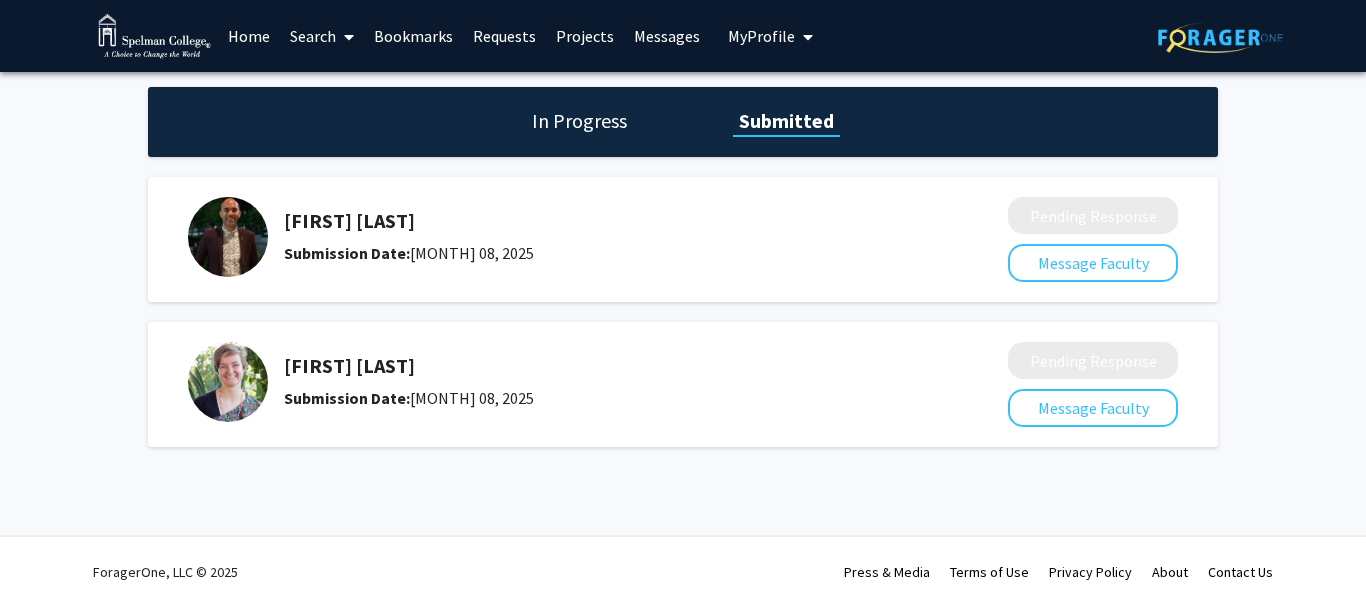 click on "Bookmarks" at bounding box center (413, 36) 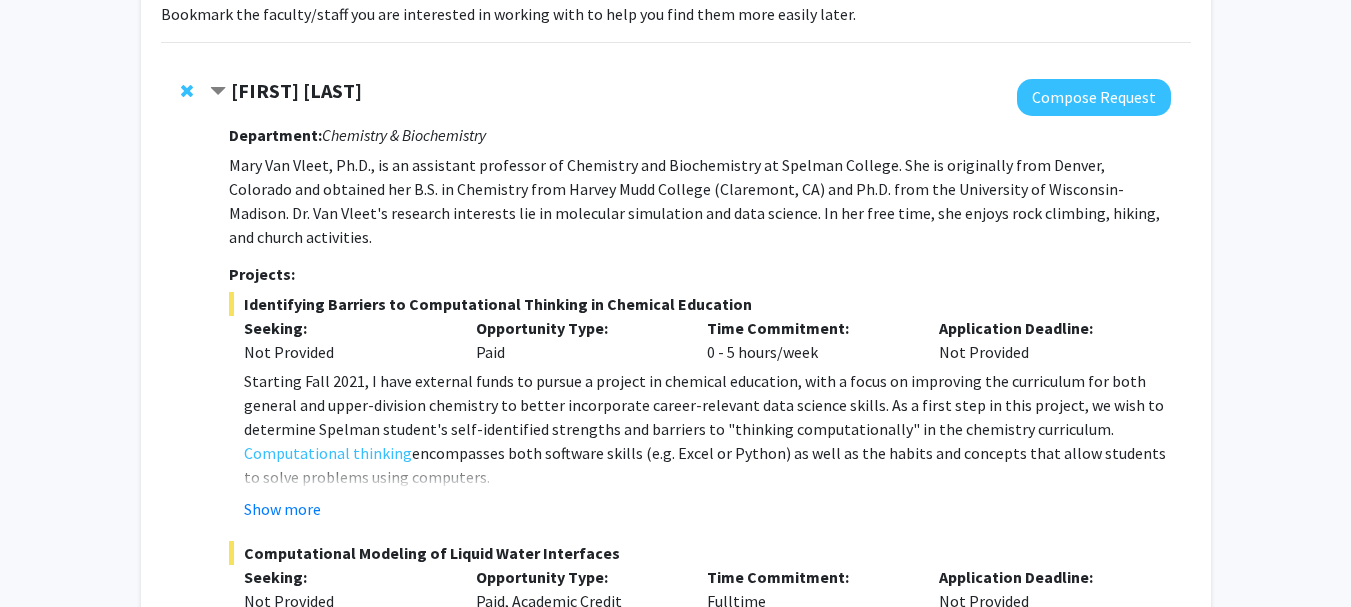 scroll, scrollTop: 163, scrollLeft: 0, axis: vertical 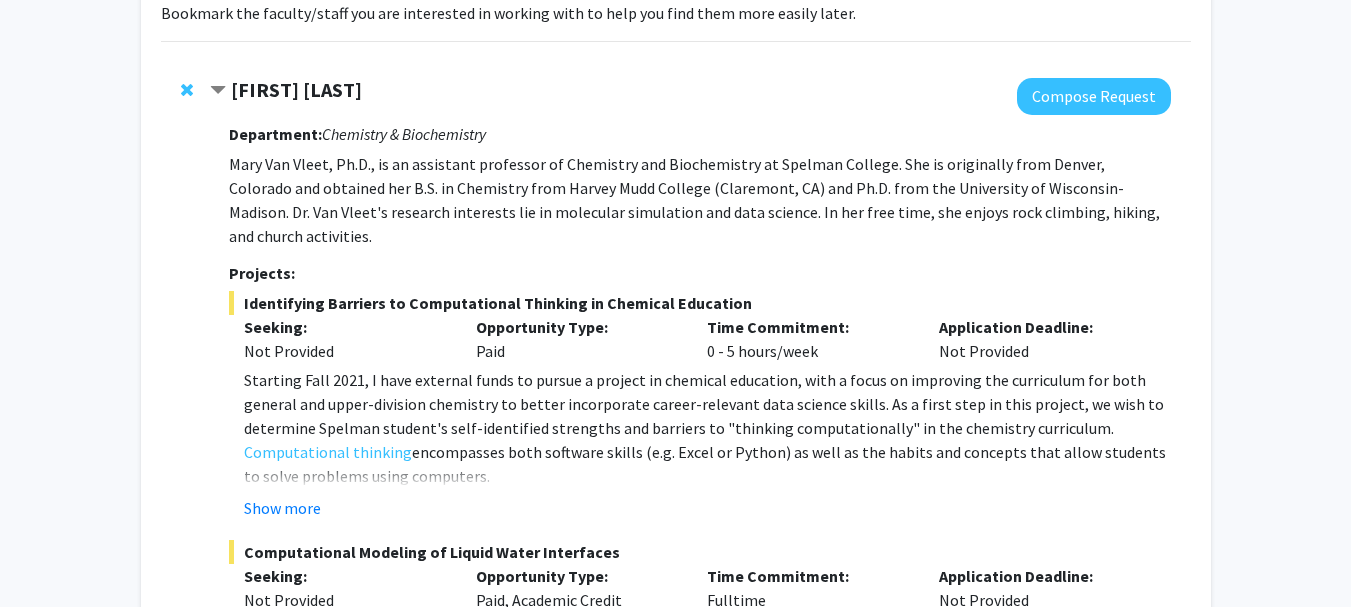 click 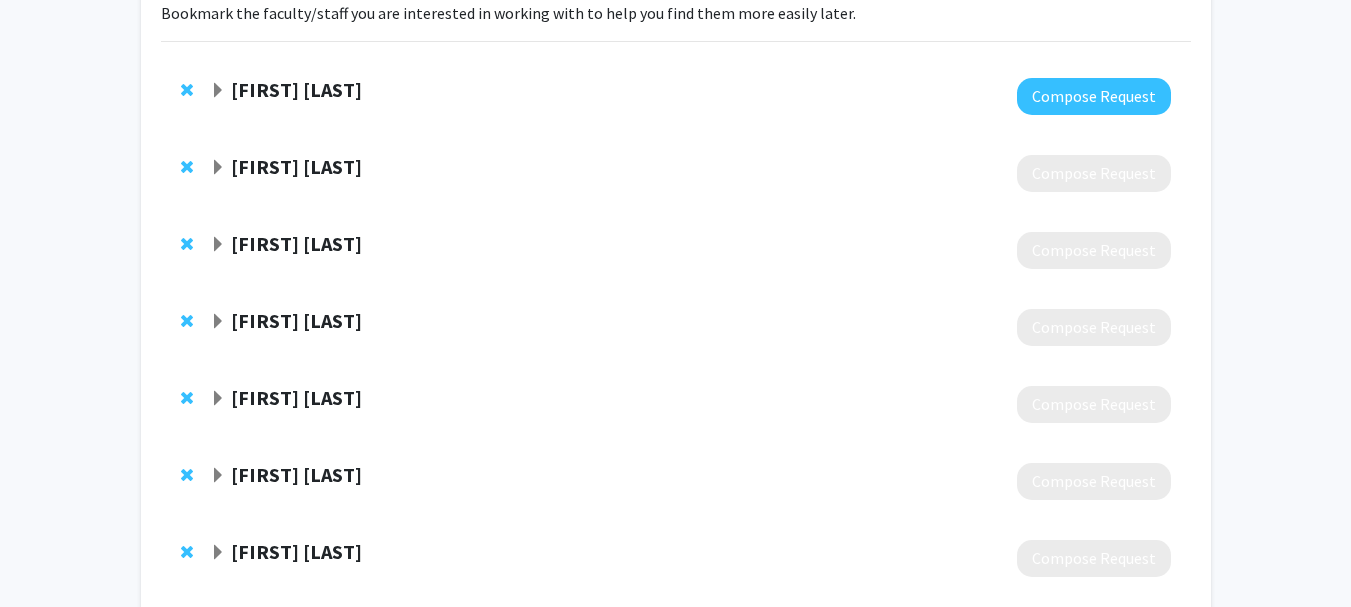 click on "[FIRST] [LAST]" 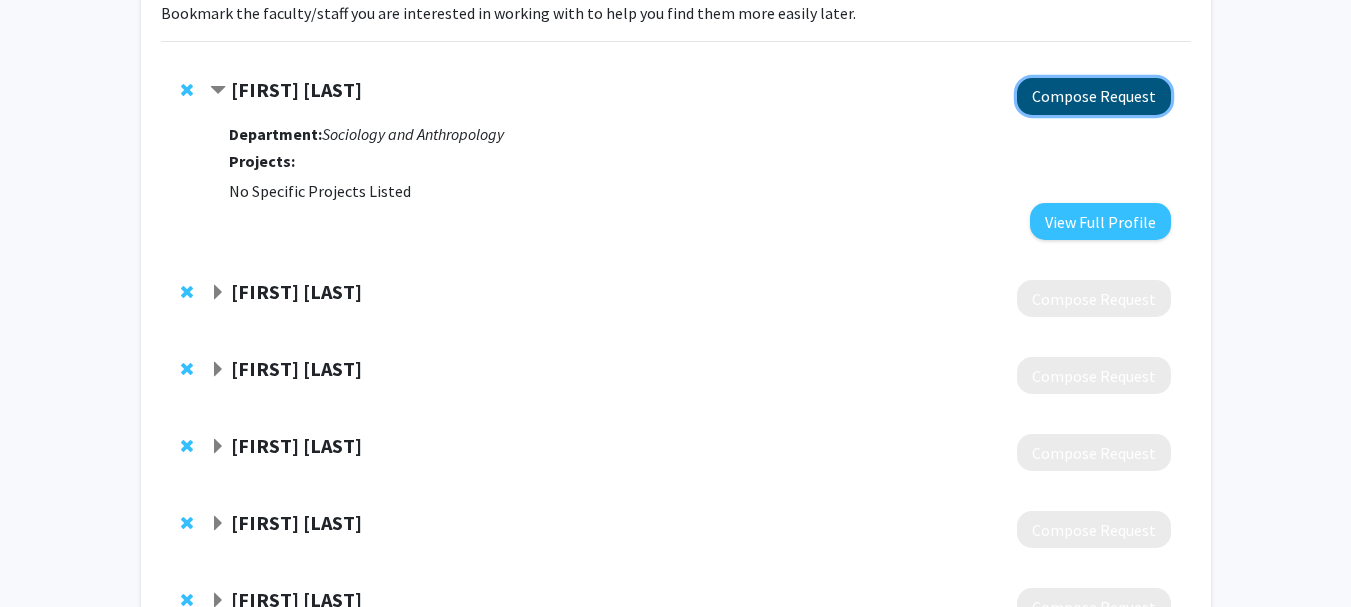 click on "Compose Request" 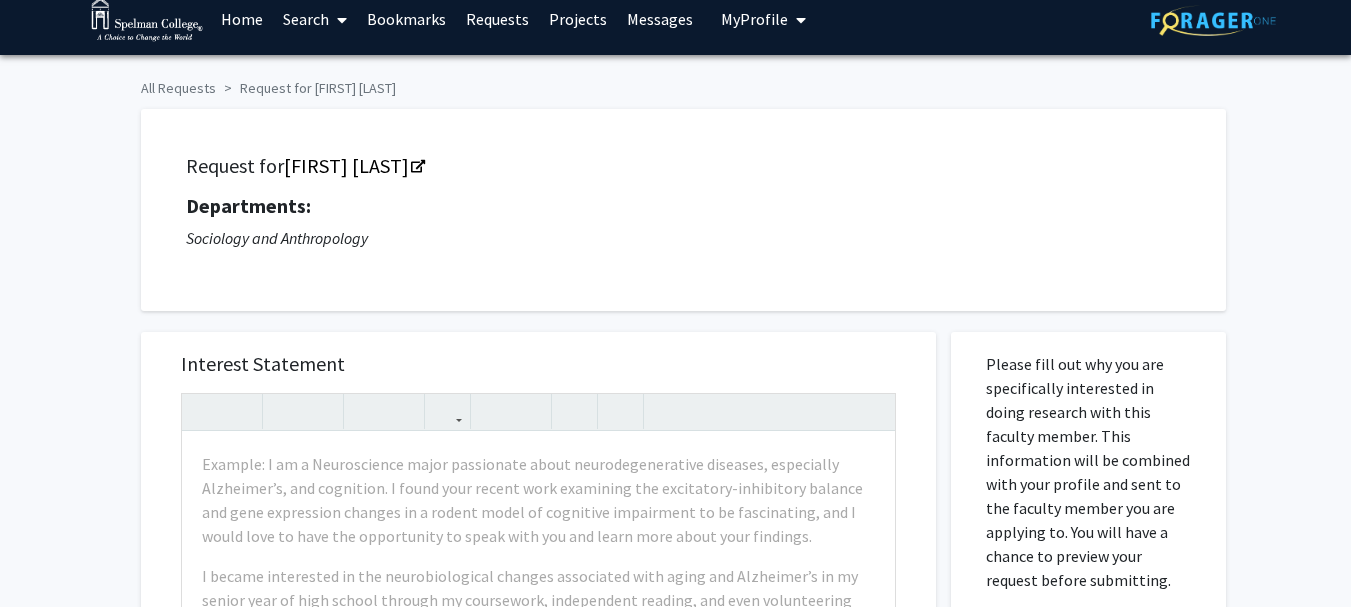 scroll, scrollTop: 0, scrollLeft: 0, axis: both 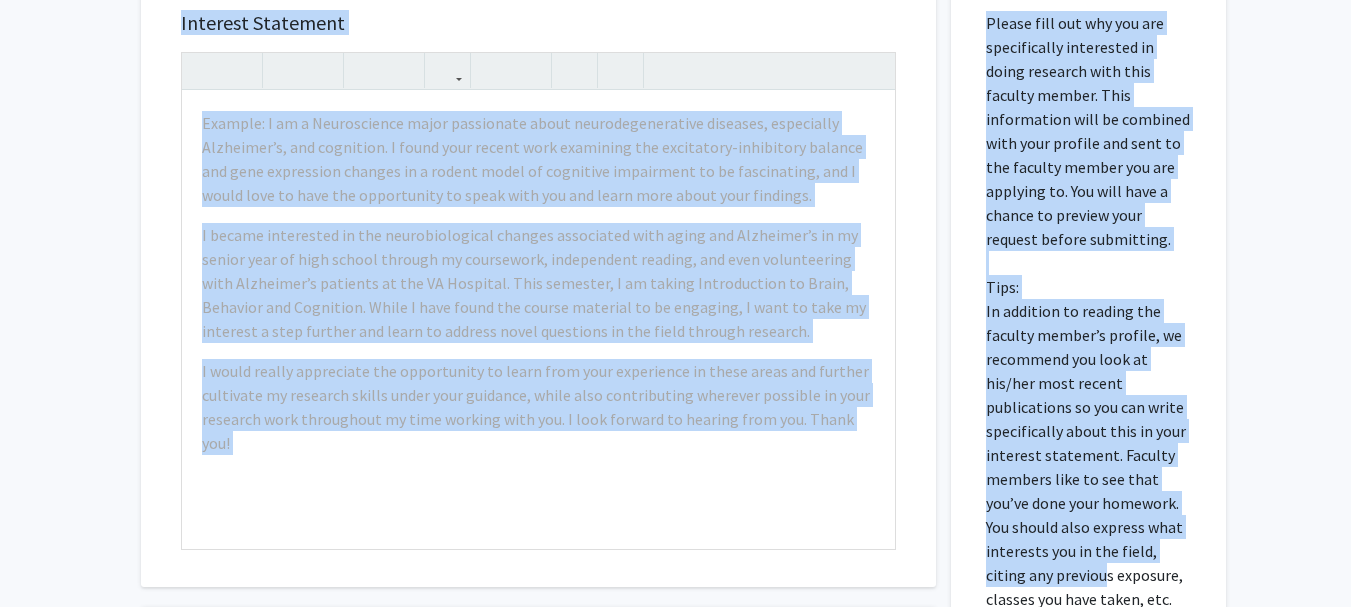 drag, startPoint x: 175, startPoint y: 175, endPoint x: 1051, endPoint y: 579, distance: 964.67194 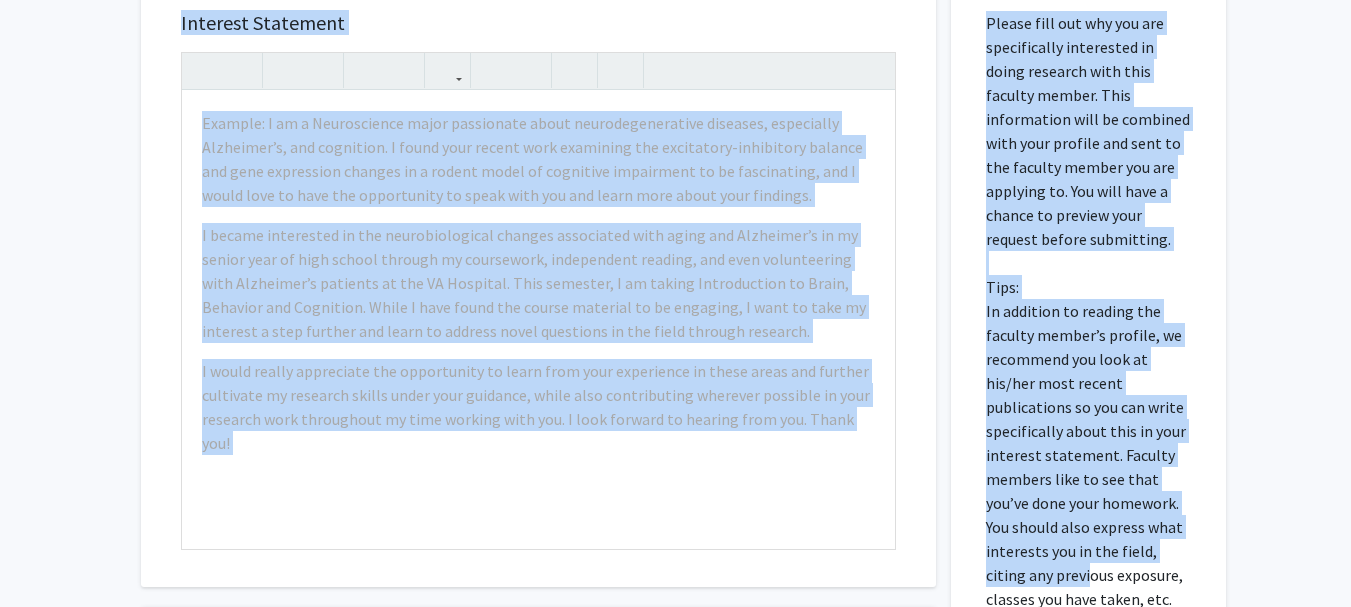 copy on "Request for   Bailey Brown  Departments:  Sociology and Anthropology  Interest Statement  Example: I am a Neuroscience major passionate about neurodegenerative diseases, especially Alzheimer’s, and cognition. I found your recent work examining the excitatory-inhibitory balance and gene expression changes in a rodent model of cognitive impairment to be fascinating, and I would love to have the opportunity to speak with you and learn more about your findings.   I became interested in the neurobiological changes associated with aging and Alzheimer’s in my senior year of high school through my coursework, independent reading, and even volunteering with Alzheimer’s patients at the VA Hospital. This semester, I am taking Introduction to Brain, Behavior and Cognition. While I have found the course material to be engaging, I want to take my interest a step further and learn to address novel questions in the field through research.   I would really appreciate the opportunity to learn from your experience in these a..." 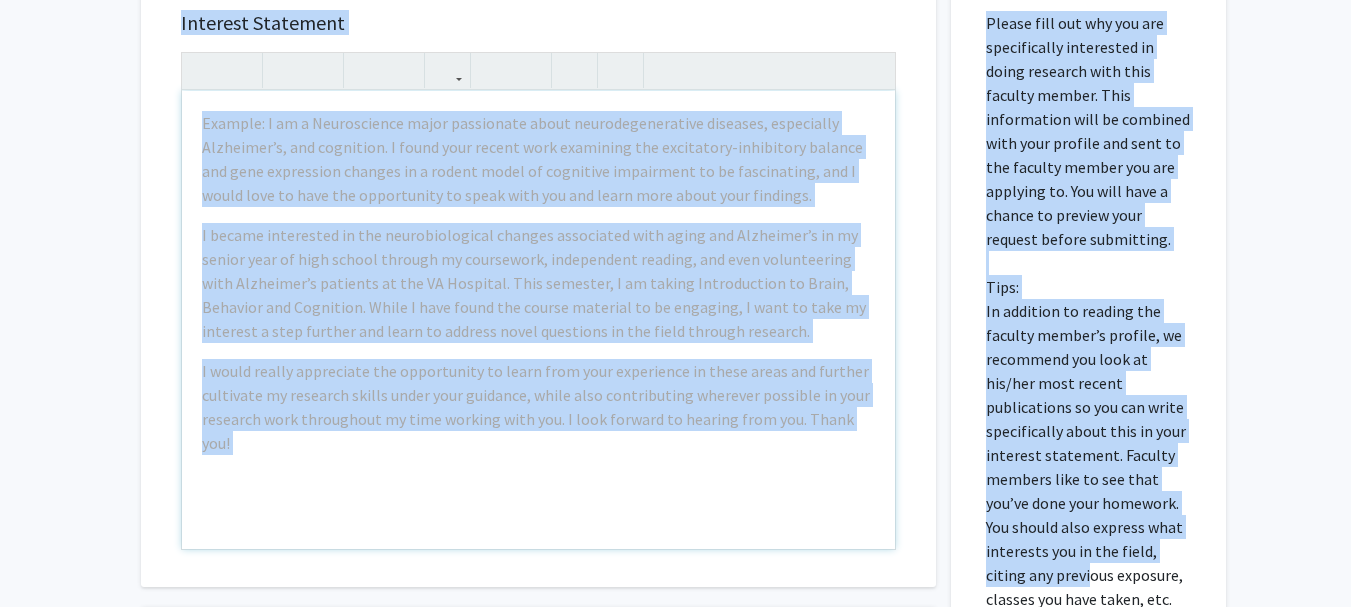 click on "Example: I am a Neuroscience major passionate about neurodegenerative diseases, especially Alzheimer’s, and cognition. I found your recent work examining the excitatory-inhibitory balance and gene expression changes in a rodent model of cognitive impairment to be fascinating, and I would love to have the opportunity to speak with you and learn more about your findings.   I became interested in the neurobiological changes associated with aging and Alzheimer’s in my senior year of high school through my coursework, independent reading, and even volunteering with Alzheimer’s patients at the VA Hospital. This semester, I am taking Introduction to Brain, Behavior and Cognition. While I have found the course material to be engaging, I want to take my interest a step further and learn to address novel questions in the field through research." at bounding box center (538, 320) 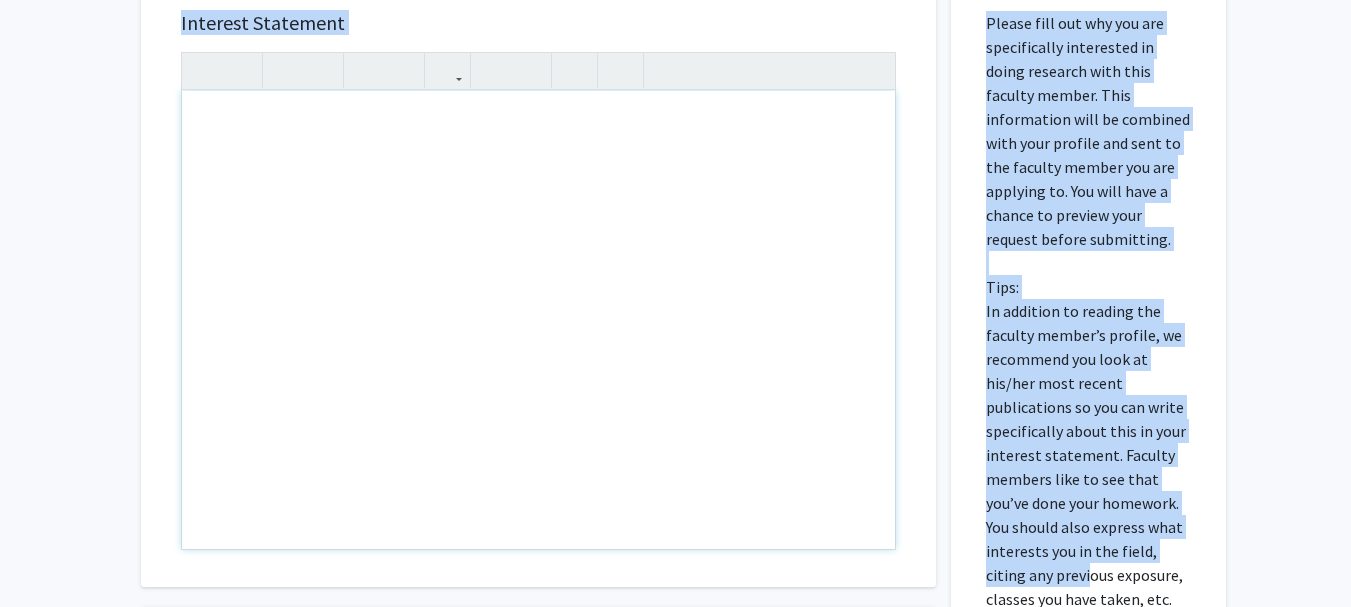 paste 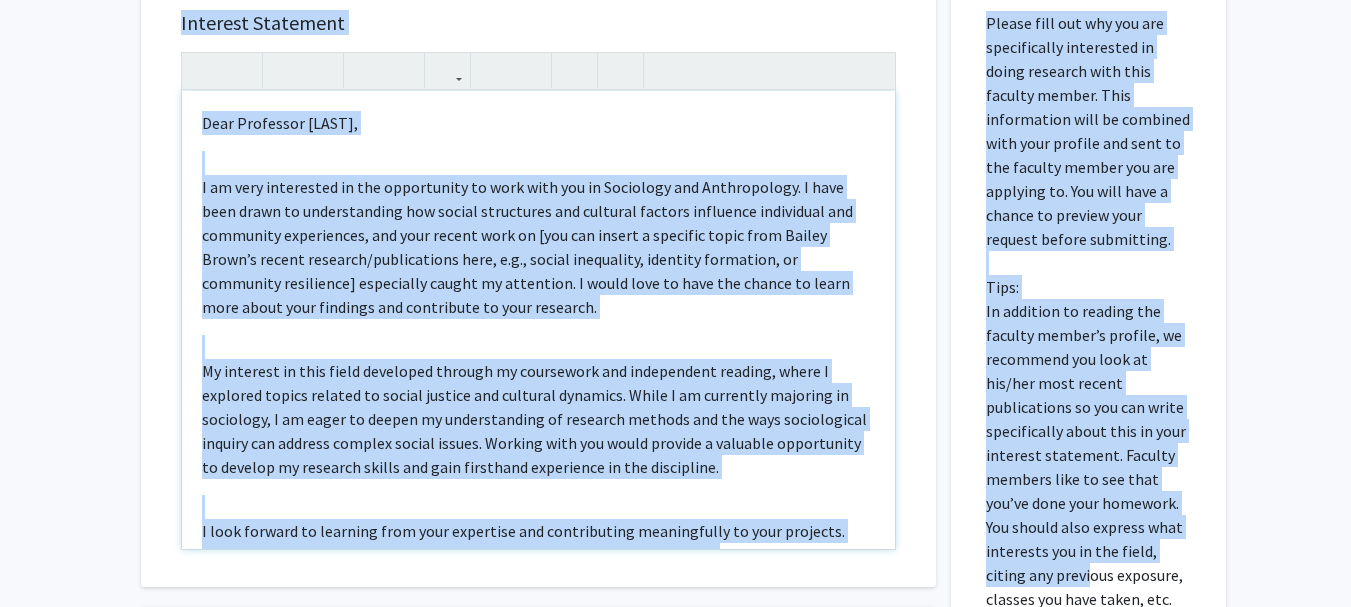 type on "<p>Dear Professor Brown,</p><br><p>I am very interested in the opportunity to work with you in Sociology and Anthropology. I have been drawn to understanding how social structures and cultural factors influence individual and community experiences, and your recent work on [you can insert a specific topic from Bailey Brown’s recent research/publications here, e.g., social inequality, identity formation, or community resilience] especially caught my attention. I would love to have the chance to learn more about your findings and contribute to your research.</p><br><p>My interest in this field developed through my coursework and independent reading, where I explored topics related to social justice and cultural dynamics. While I am currently majoring in sociology, I am eager to deepen my understanding of research methods and the ways sociological inquiry can address complex social issues. Working with you would provide a valuable opportunity to develop my research skills and gain firsthand experience in the d..." 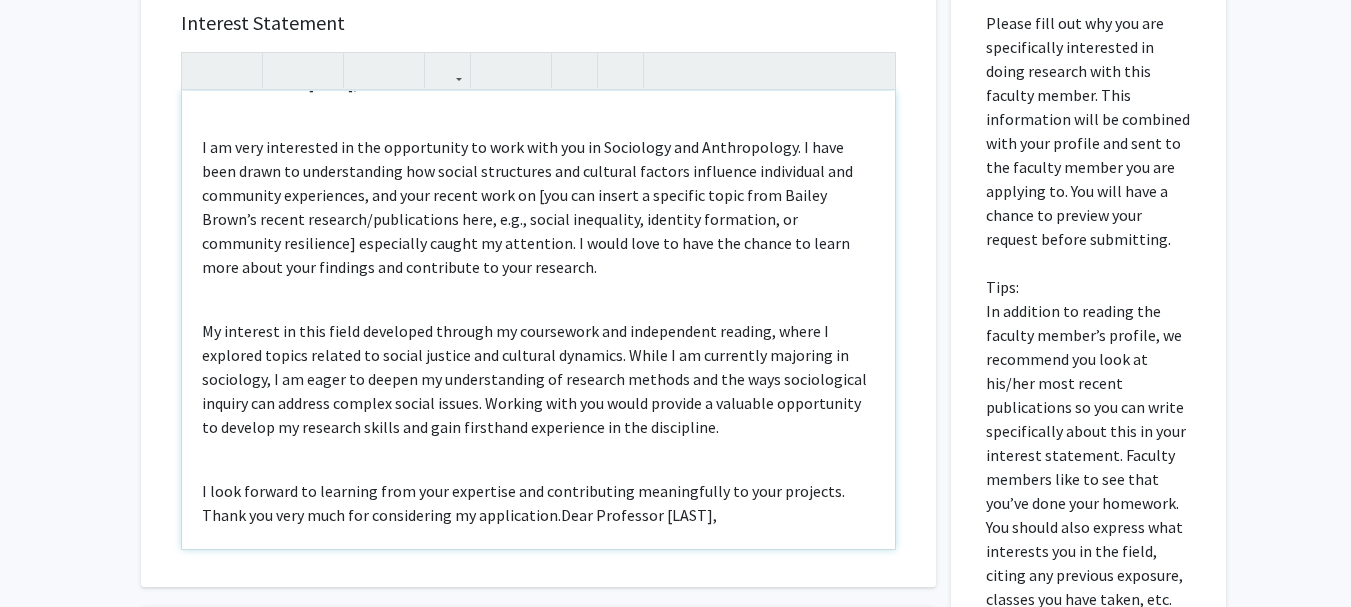 scroll, scrollTop: 0, scrollLeft: 0, axis: both 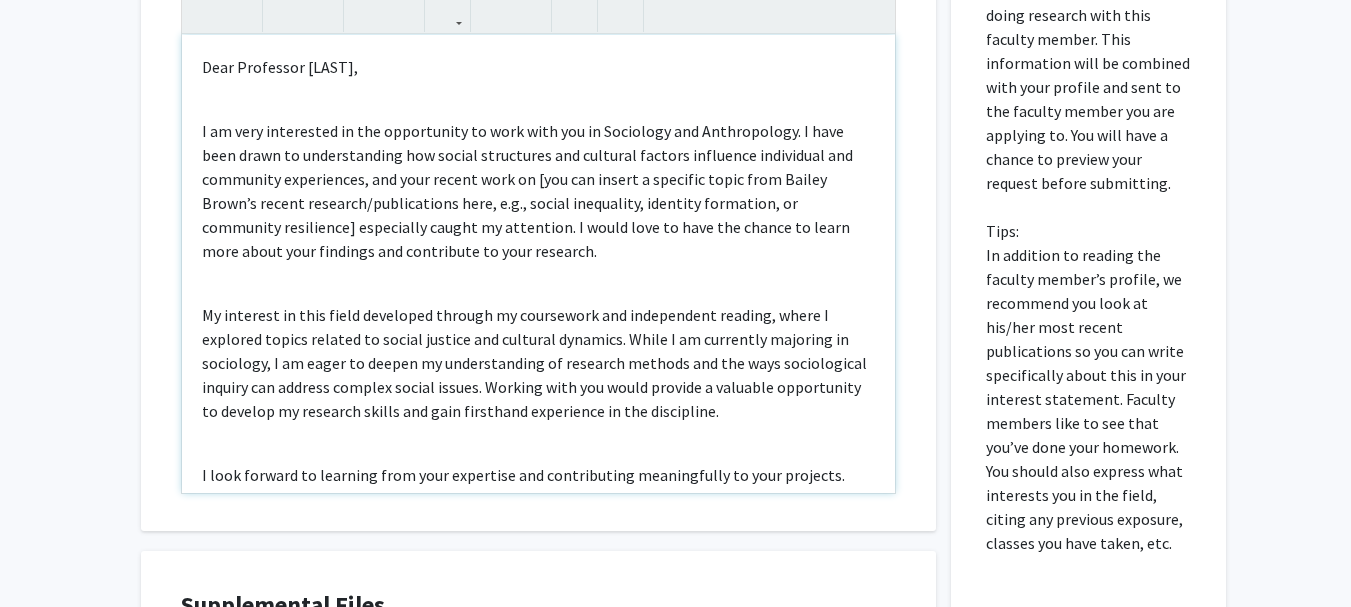 click on "I am very interested in the opportunity to work with you in Sociology and Anthropology. I have been drawn to understanding how social structures and cultural factors influence individual and community experiences, and your recent work on [you can insert a specific topic from Bailey Brown’s recent research/publications here, e.g., social inequality, identity formation, or community resilience] especially caught my attention. I would love to have the chance to learn more about your findings and contribute to your research." at bounding box center (538, 191) 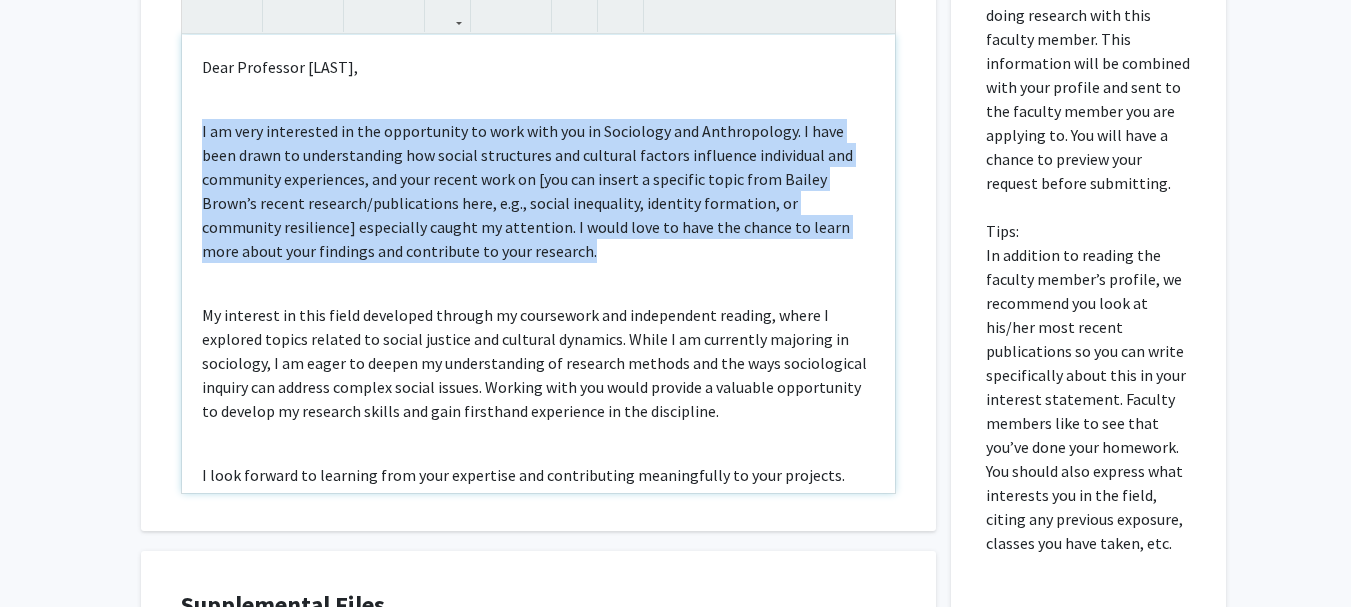 click on "I am very interested in the opportunity to work with you in Sociology and Anthropology. I have been drawn to understanding how social structures and cultural factors influence individual and community experiences, and your recent work on [you can insert a specific topic from Bailey Brown’s recent research/publications here, e.g., social inequality, identity formation, or community resilience] especially caught my attention. I would love to have the chance to learn more about your findings and contribute to your research." at bounding box center [538, 191] 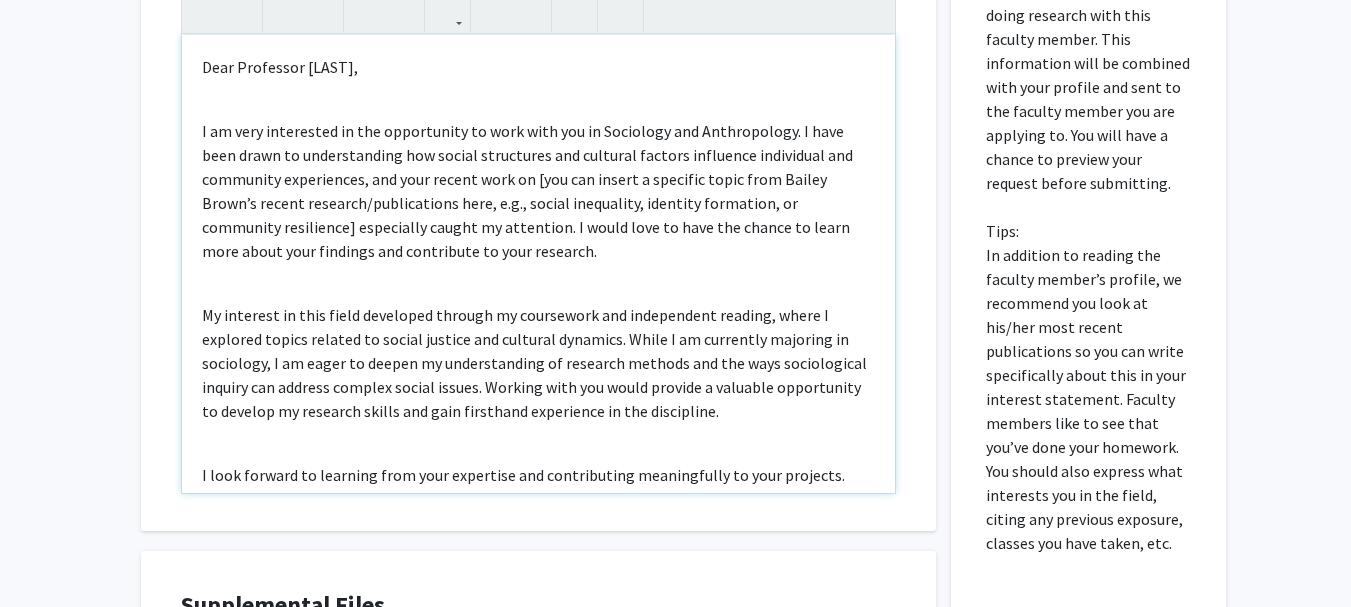 click on "I am very interested in the opportunity to work with you in Sociology and Anthropology. I have been drawn to understanding how social structures and cultural factors influence individual and community experiences, and your recent work on [you can insert a specific topic from Bailey Brown’s recent research/publications here, e.g., social inequality, identity formation, or community resilience] especially caught my attention. I would love to have the chance to learn more about your findings and contribute to your research." at bounding box center [538, 191] 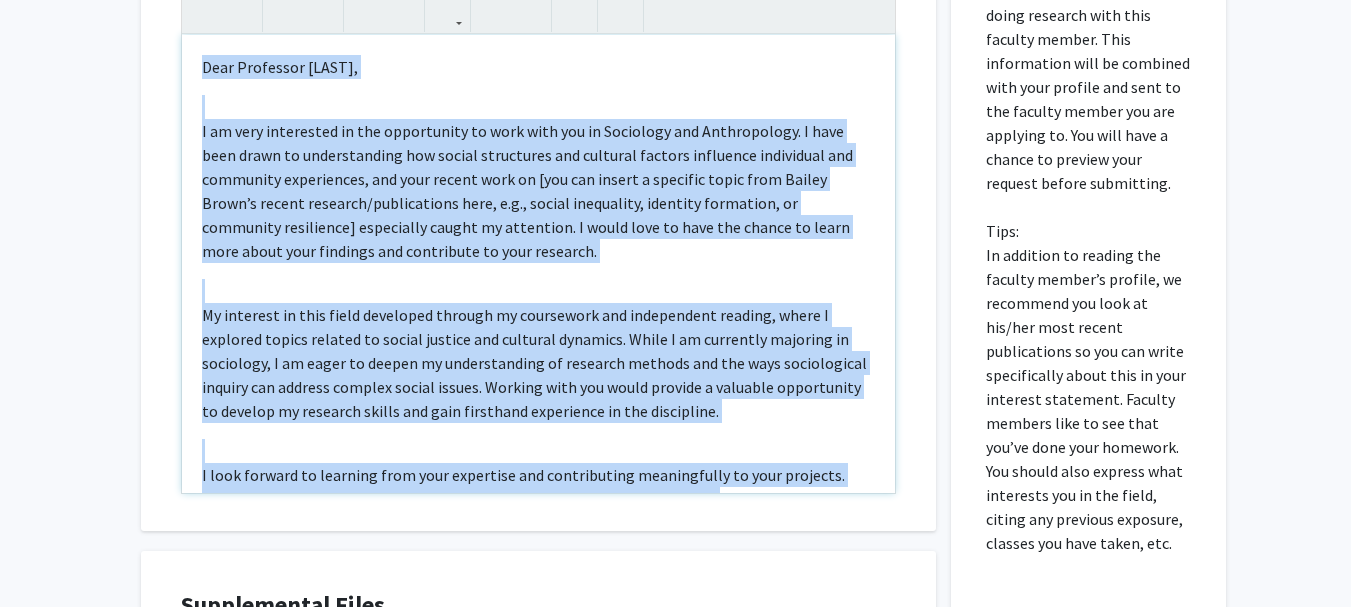 scroll, scrollTop: 486, scrollLeft: 0, axis: vertical 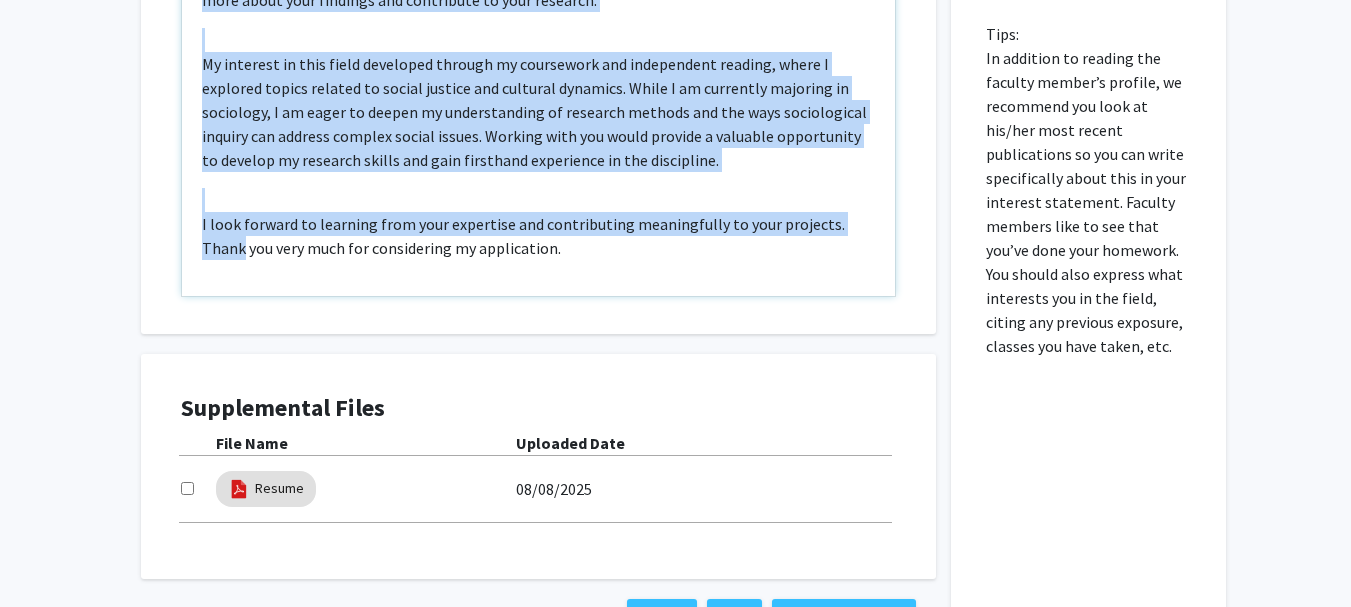 drag, startPoint x: 194, startPoint y: 56, endPoint x: 43, endPoint y: 593, distance: 557.8261 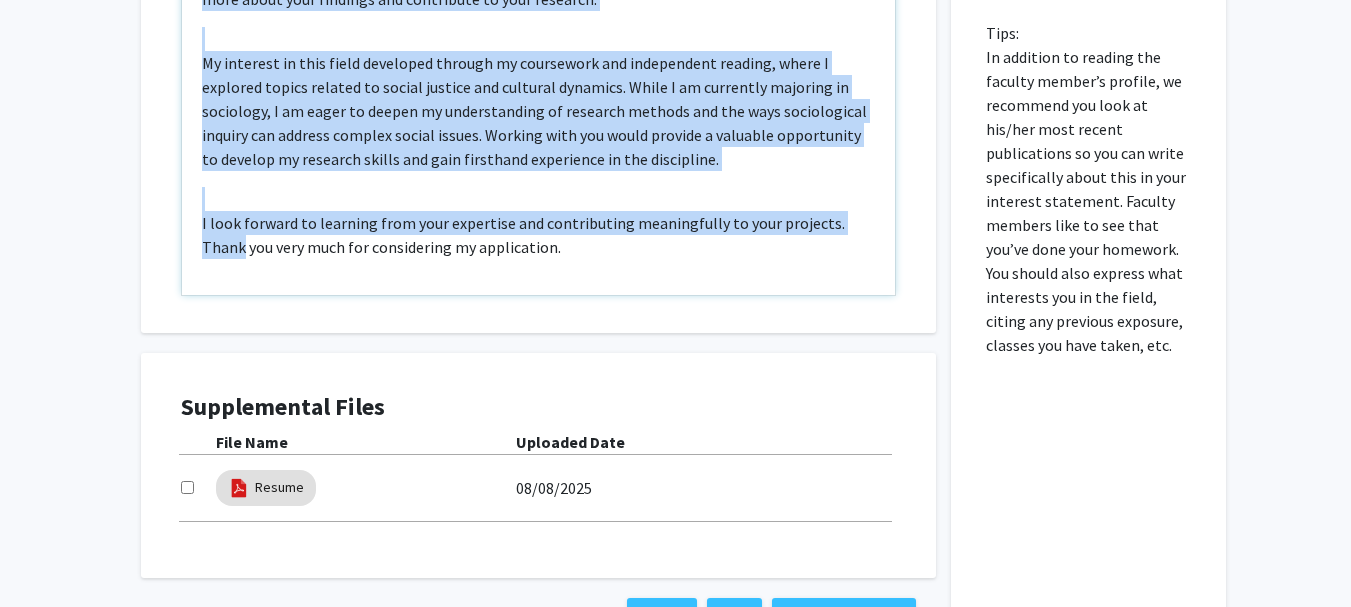 click on "All Requests  Request for Bailey Brown   Request for   Bailey Brown  Departments:  Sociology and Anthropology  Interest Statement Dear Professor Brown, I am very interested in the opportunity to work with you in Sociology and Anthropology. I have been drawn to understanding how social structures and cultural factors influence individual and community experiences, and your recent work on [you can insert a specific topic from Bailey Brown’s recent research/publications here, e.g., social inequality, identity formation, or community resilience] especially caught my attention. I would love to have the chance to learn more about your findings and contribute to your research. I look forward to learning from your expertise and contributing meaningfully to your projects. Thank you very much for considering my application.Dear Professor Brown, I look forward to learning from your expertise and contributing meaningfully to your projects. Thank you very much for considering my application. Insert link Remove link" 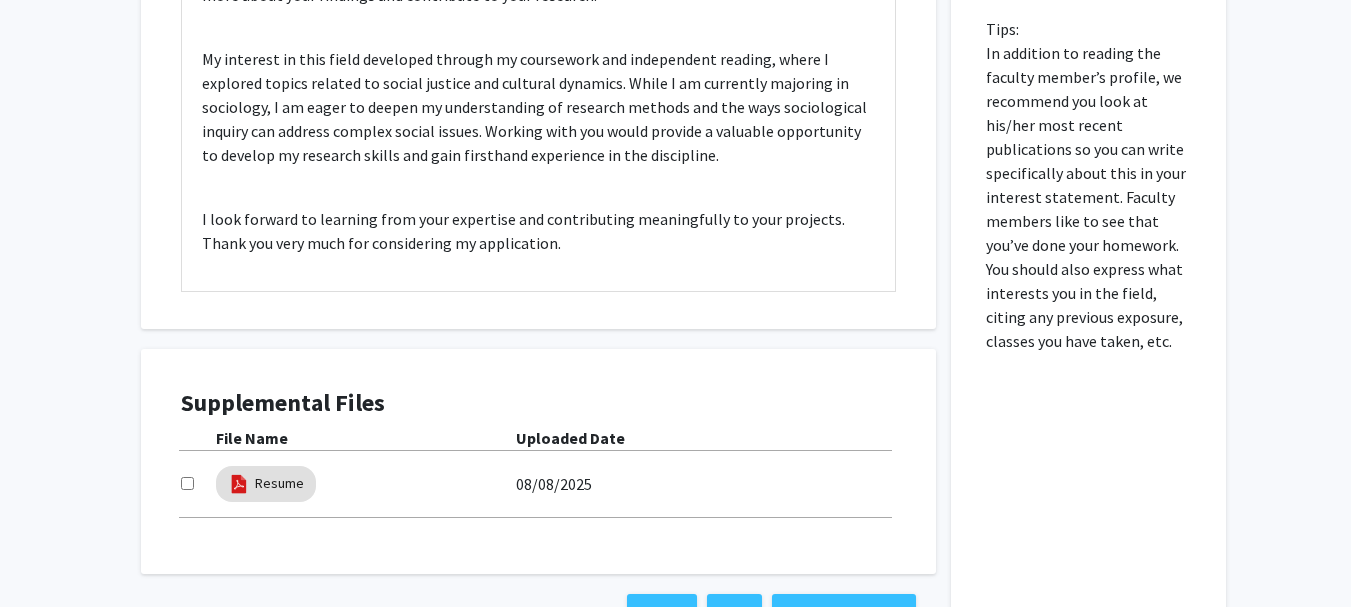 click on "All Requests  Request for Bailey Brown   Request for   Bailey Brown  Departments:  Sociology and Anthropology  Interest Statement Dear Professor Brown, I am very interested in the opportunity to work with you in Sociology and Anthropology. I have been drawn to understanding how social structures and cultural factors influence individual and community experiences, and your recent work on [you can insert a specific topic from Bailey Brown’s recent research/publications here, e.g., social inequality, identity formation, or community resilience] especially caught my attention. I would love to have the chance to learn more about your findings and contribute to your research. I look forward to learning from your expertise and contributing meaningfully to your projects. Thank you very much for considering my application.Dear Professor Brown, I look forward to learning from your expertise and contributing meaningfully to your projects. Thank you very much for considering my application. Insert link Remove link" 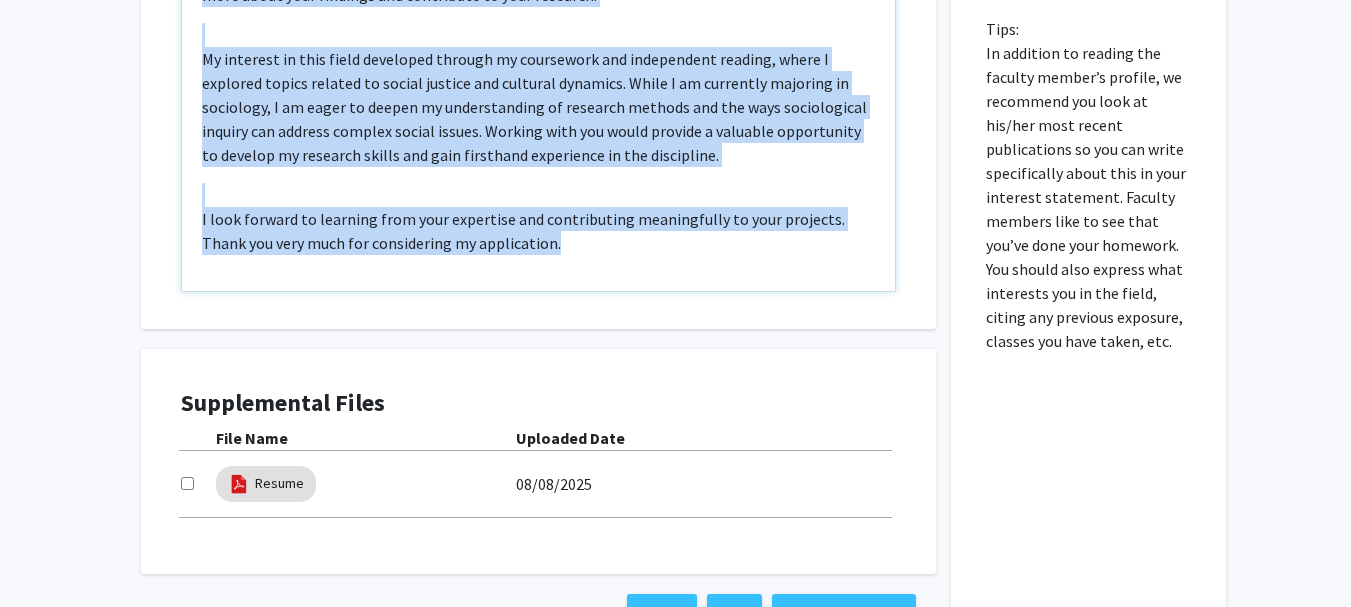 scroll, scrollTop: 311, scrollLeft: 0, axis: vertical 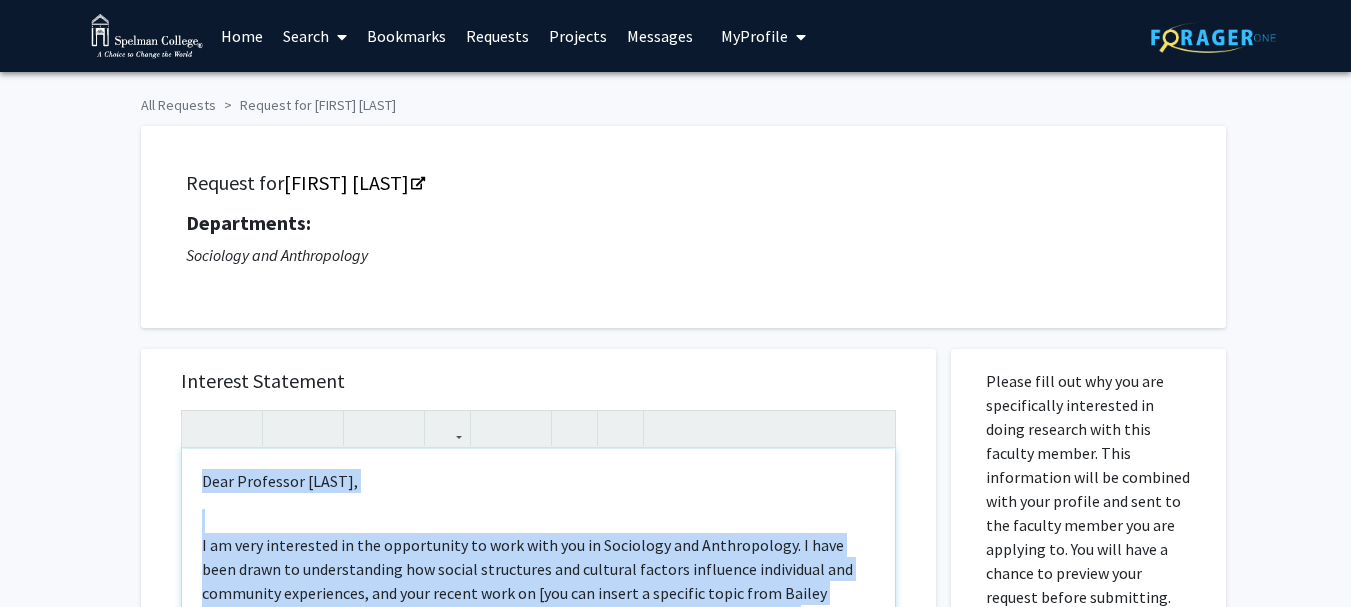 drag, startPoint x: 572, startPoint y: 254, endPoint x: 159, endPoint y: 366, distance: 427.91705 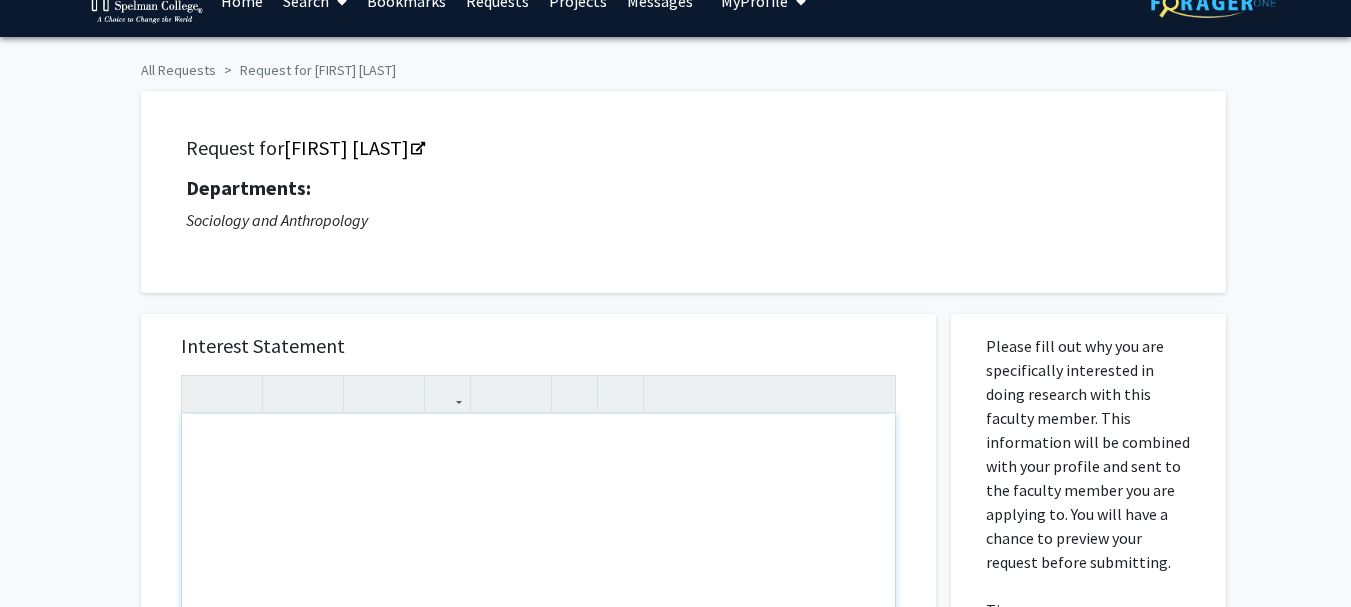 scroll, scrollTop: 36, scrollLeft: 0, axis: vertical 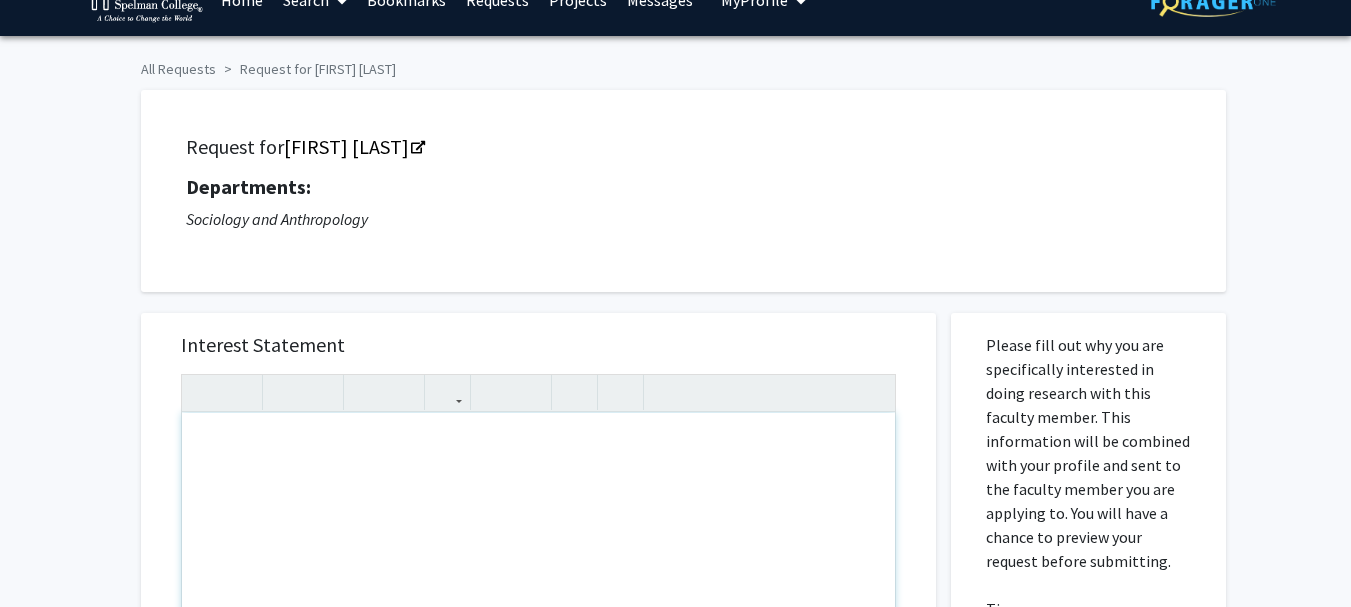 type on "<p>Dear Professor Brown,</p><br><p>I am writing to express my enthusiasm for the opportunity to conduct research under your mentorship in the Sociology and Anthropology Department. Your scholarship on educational inequality and family decision making deeply resonates with my academic interests and goals.</p><br><p>Your forthcoming book Kindergarten Panic: Parental Anxiety and School Choice Inequality offers a compelling exploration of how school choice policies impose labor intensive decision making burdens on parents especially by socioeconomic background and gender. Additionally, your article “Intensive Mothering and the Unequal School Search Burden” illuminates disparities in how parents navigate educational opportunities. Your work on how Black women are reached in computing disciplines particularly “Reaching Black Women Interested in Computing The Importance of Organizational Ties” aligns with my interest in the intersections of race gender and educational inequality.</p><br><p>Although I shifted my m..." 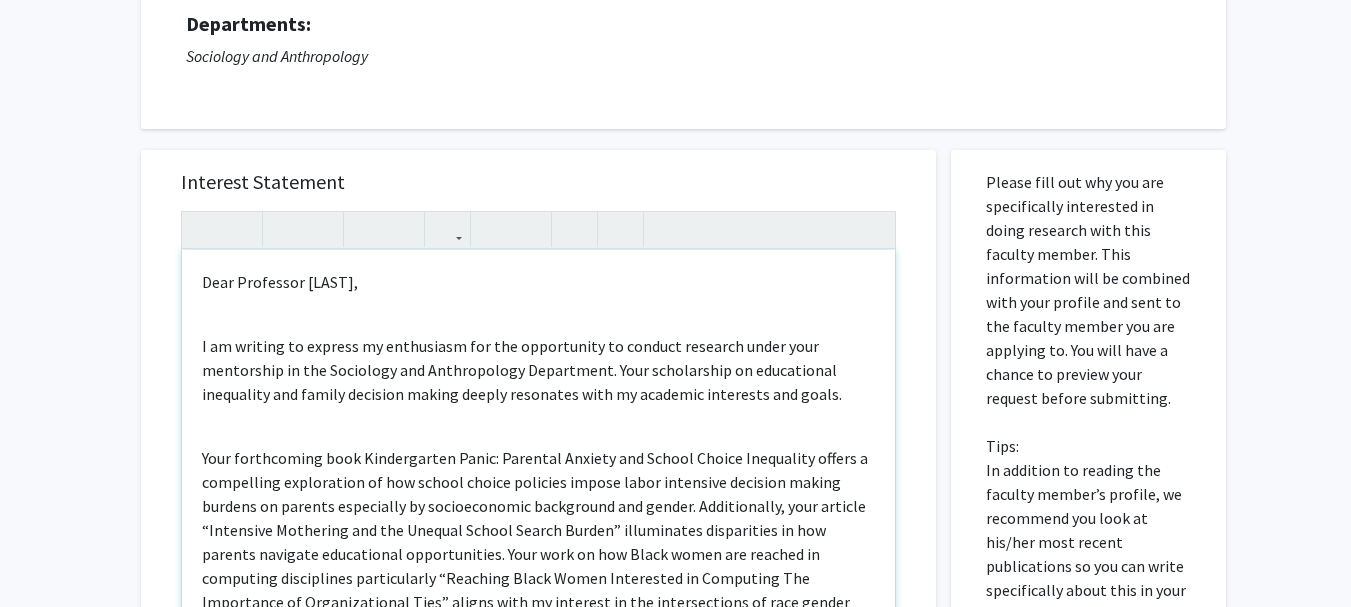 scroll, scrollTop: 200, scrollLeft: 0, axis: vertical 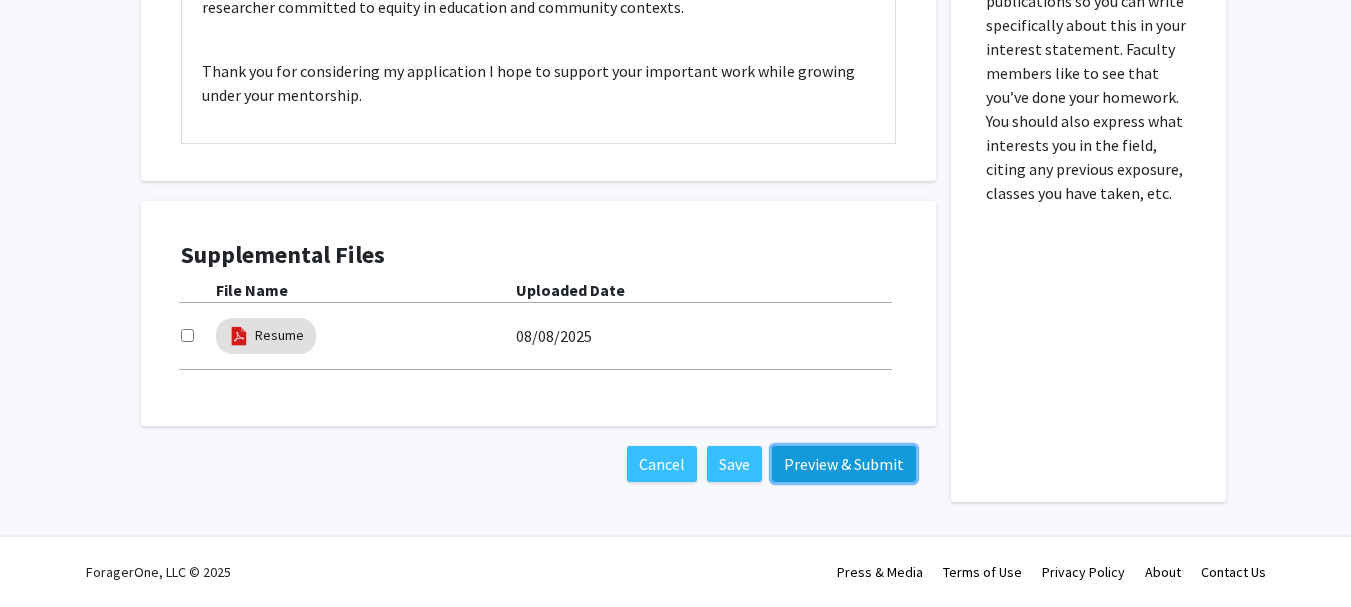 click on "Preview & Submit" at bounding box center (844, 464) 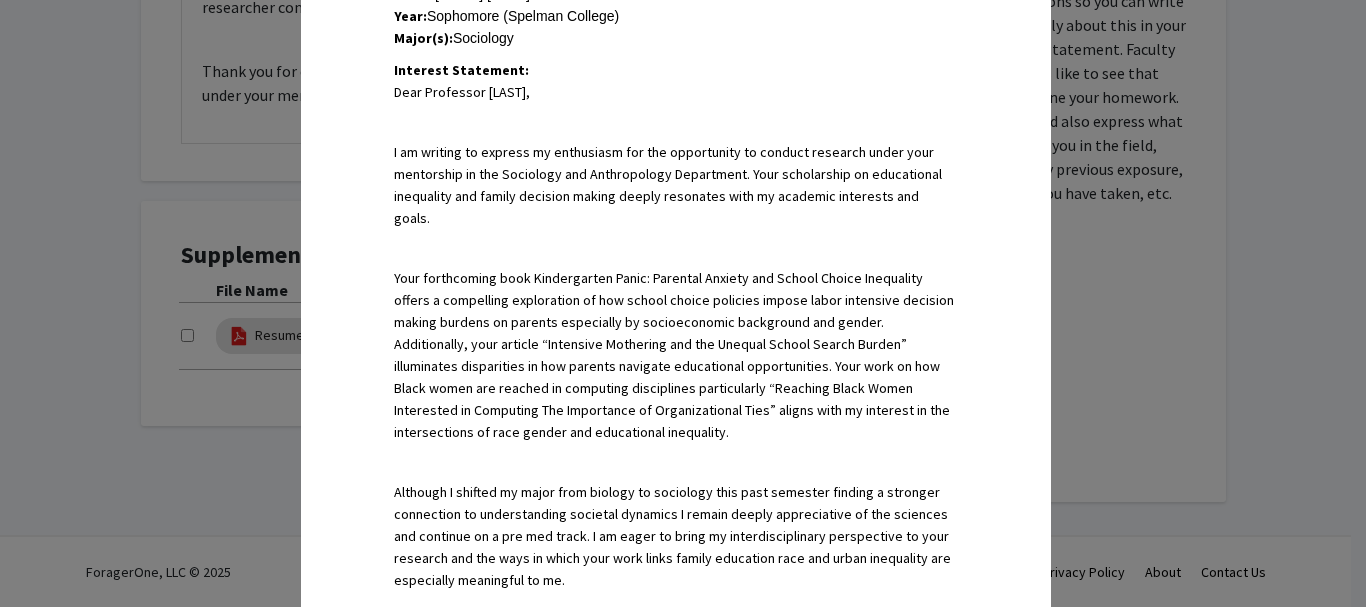 scroll, scrollTop: 996, scrollLeft: 0, axis: vertical 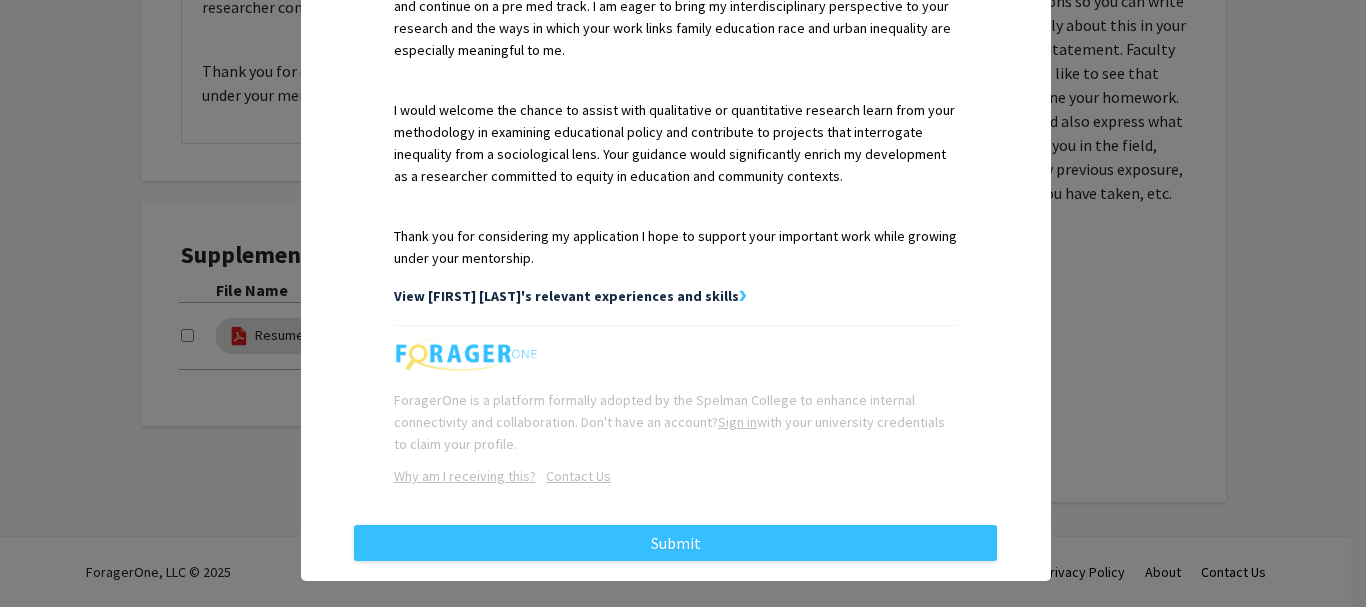 click on "Why am I receiving this? Contact Us" at bounding box center (675, 485) 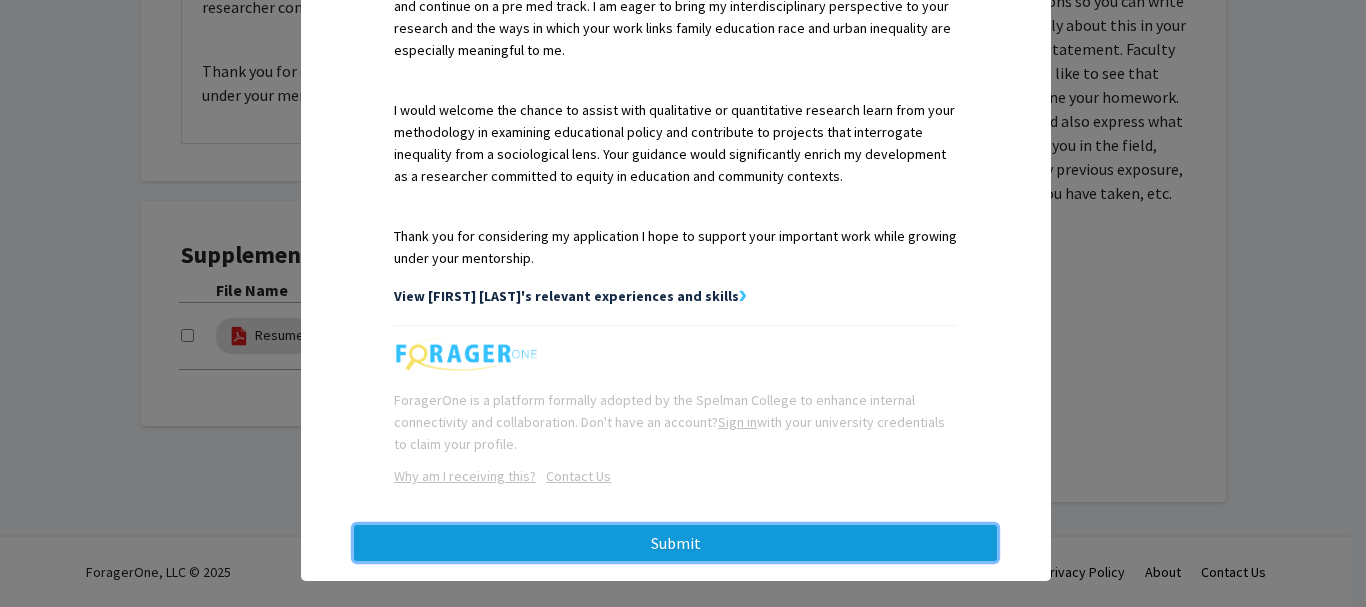 click on "Submit" at bounding box center [675, 543] 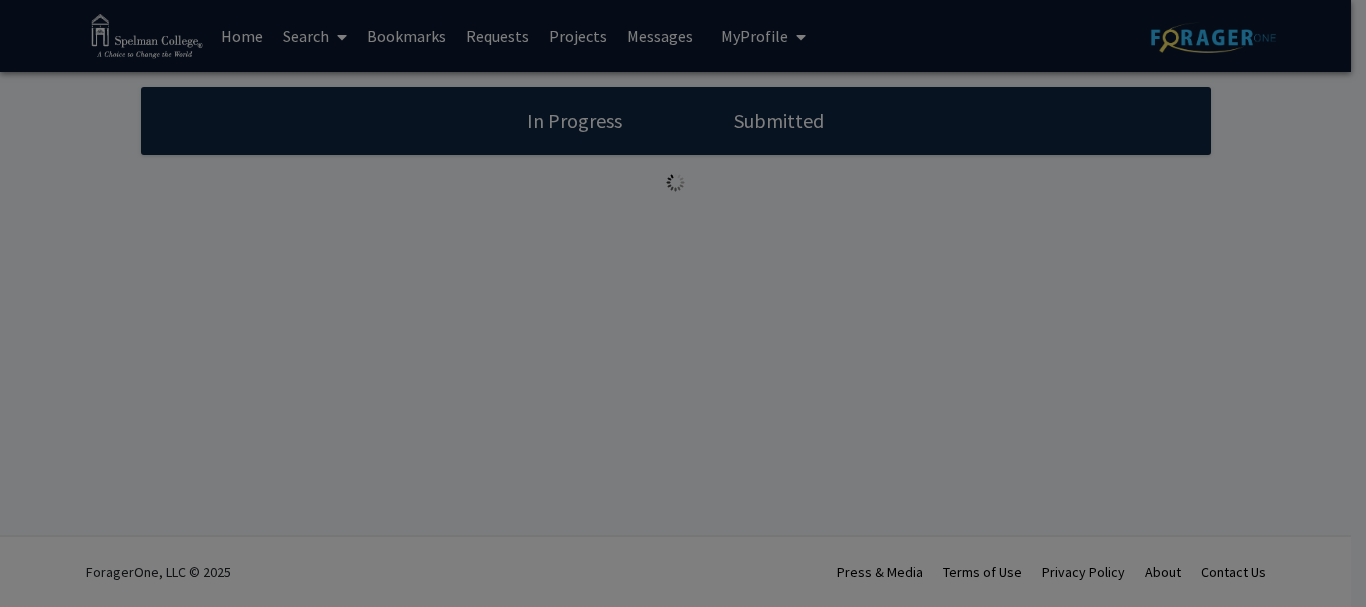 scroll, scrollTop: 0, scrollLeft: 0, axis: both 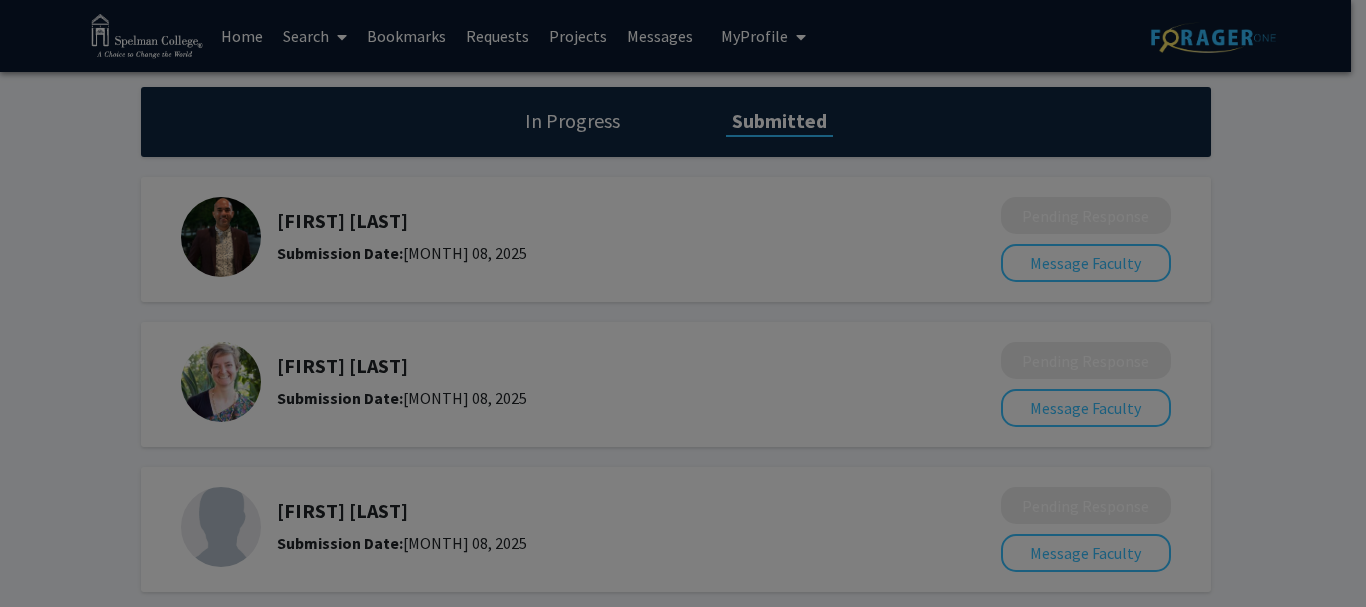 click at bounding box center (683, 303) 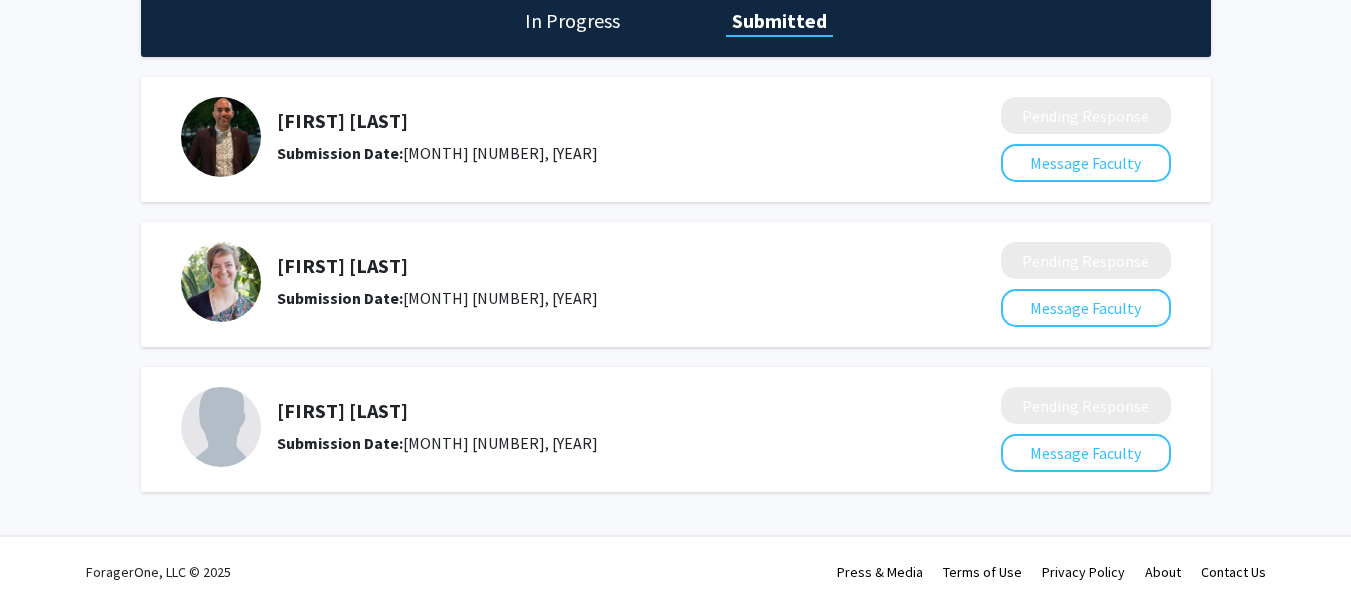 scroll, scrollTop: 0, scrollLeft: 0, axis: both 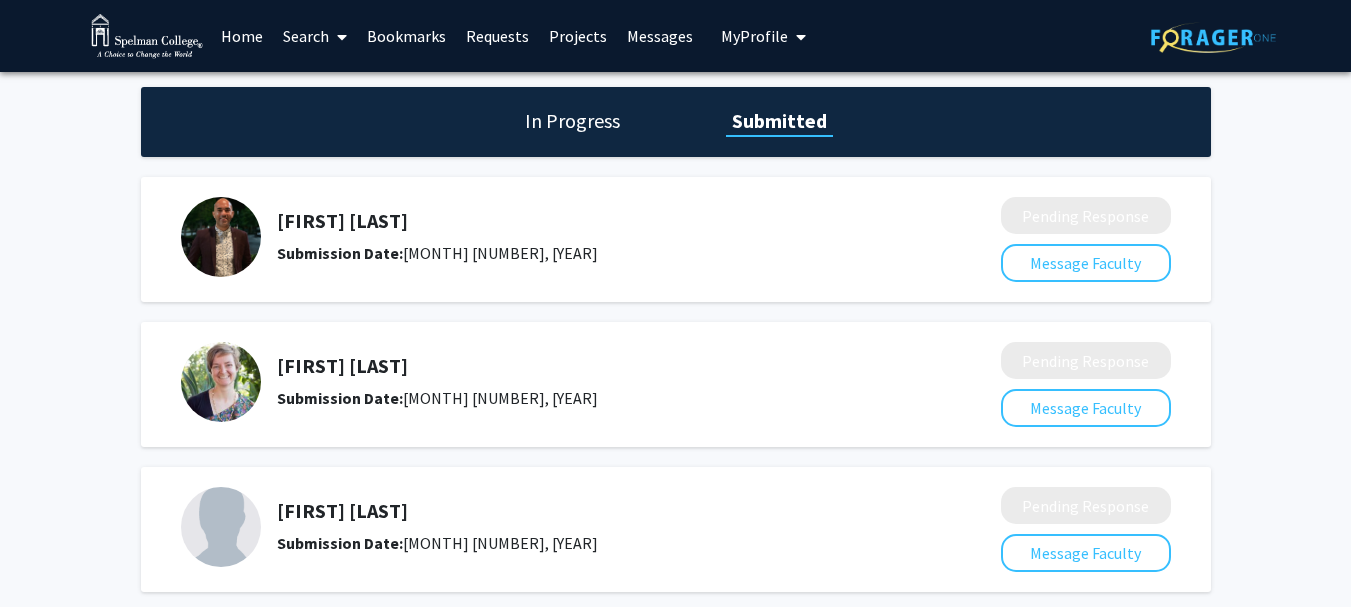 click on "Bookmarks" at bounding box center [406, 36] 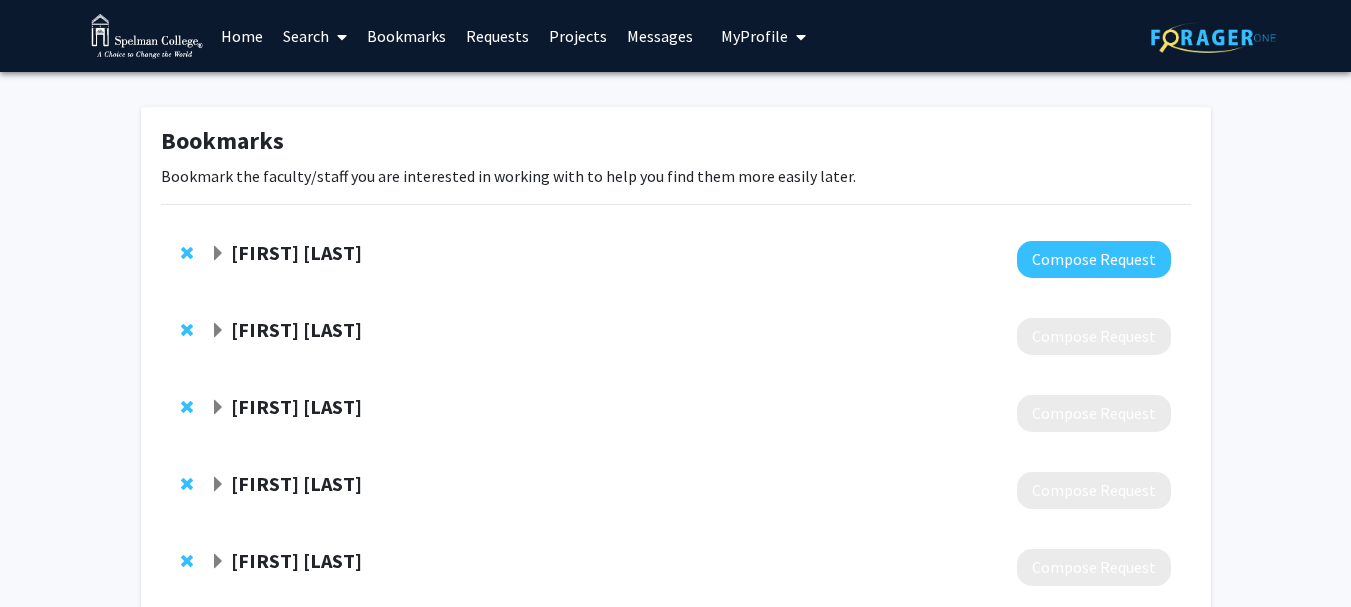 click 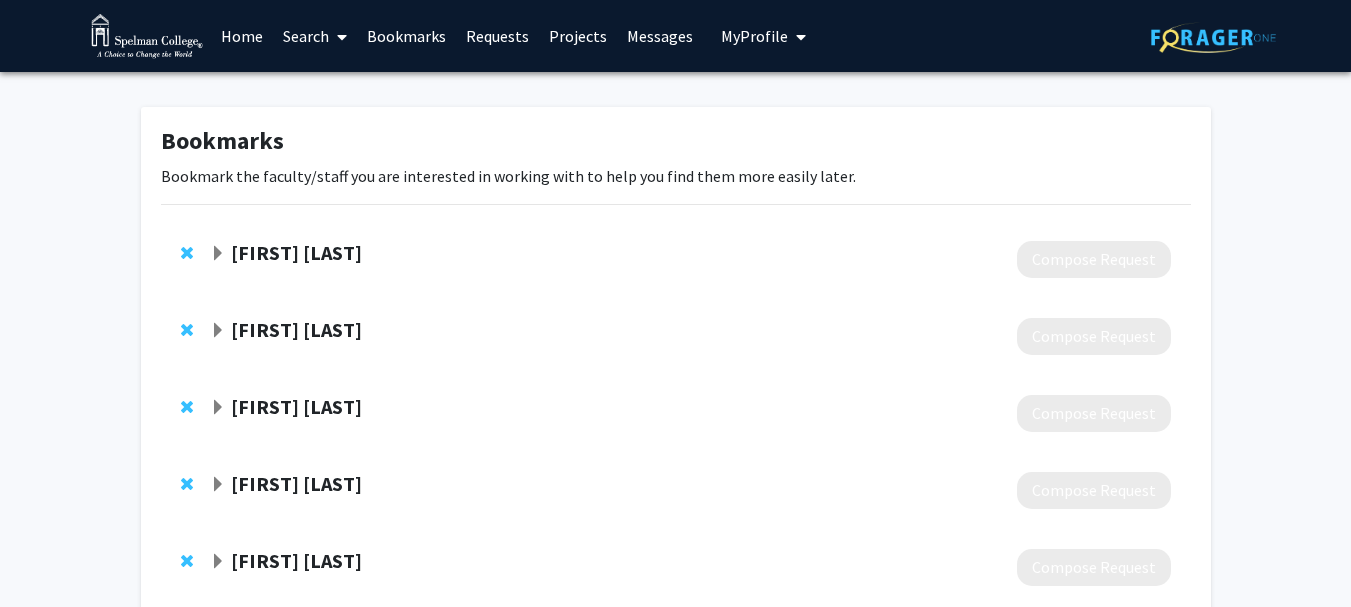 click 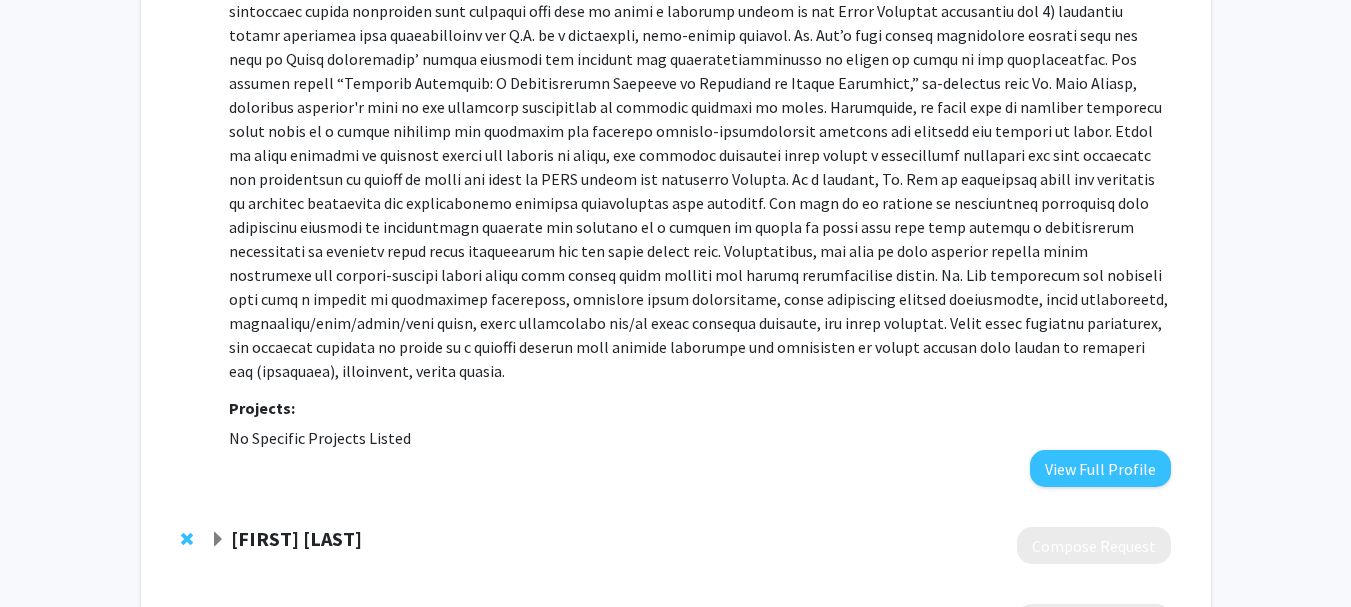 scroll, scrollTop: 534, scrollLeft: 0, axis: vertical 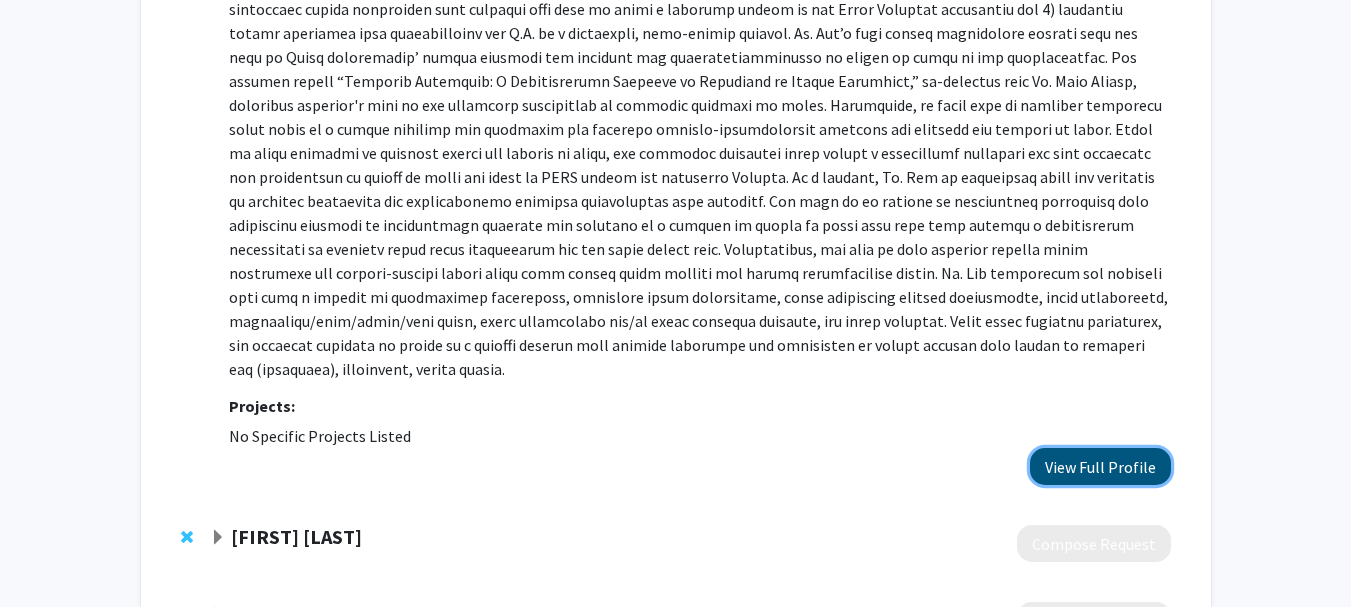 click on "View Full Profile" at bounding box center (1100, 466) 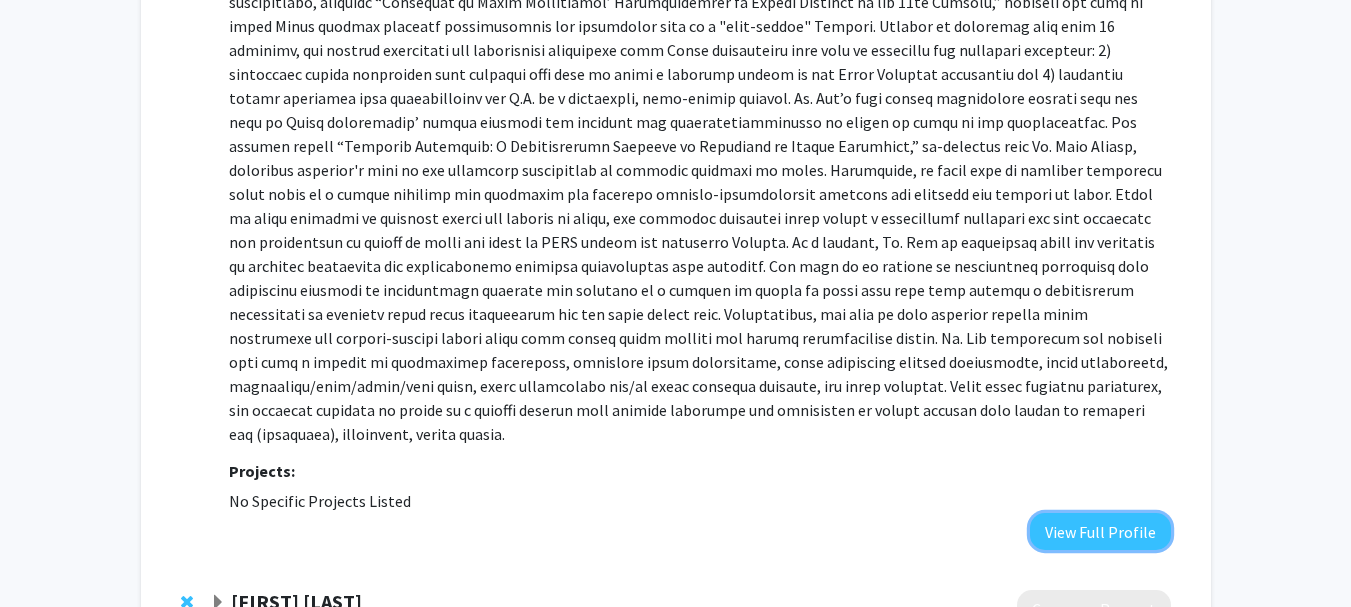 scroll, scrollTop: 465, scrollLeft: 0, axis: vertical 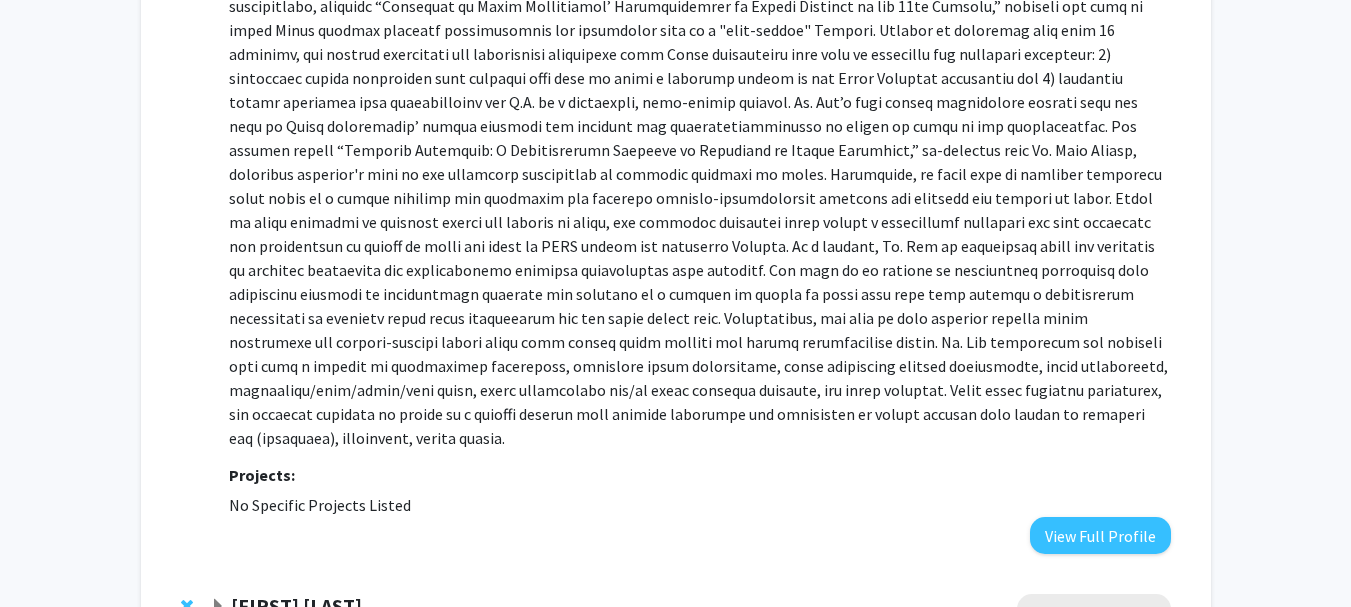 click at bounding box center [699, 150] 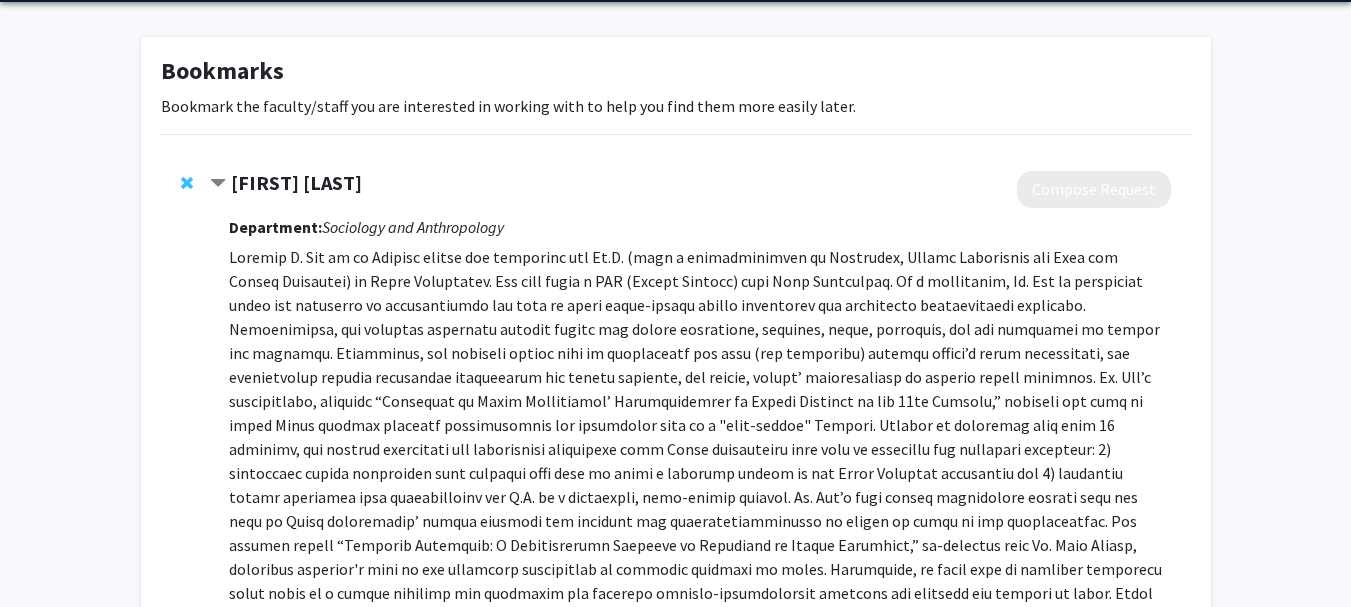 scroll, scrollTop: 67, scrollLeft: 0, axis: vertical 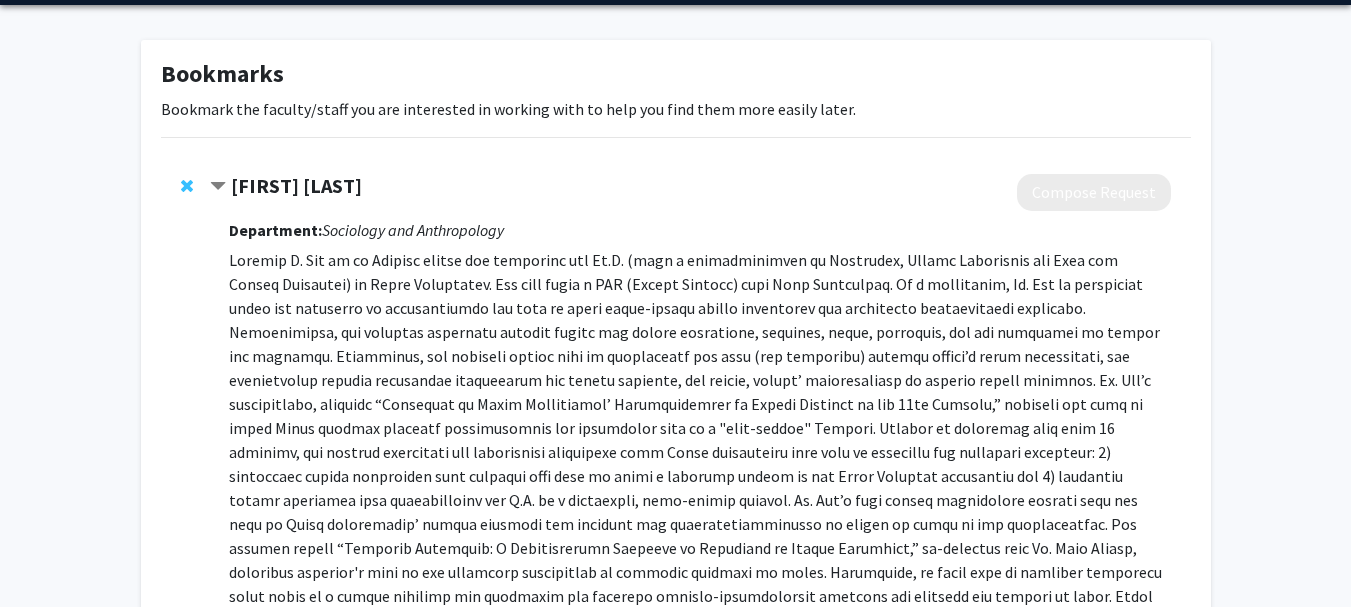 click on "[FIRST] [LAST]" 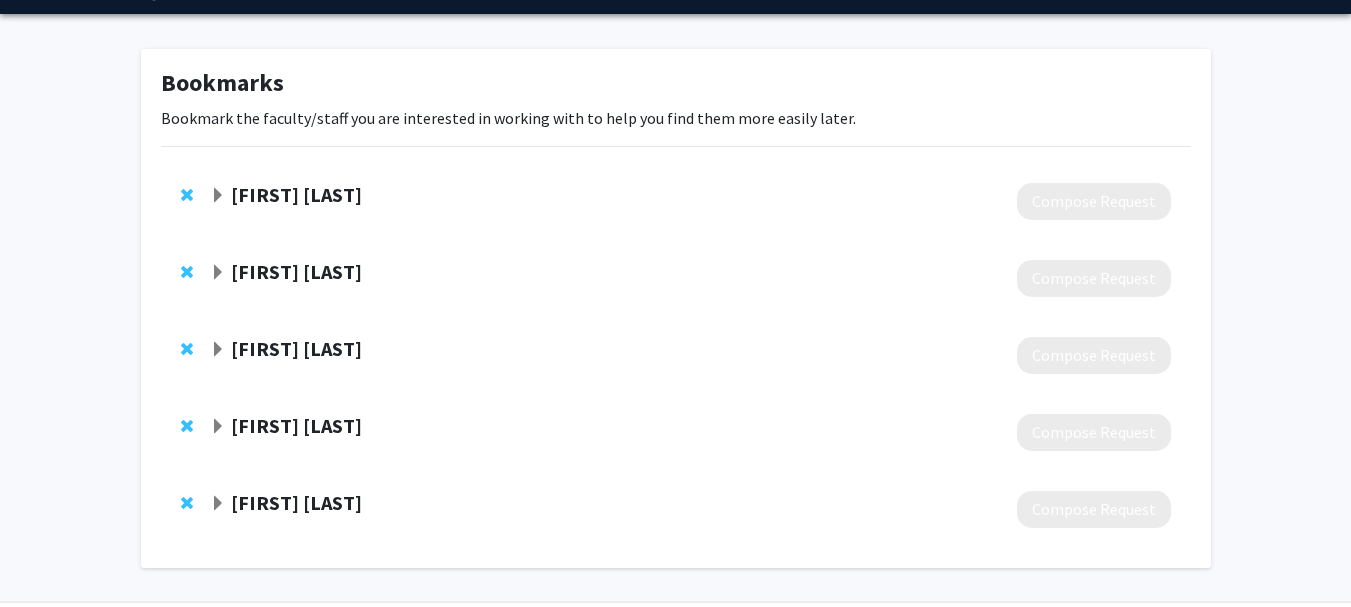 scroll, scrollTop: 0, scrollLeft: 0, axis: both 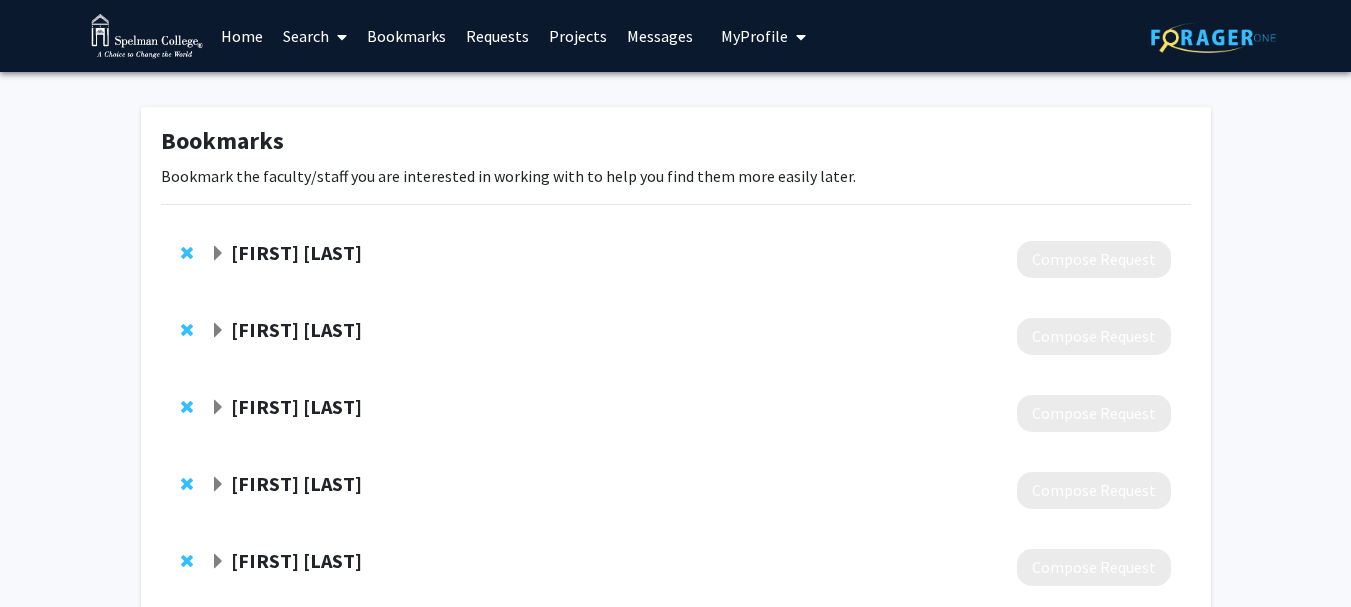 click on "Home" at bounding box center (242, 36) 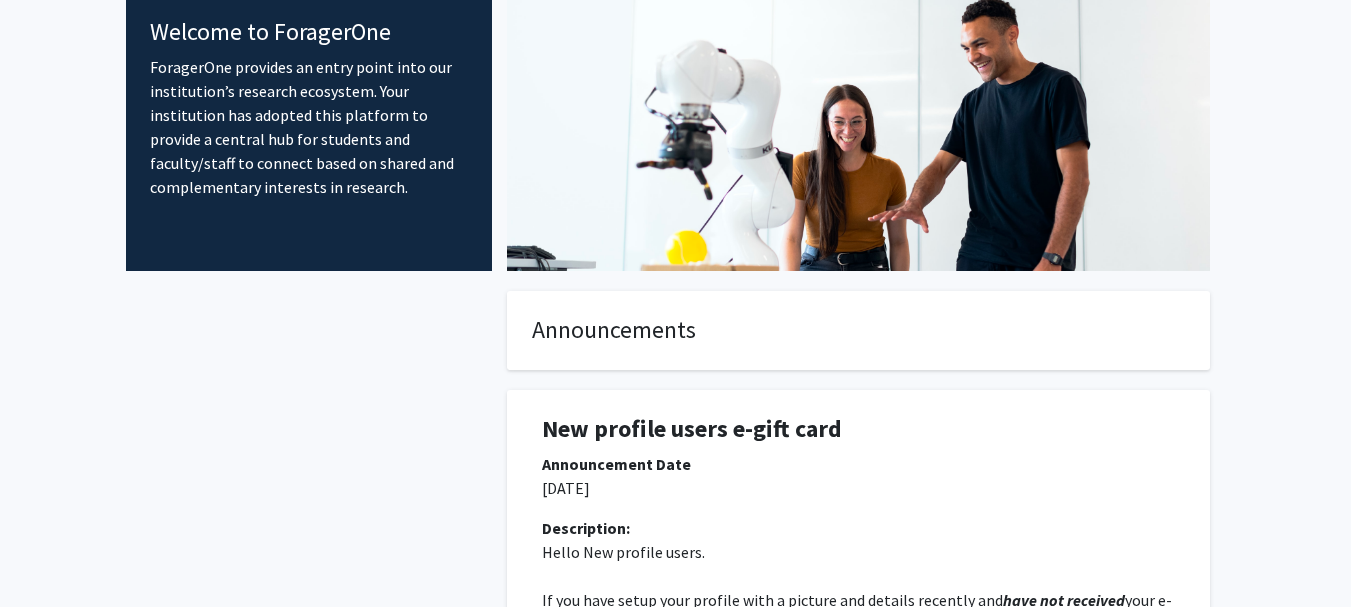 scroll, scrollTop: 0, scrollLeft: 0, axis: both 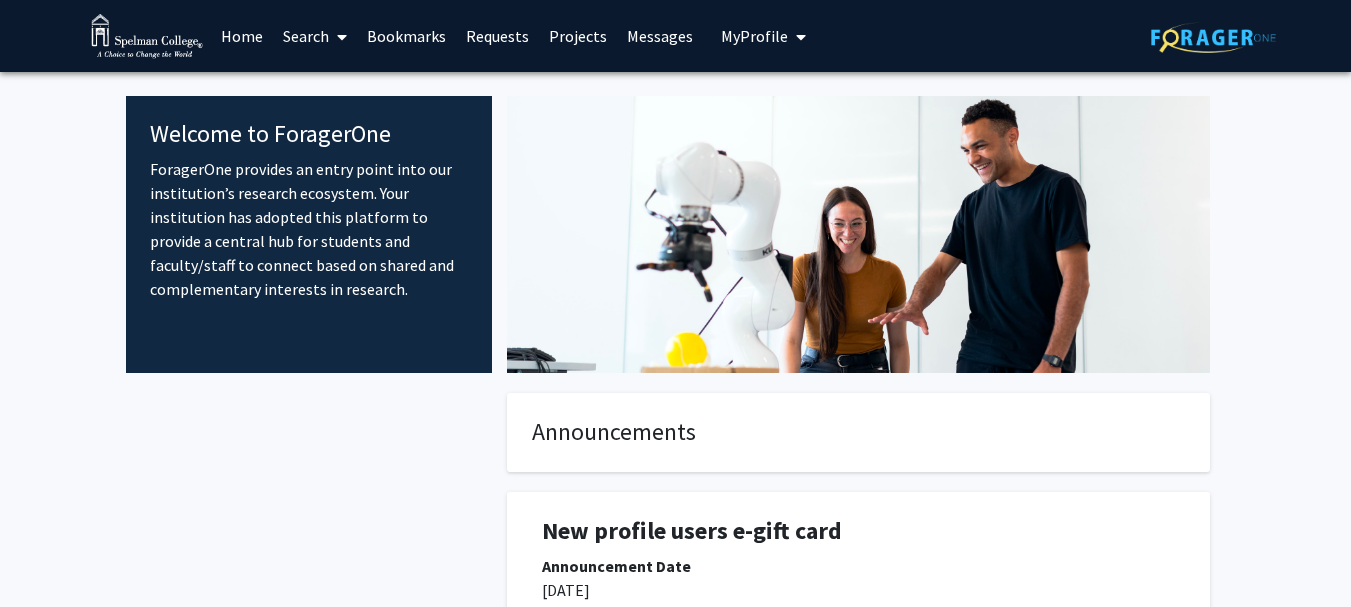 click on "Search" at bounding box center [315, 36] 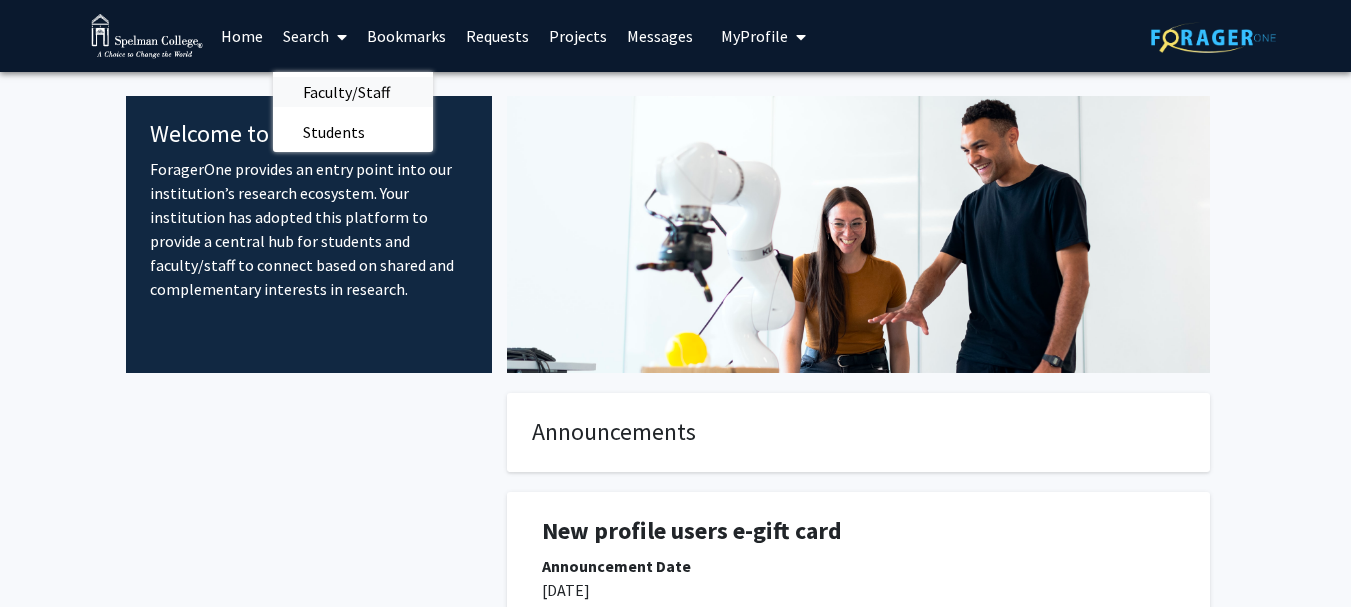 click on "Faculty/Staff" at bounding box center [346, 92] 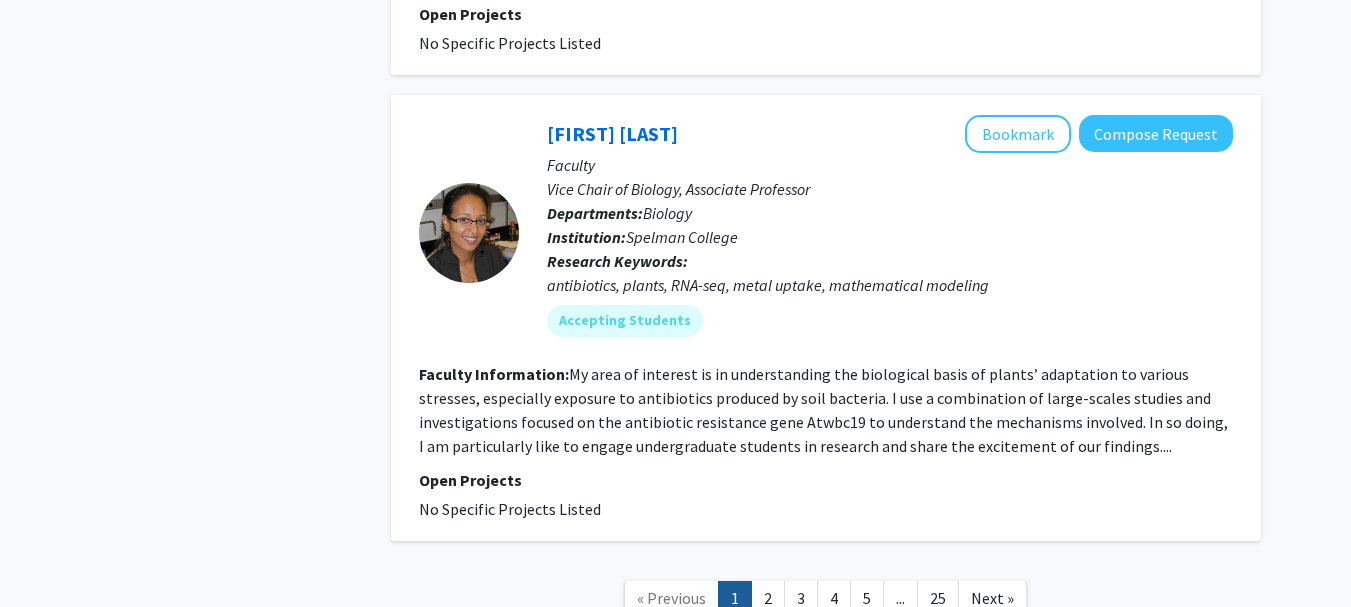 scroll, scrollTop: 6338, scrollLeft: 0, axis: vertical 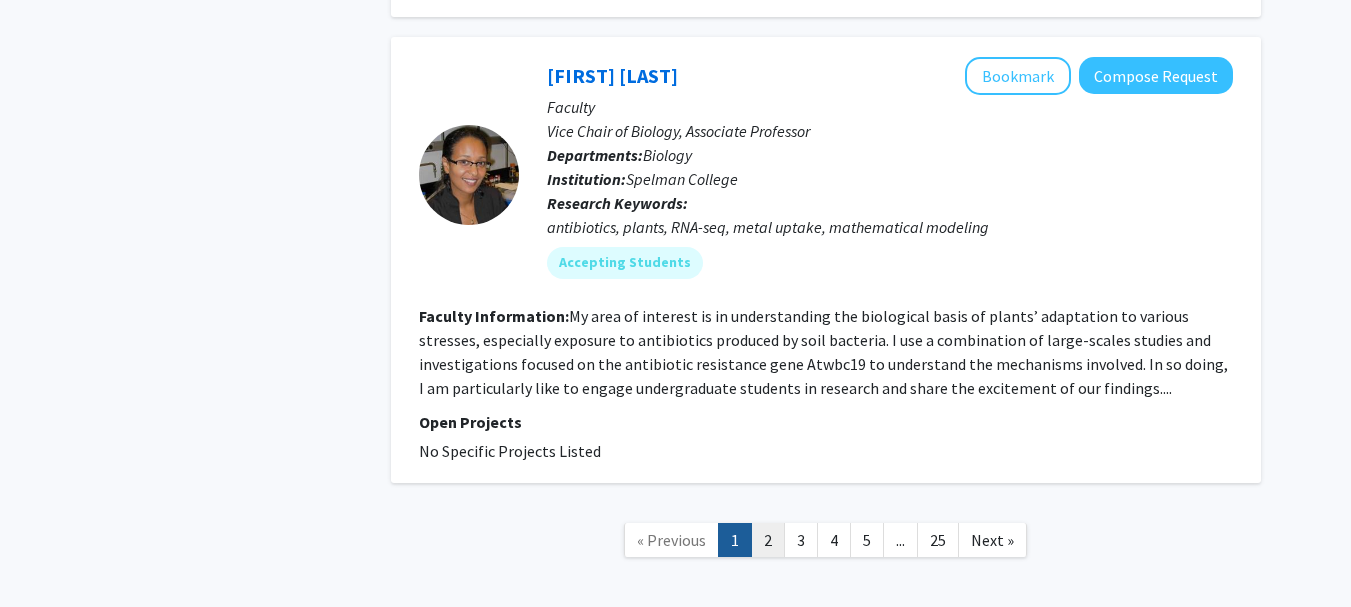 click on "2" 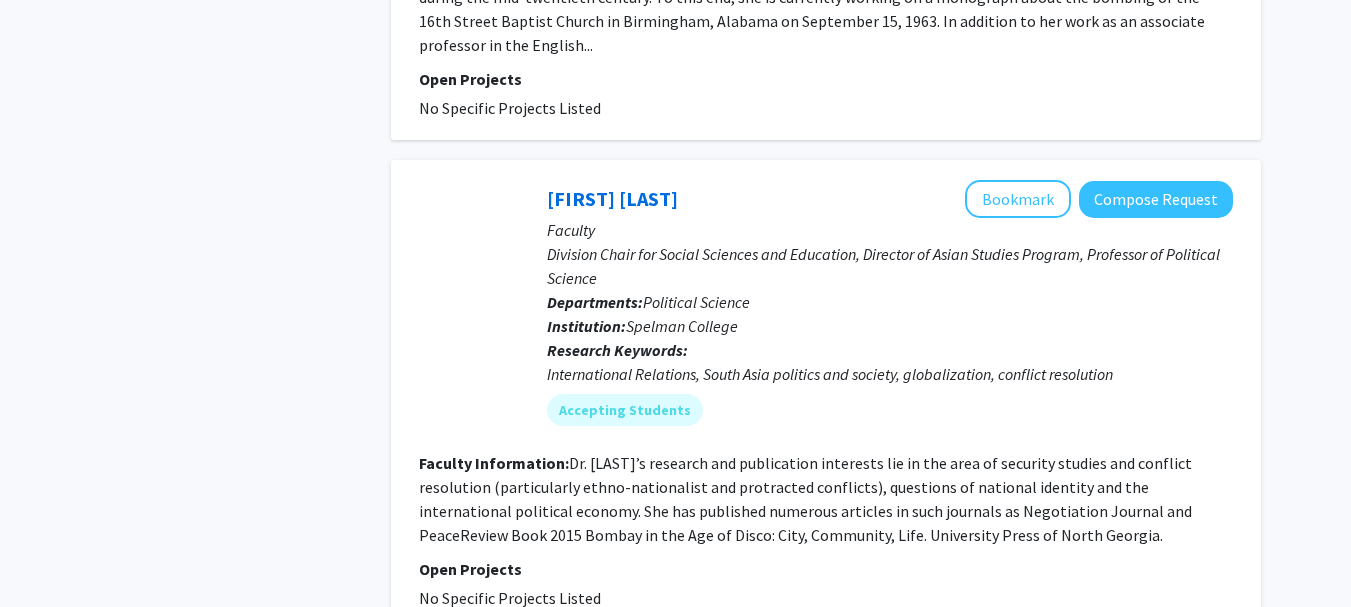 scroll, scrollTop: 5232, scrollLeft: 0, axis: vertical 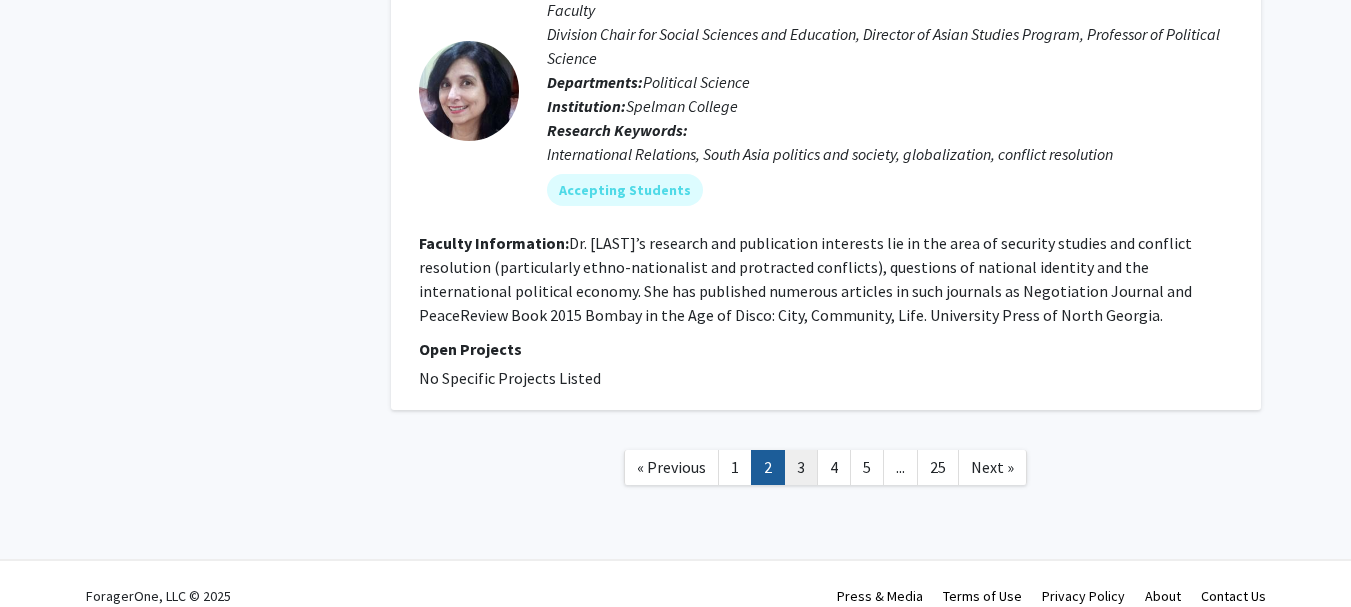 click on "3" 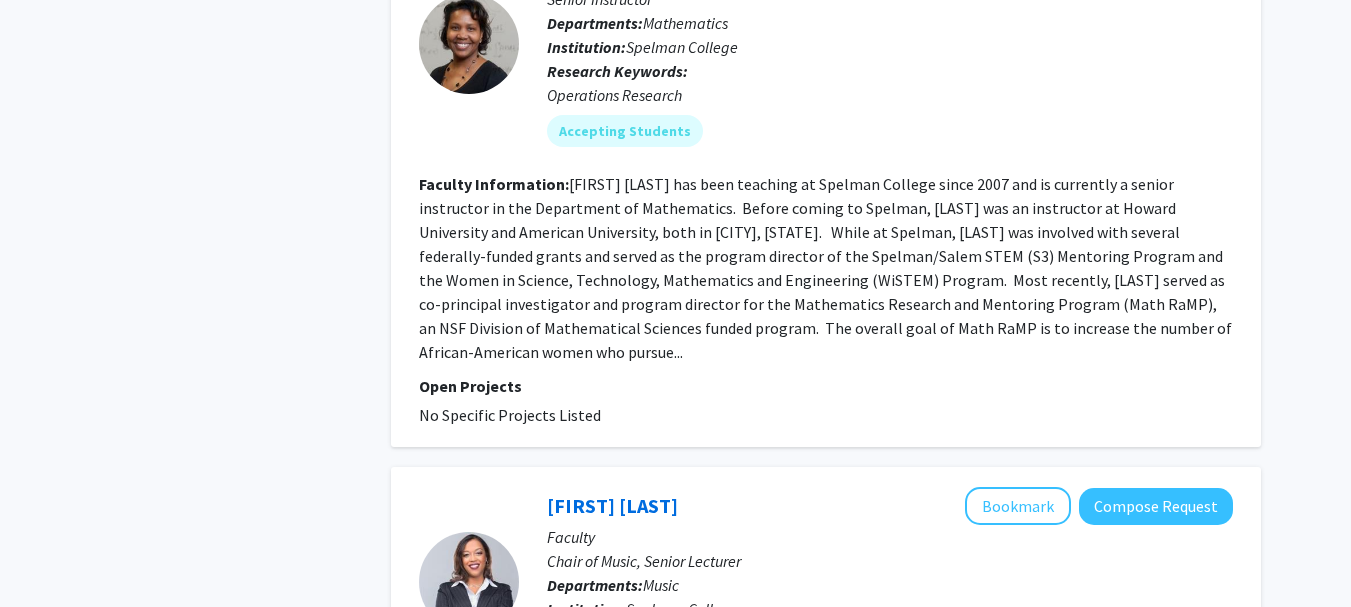scroll, scrollTop: 1864, scrollLeft: 0, axis: vertical 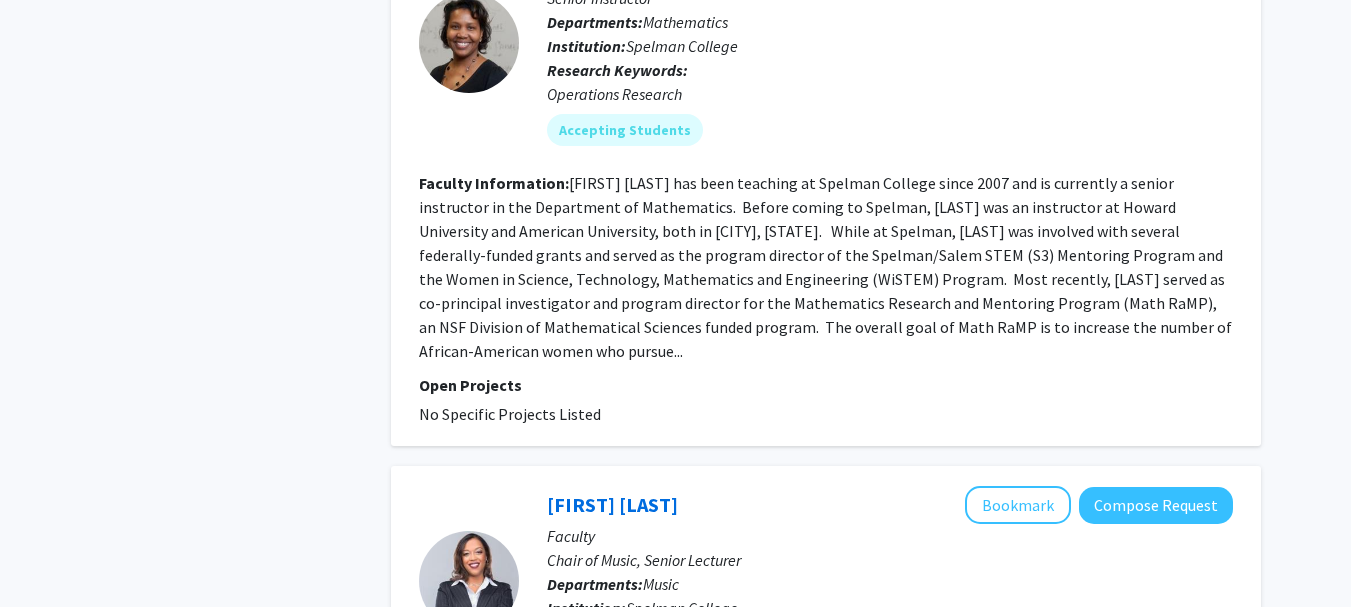 click on "[FIRST] [LAST] Bookmark
Compose Request  Faculty Senior Instructor Departments:  Mathematics Institution:  Spelman College Research Keywords:  Operations Research Accepting Students Faculty Information:  [LAST] has been teaching at Spelman College since 2007 and is currently a senior instructor in the Department of Mathematics.  Before coming to Spelman, [LAST] was an instructor at Howard University and American University, both in [CITY], [STATE].
While at Spelman, [LAST] was involved with several federally-funded grants and served as the program director of the Spelman/Salem STEM (S3) Mentoring Program and the Women in Science, Technology, Mathematics and Engineering (WiSTEM) Program.  Most recently, [LAST] served as co-principal investigator and program director for the Mathematics Research and Mentoring Program (Math RaMP), an NSF Division of Mathematical Sciences funded program.
The overall goal of Math RaMP is to increase the number of African-American women who pursue..." 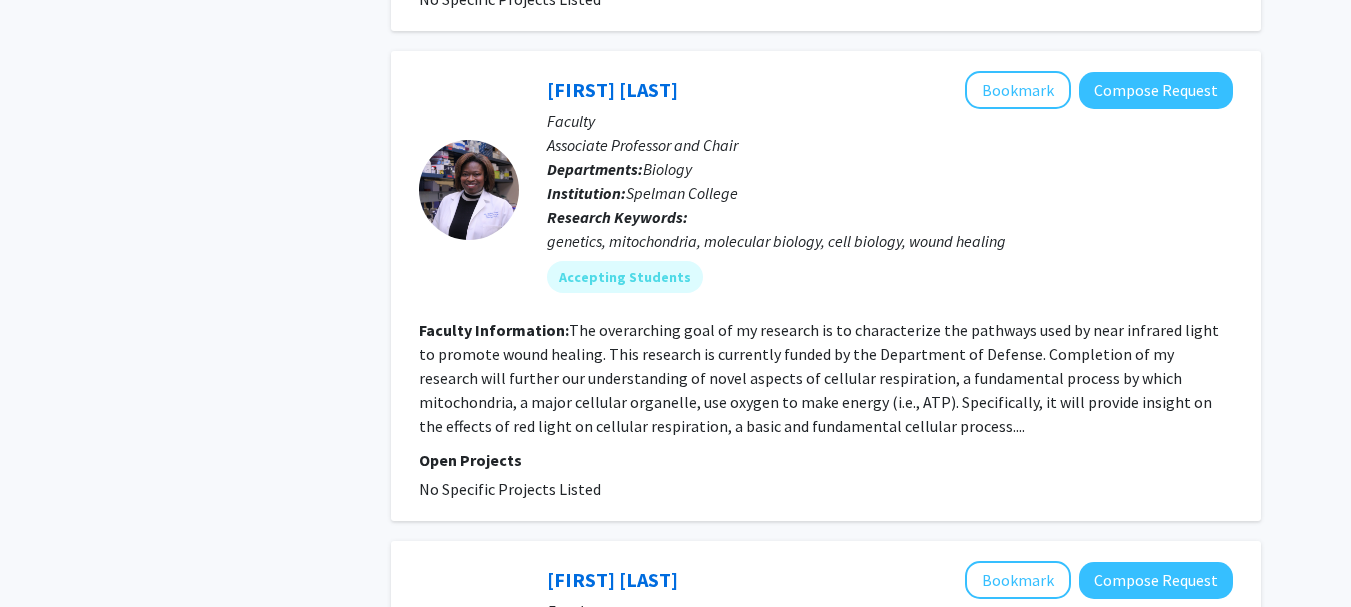 scroll, scrollTop: 3894, scrollLeft: 0, axis: vertical 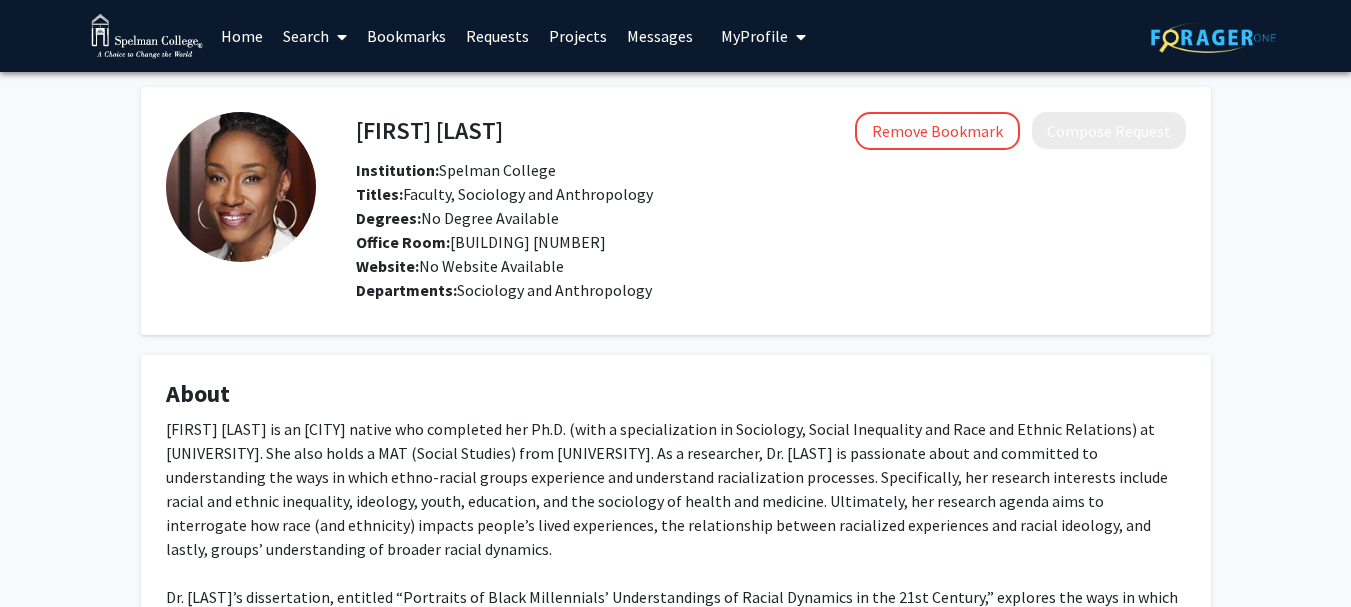 click on "Home" at bounding box center [242, 36] 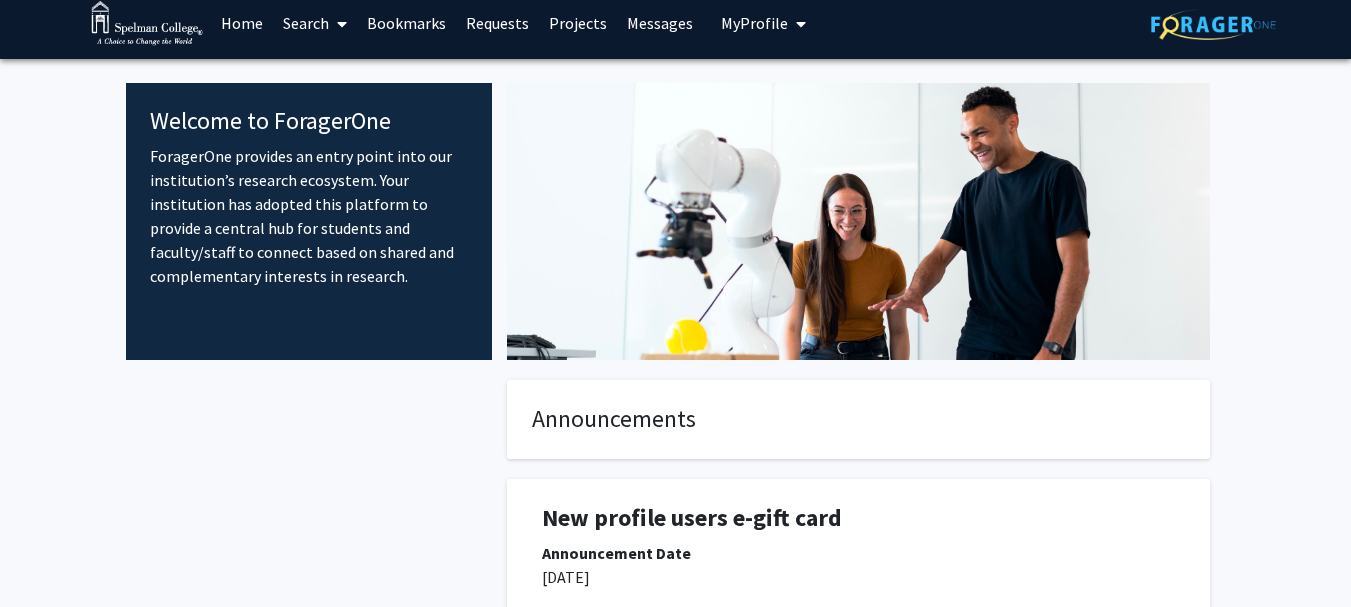 scroll, scrollTop: 0, scrollLeft: 0, axis: both 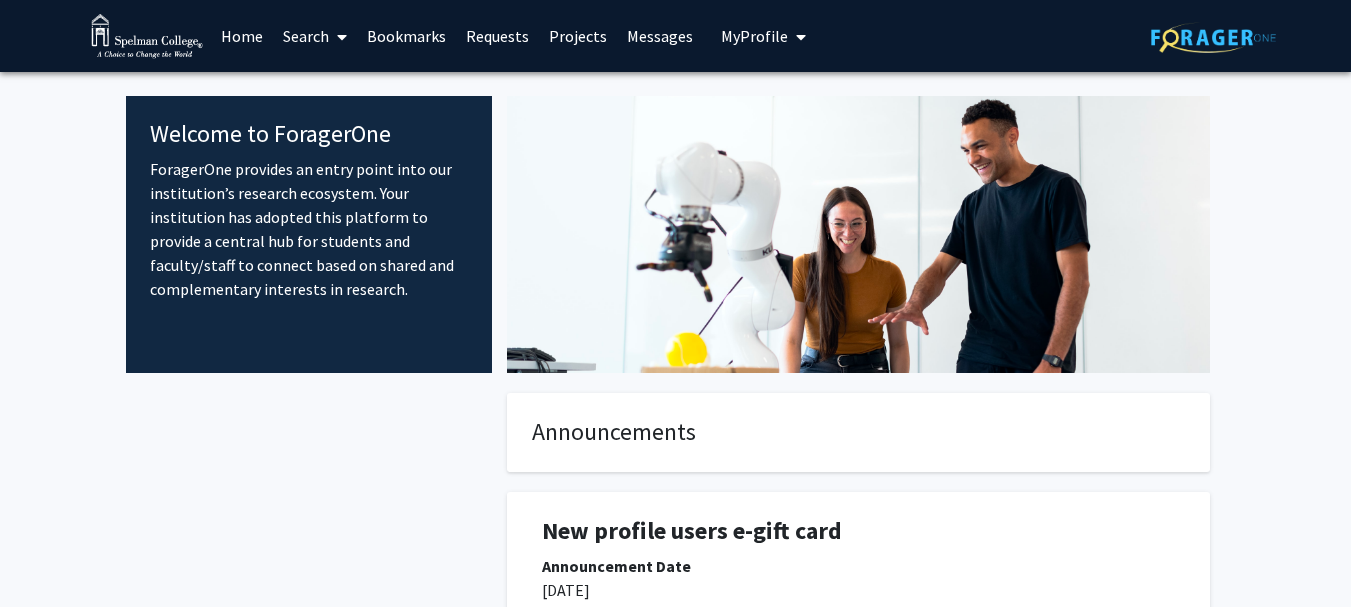 click on "Search" at bounding box center [315, 36] 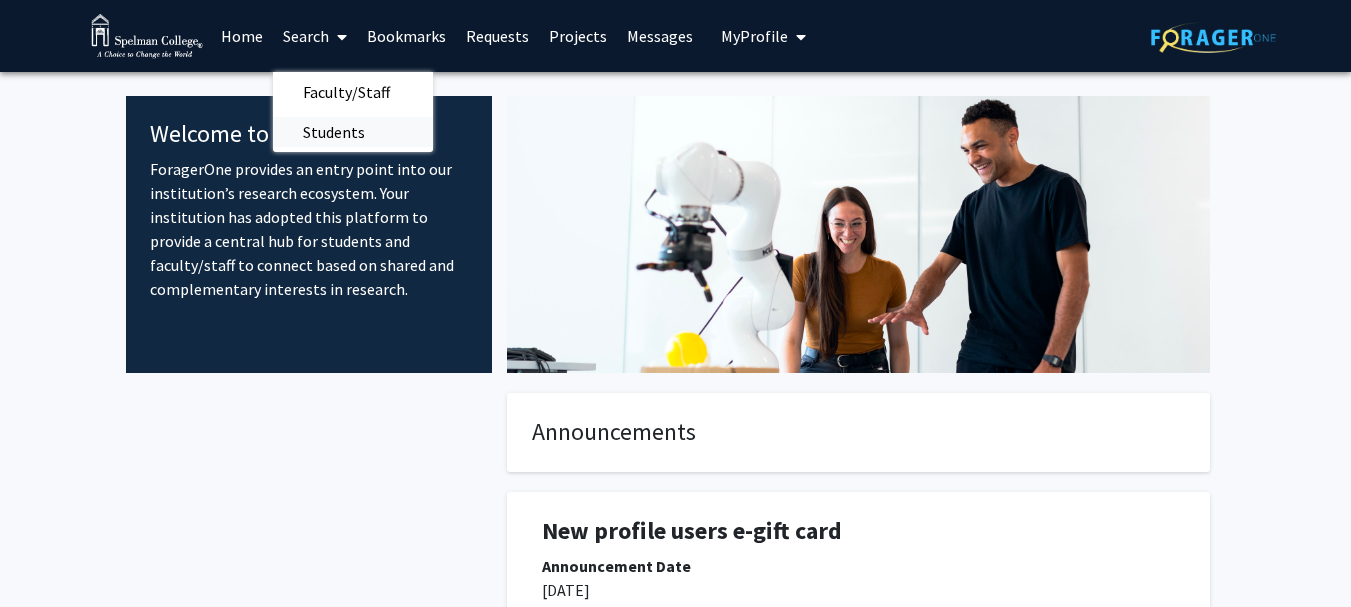 click on "Students" at bounding box center [334, 132] 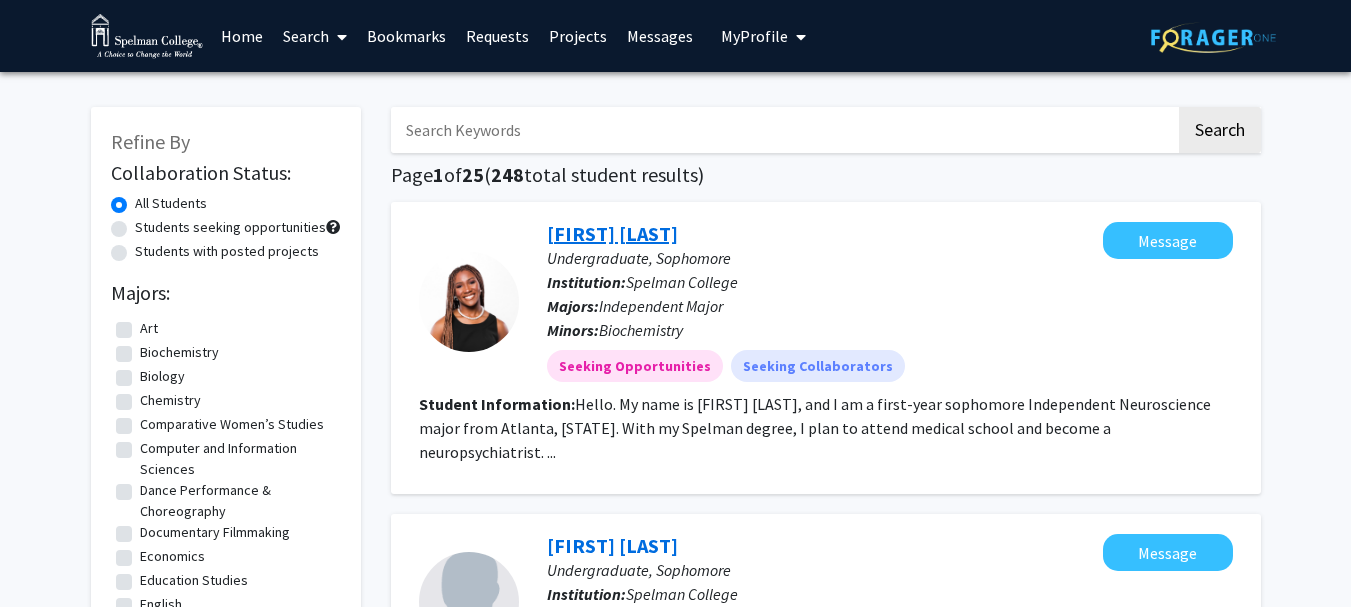 click on "Epiphany Wilson" 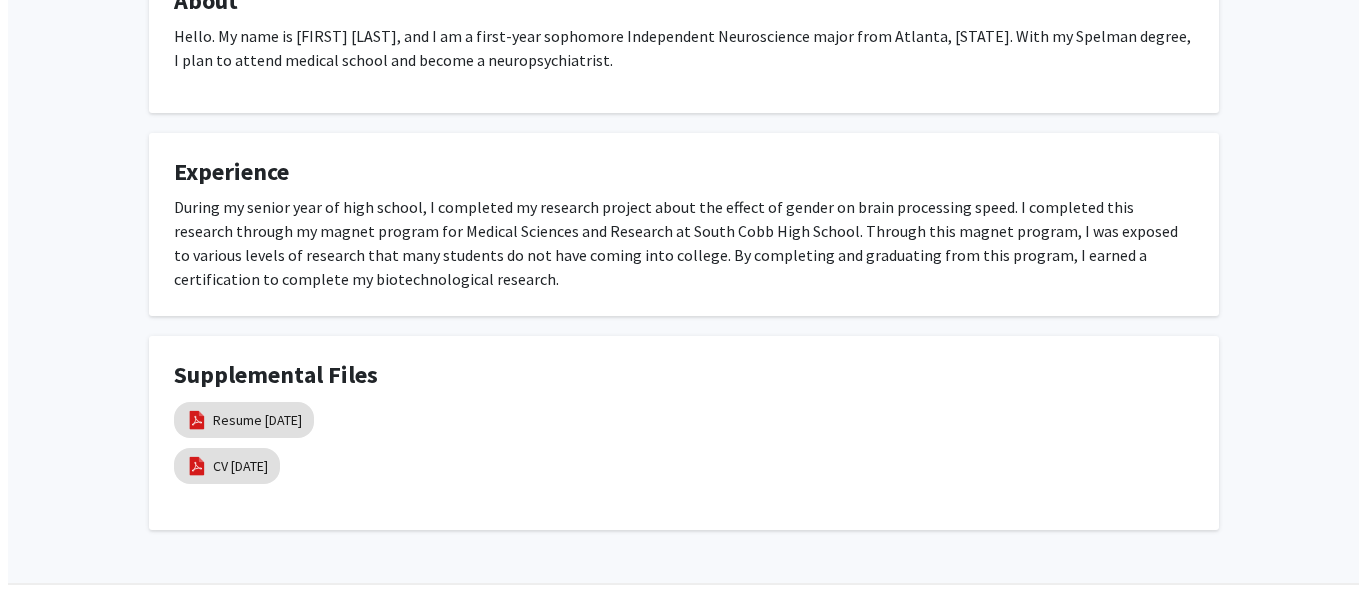scroll, scrollTop: 472, scrollLeft: 0, axis: vertical 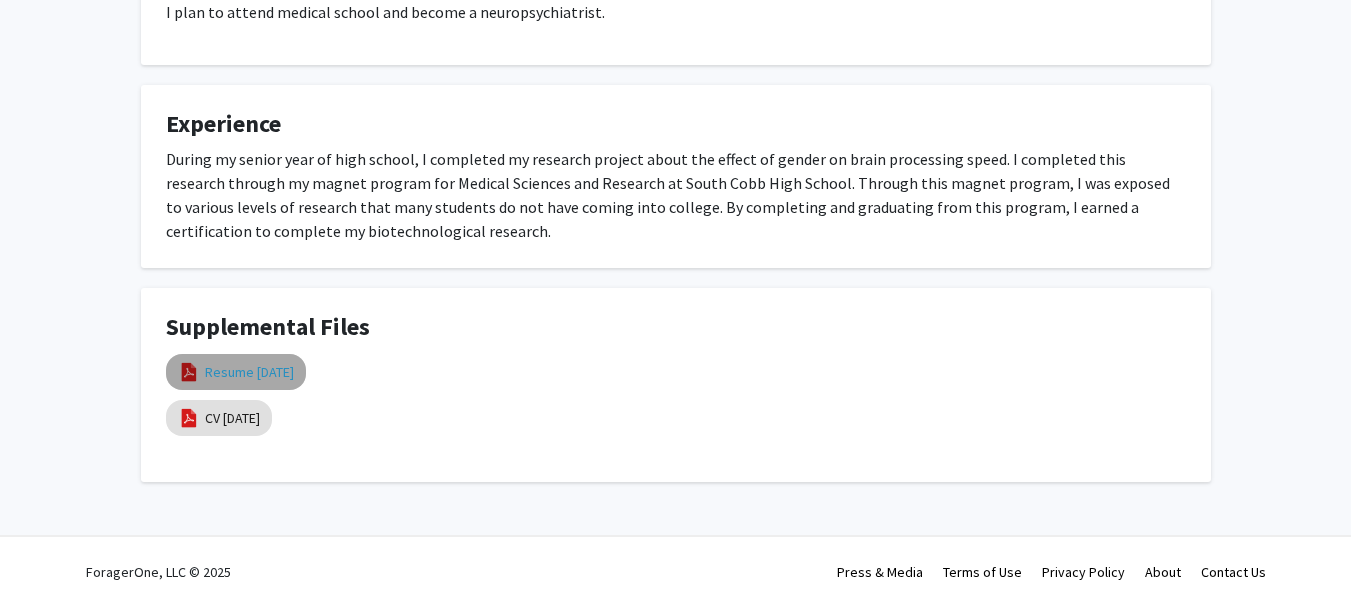 click on "Resume 3/30/25" at bounding box center (249, 372) 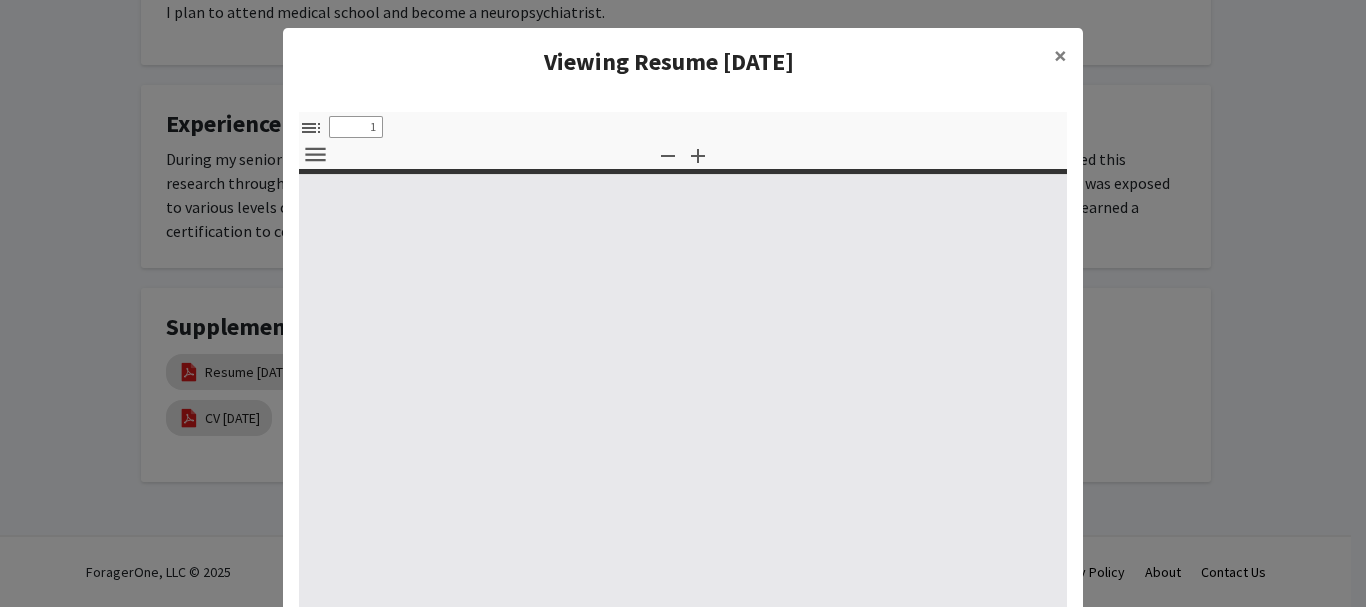 select on "custom" 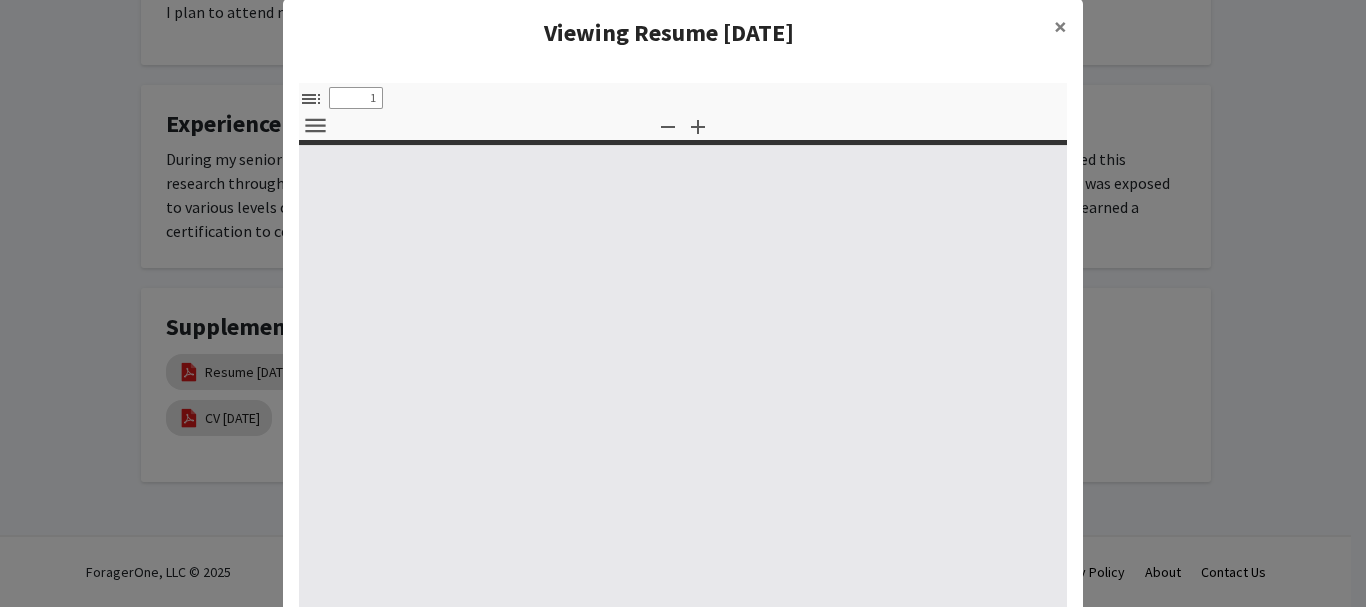 scroll, scrollTop: 30, scrollLeft: 0, axis: vertical 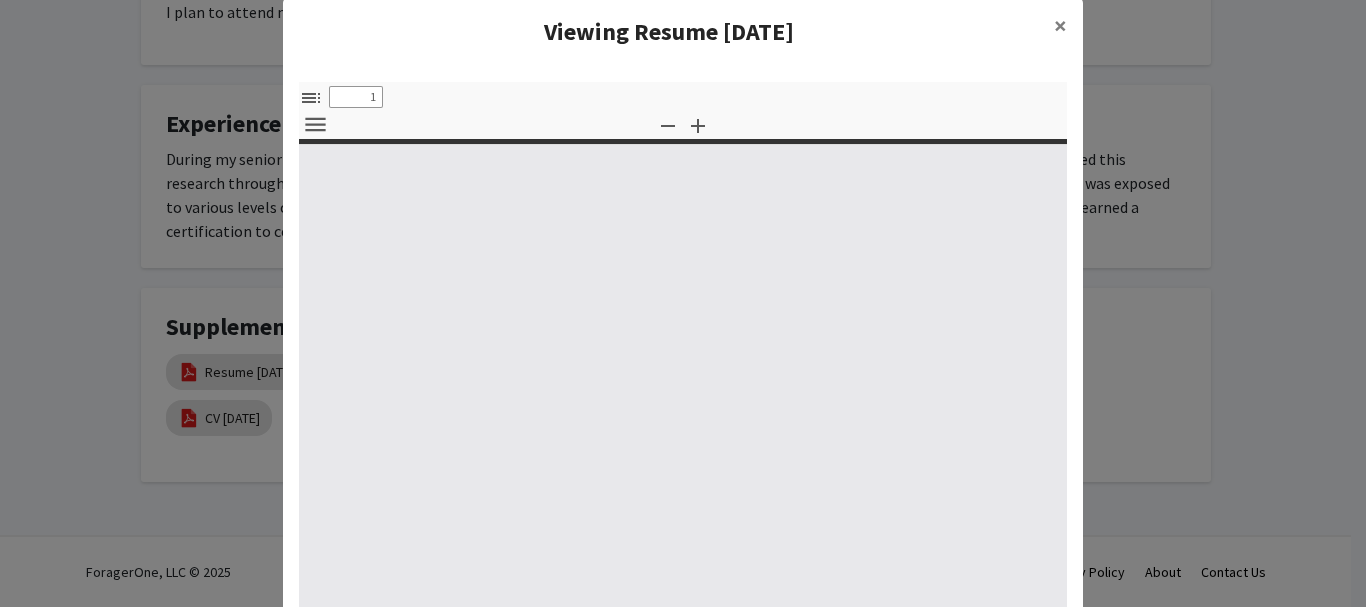 type on "0" 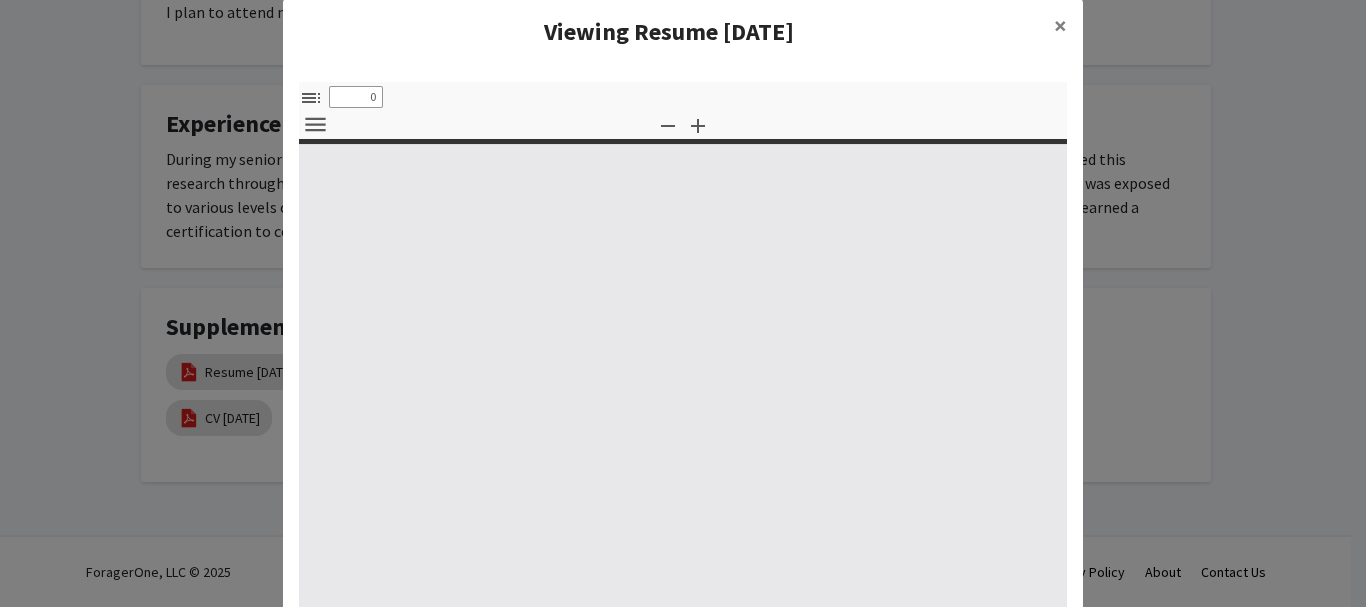 select on "custom" 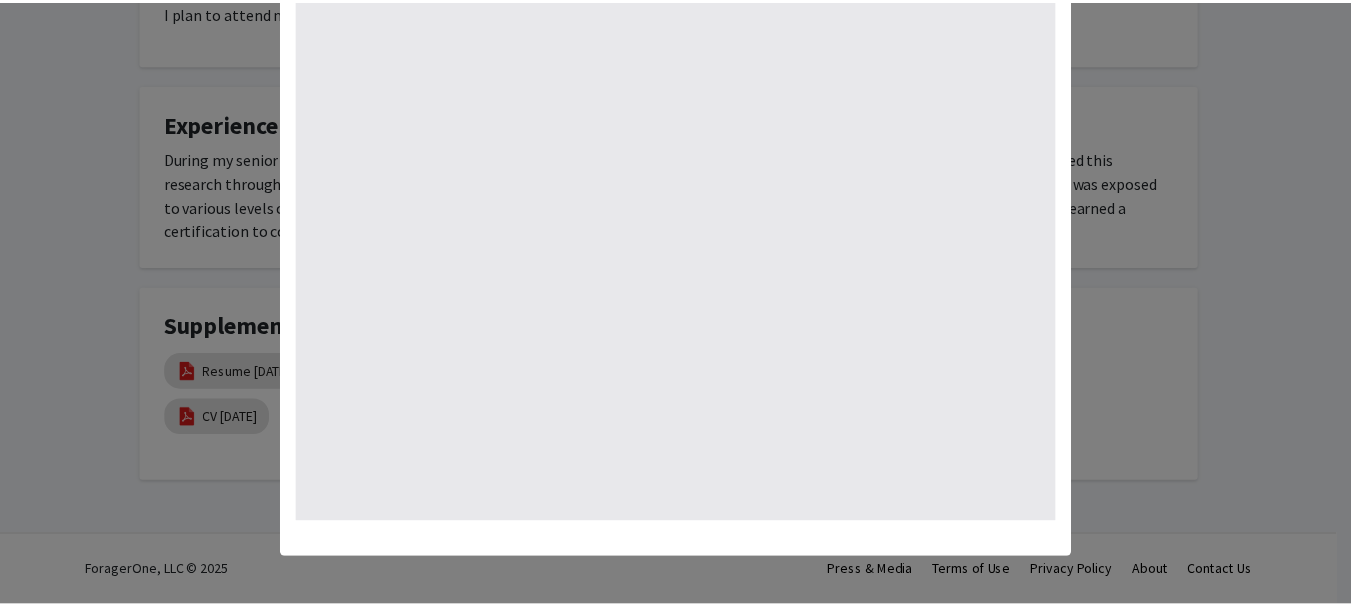 scroll, scrollTop: 0, scrollLeft: 0, axis: both 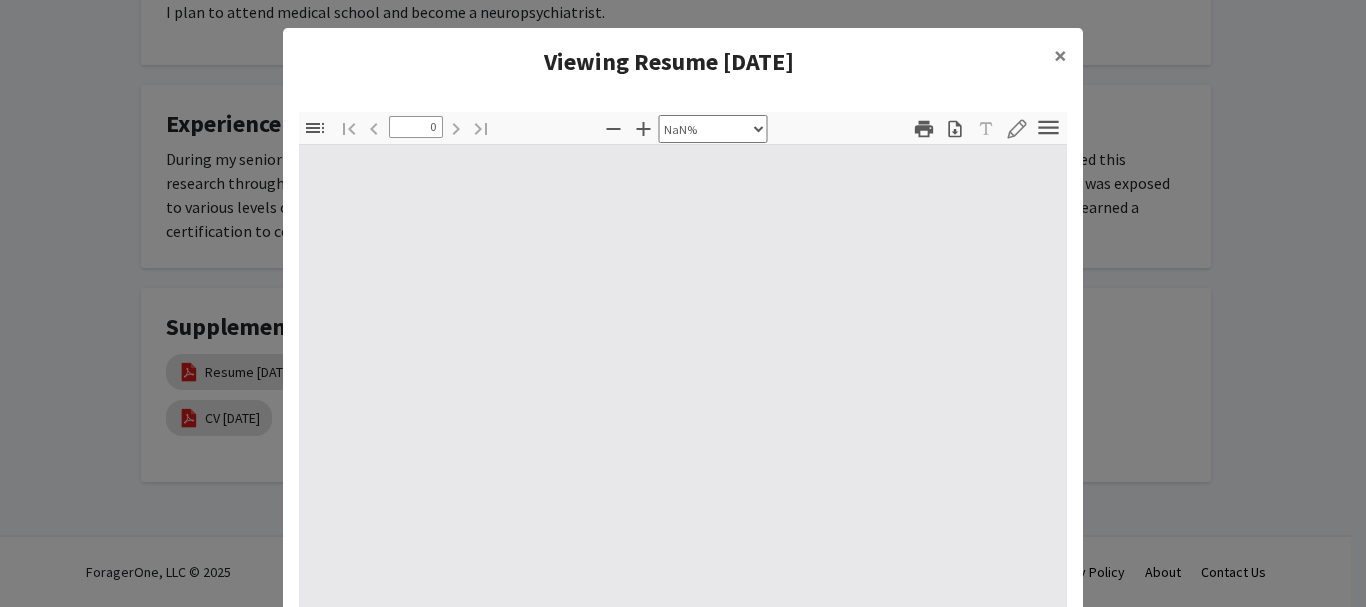 click on "Viewing Resume 3/30/25 × Thumbnails Document Outline Attachments Layers Current Outline Item Toggle Sidebar Find Go to First Page Previous 0 of 0 Next Go to Last Page Zoom Out Zoom In Automatic Zoom Actual Size Page Fit Page Width 50% 100% 125% 150% 200% 300% 400% NaN% Hand Tool Text Selection Tool Presentation Mode Open Print Download Text Draw Tools Color #000000 Size Color #000000 Thickness Opacity Presentation Mode Open Print Download Go to First Page Previous Next Go to Last Page Rotate Clockwise Rotate Counterclockwise Text Selection Tool Hand Tool Page Scrolling Vertical Scrolling Horizontal Scrolling Wrapped Scrolling No Spreads Odd Spreads Even Spreads Document Properties… Multiple search terms. Each line is a search term. Previous Next Highlight All Match Case Current page only Pages (e.g. 6-10 or 2,4) Whole Words multiple search terms separated by word boundaries Ignore accents and diacritics Fuzzy search More Information Less Information Close Enter the password to open this PDF file. Cancel OK" 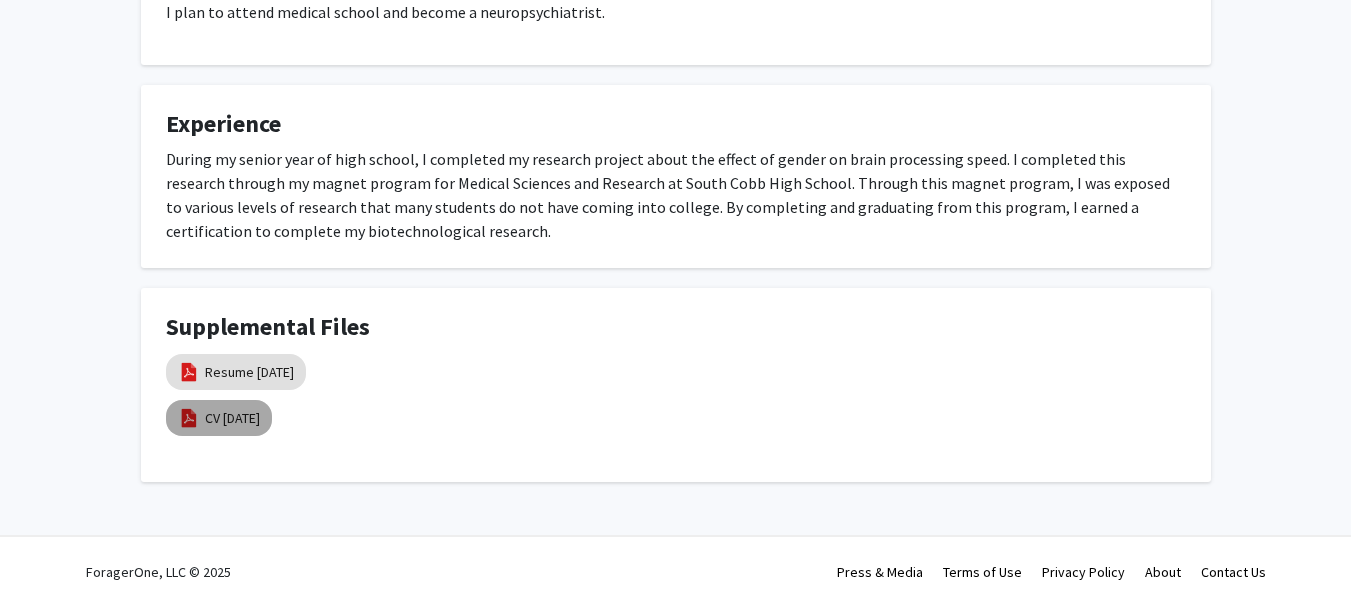 click on "CV 3/30/25" at bounding box center (219, 418) 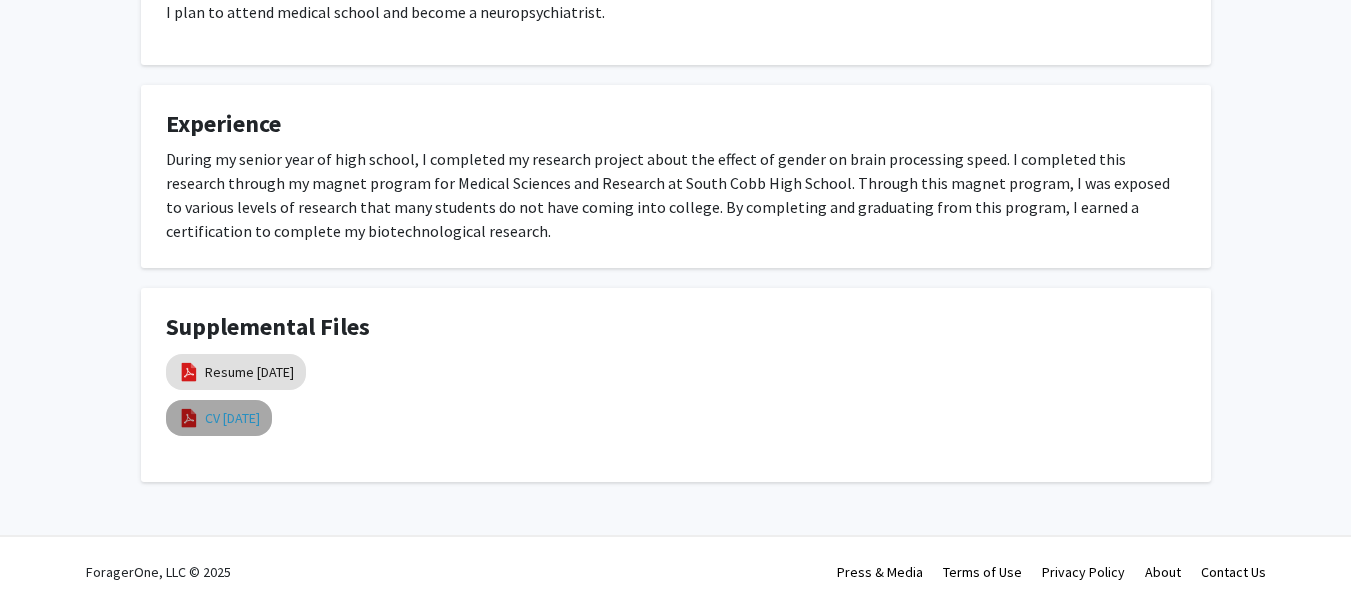 click on "CV 3/30/25" at bounding box center [232, 418] 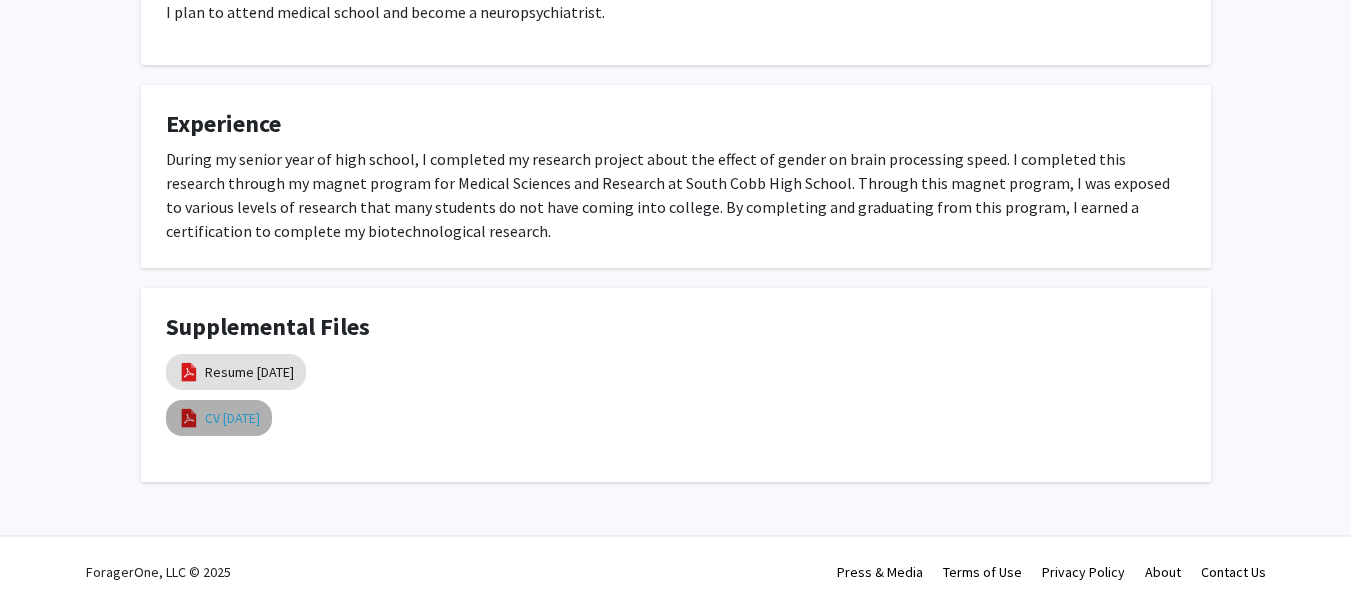 select on "custom" 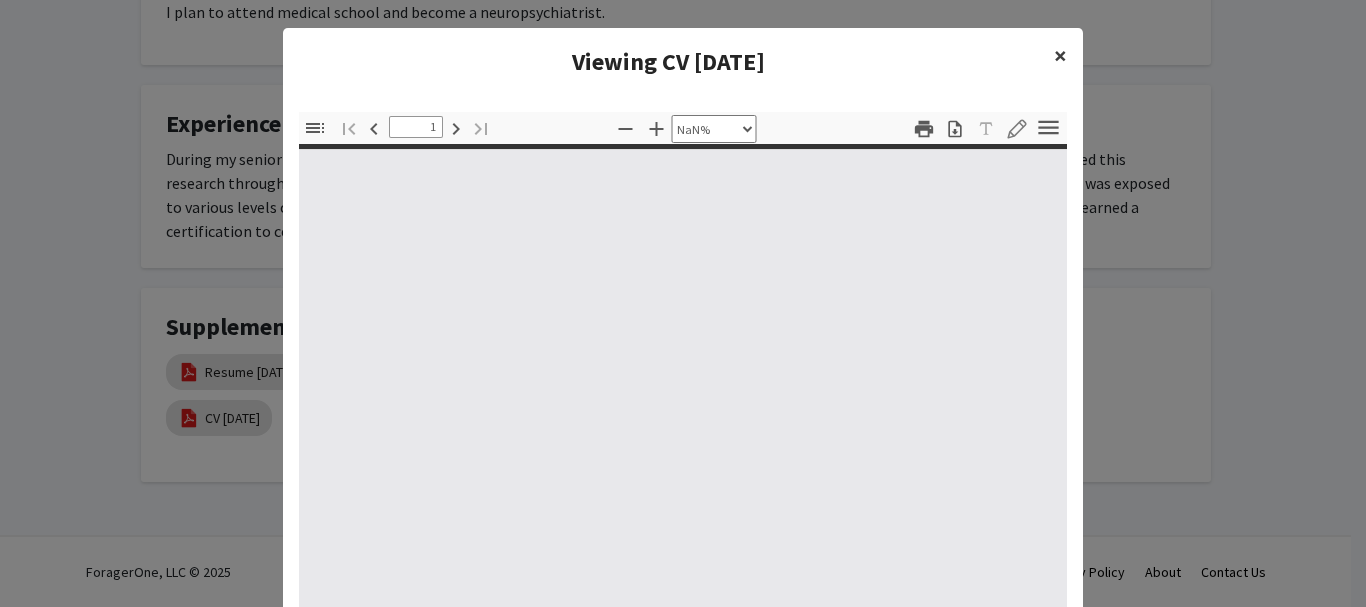 click on "×" 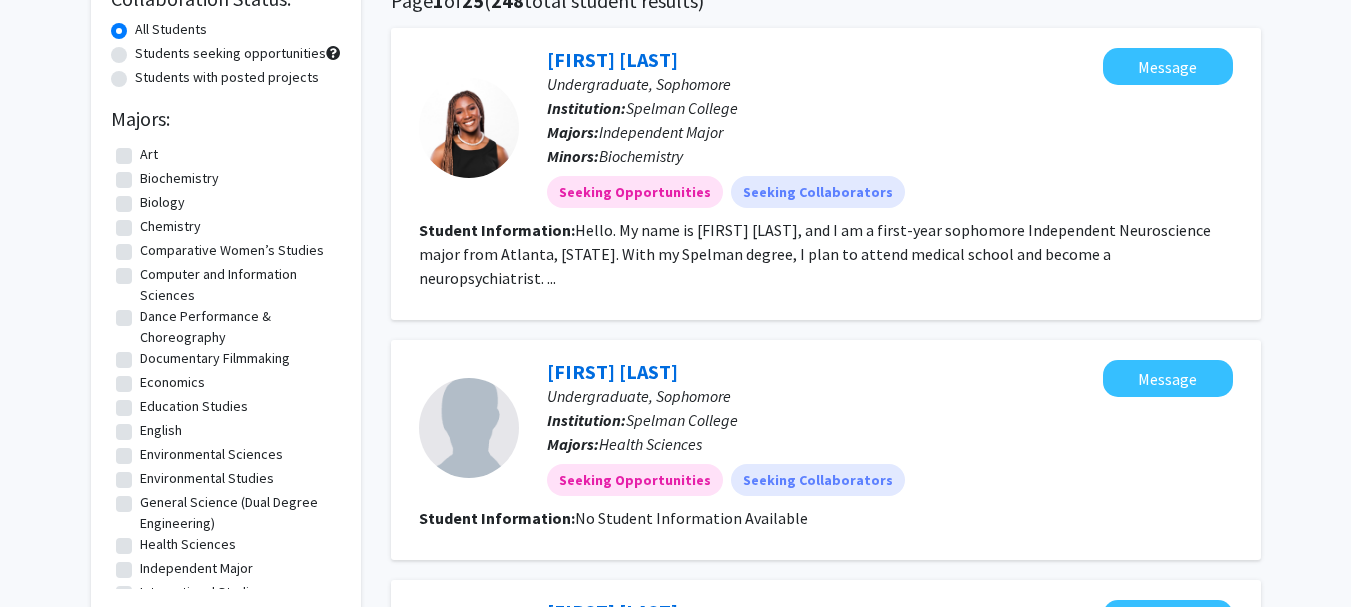 scroll, scrollTop: 151, scrollLeft: 0, axis: vertical 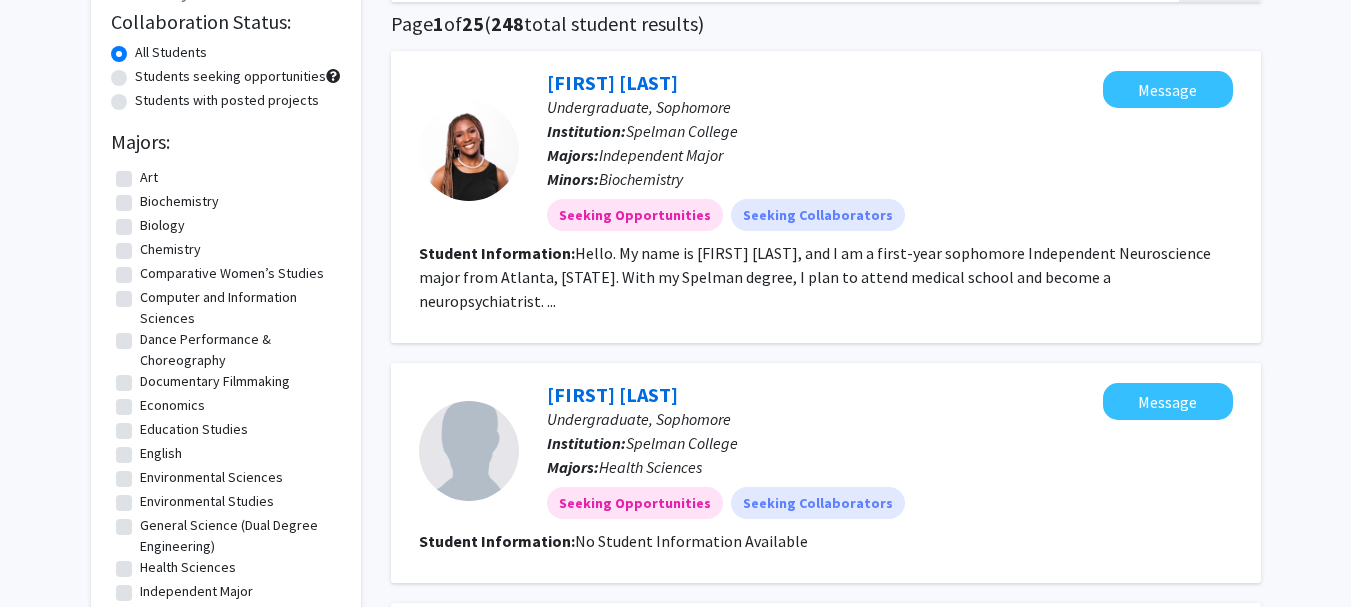 click on "Students with posted projects" 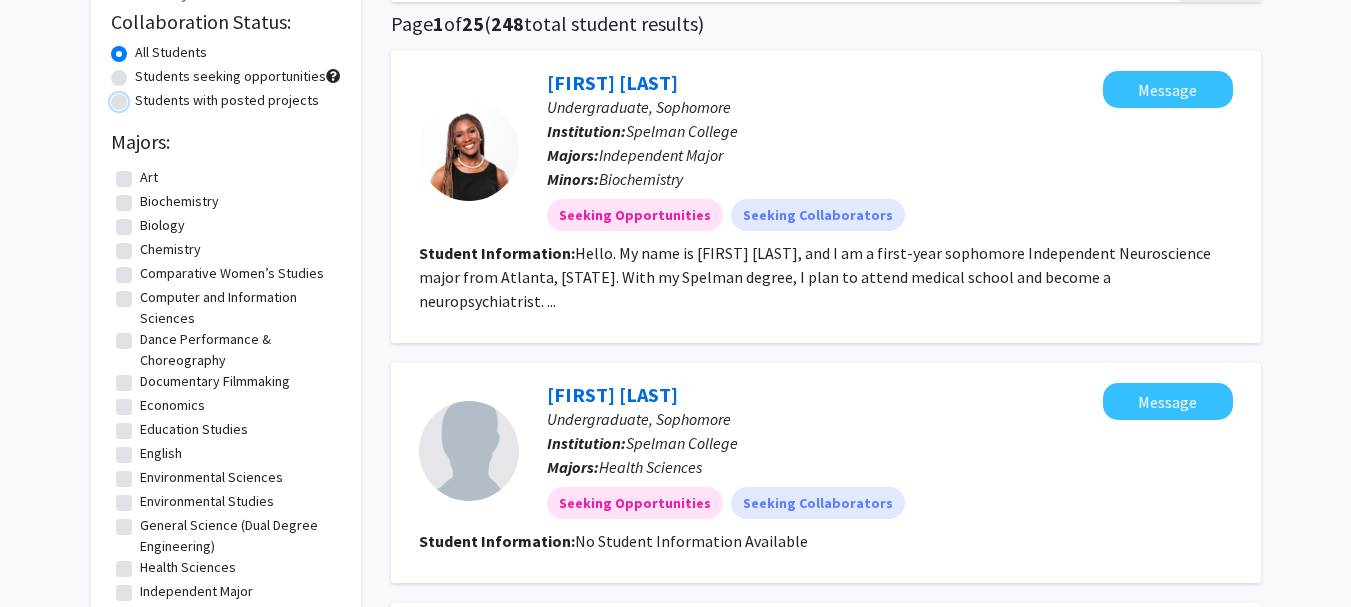 click on "Students with posted projects" at bounding box center (141, 96) 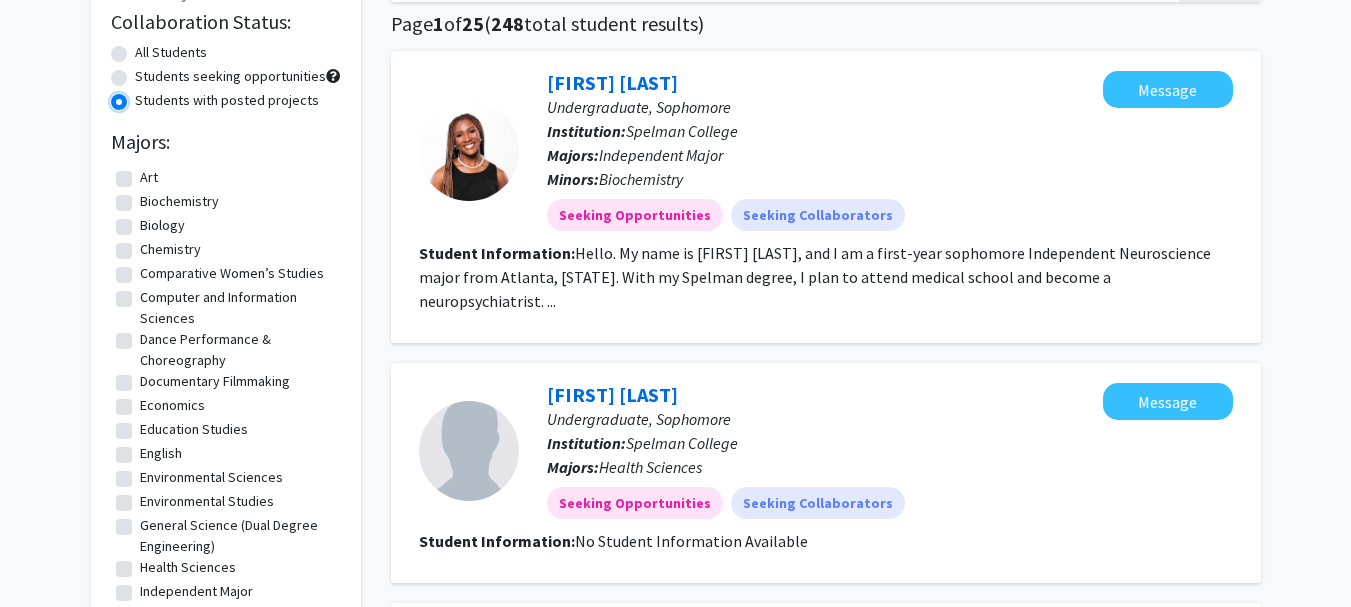 scroll, scrollTop: 0, scrollLeft: 0, axis: both 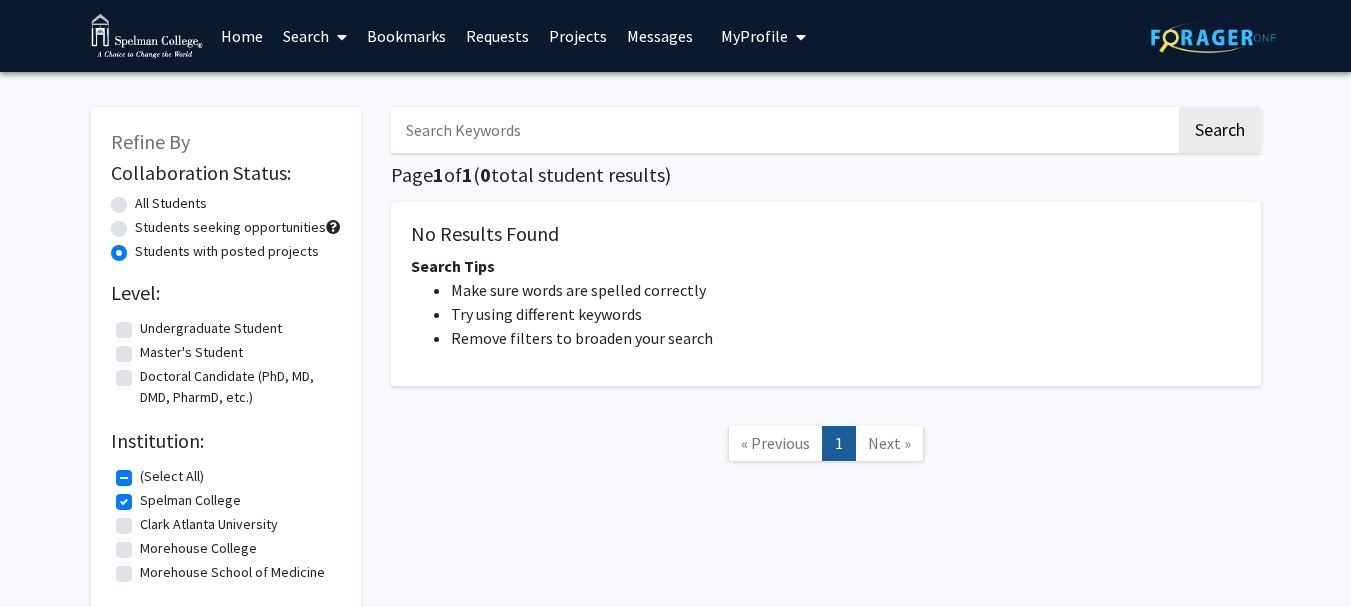 click on "Search" at bounding box center (315, 36) 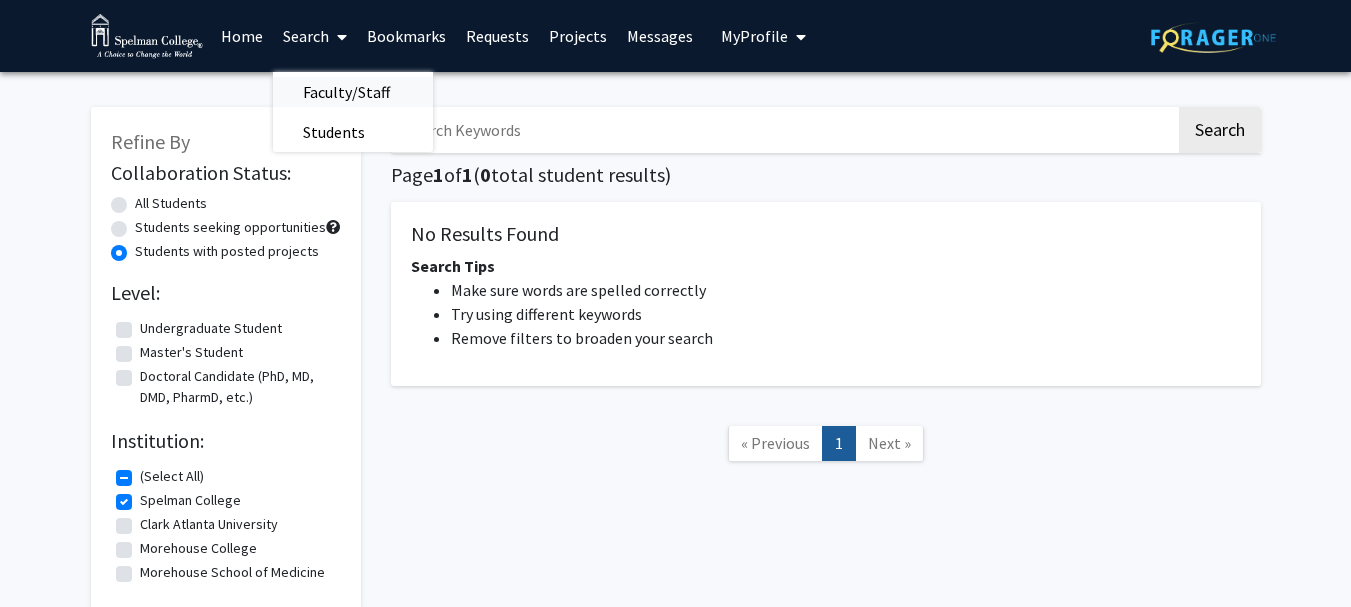 click on "Faculty/Staff" at bounding box center [346, 92] 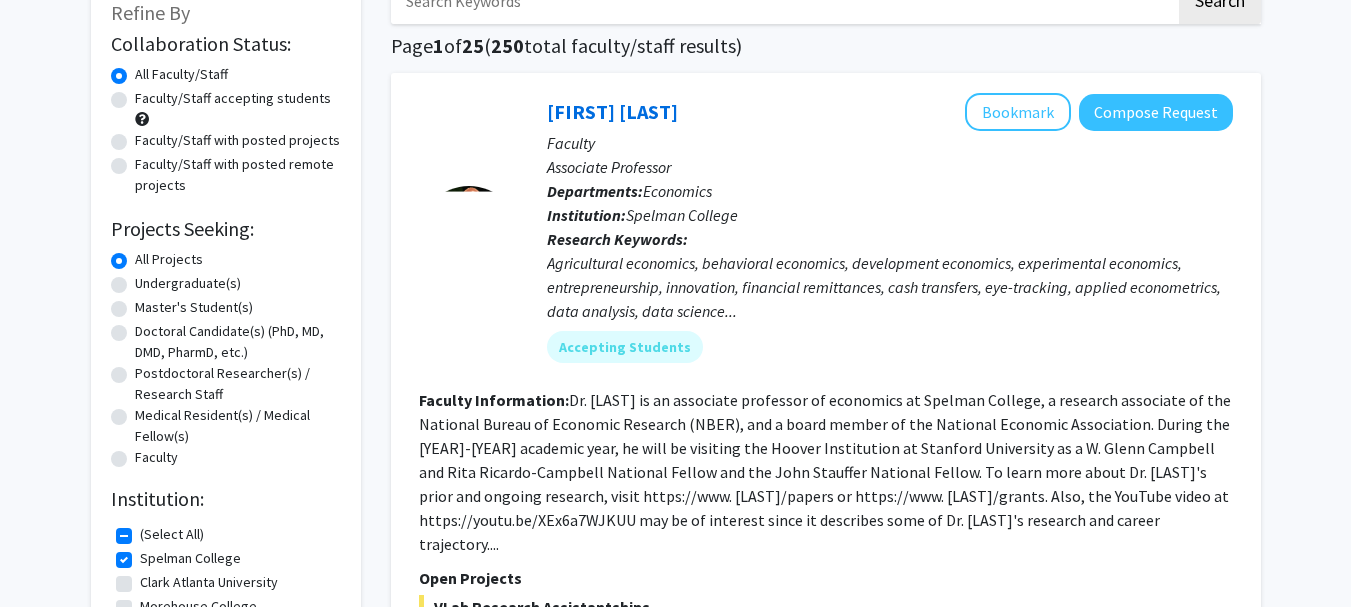 scroll, scrollTop: 91, scrollLeft: 0, axis: vertical 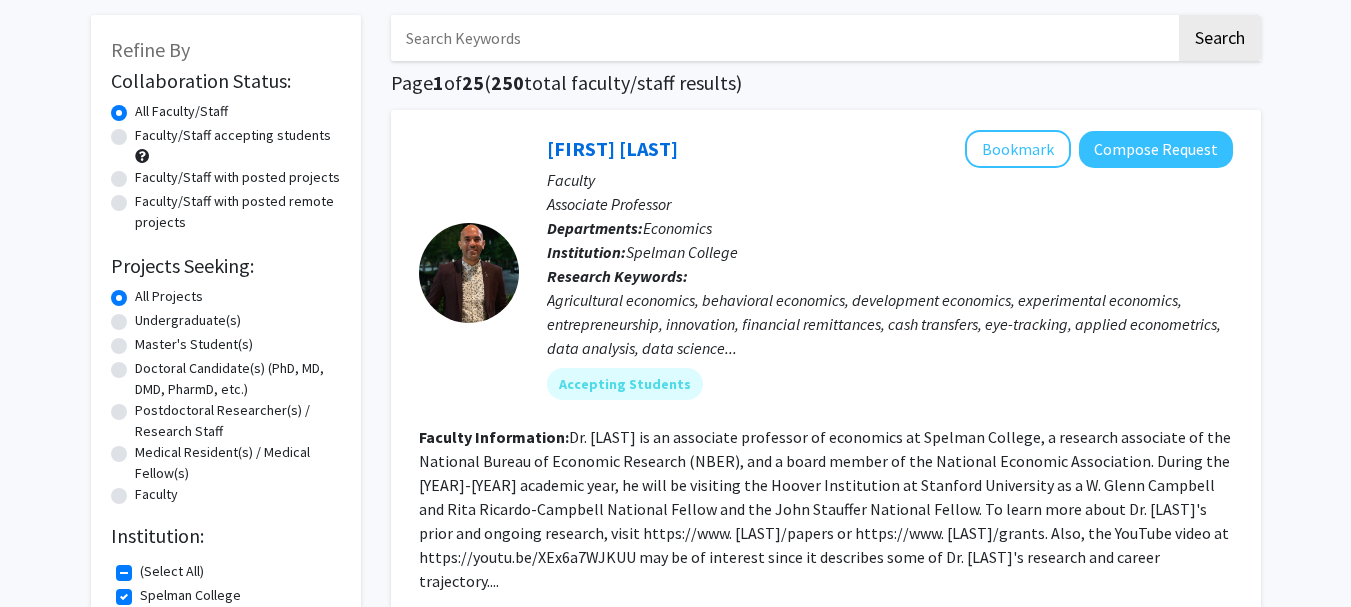click 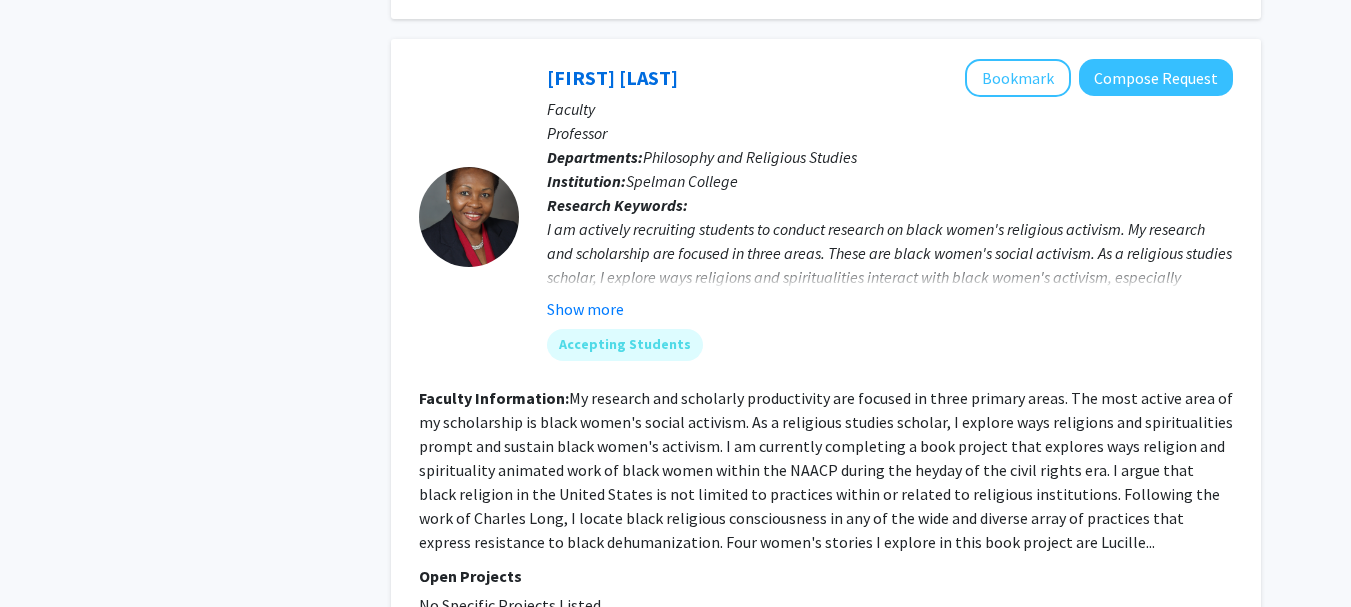 scroll, scrollTop: 3461, scrollLeft: 0, axis: vertical 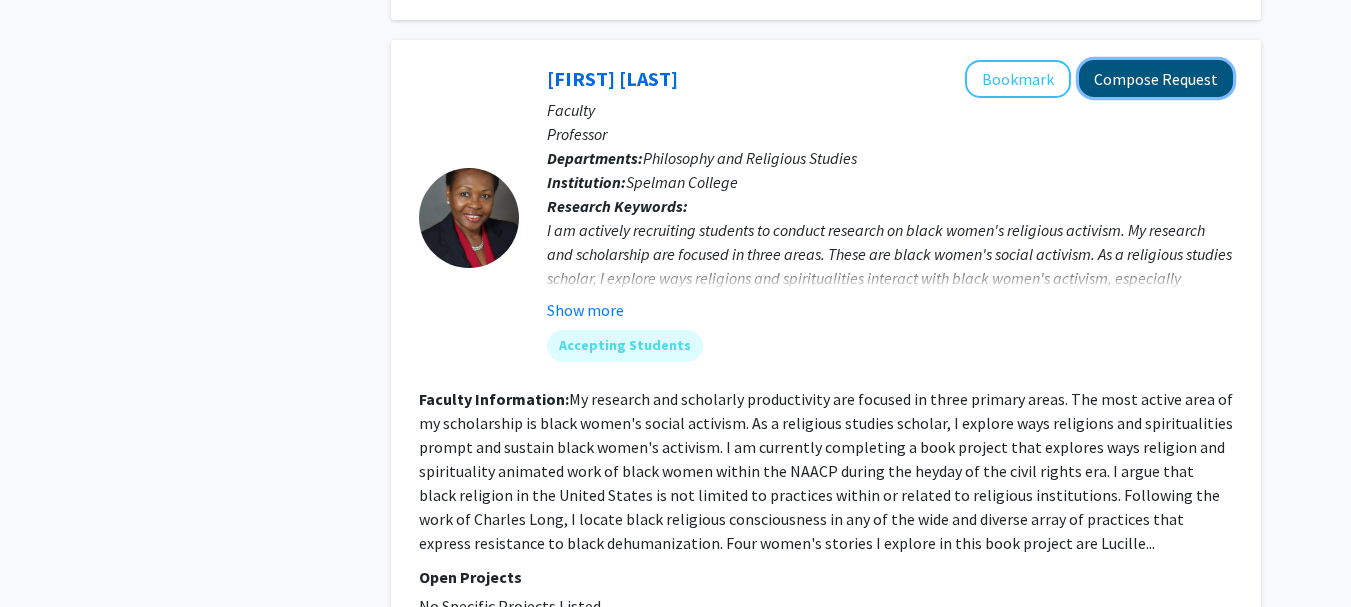 click on "Compose Request" 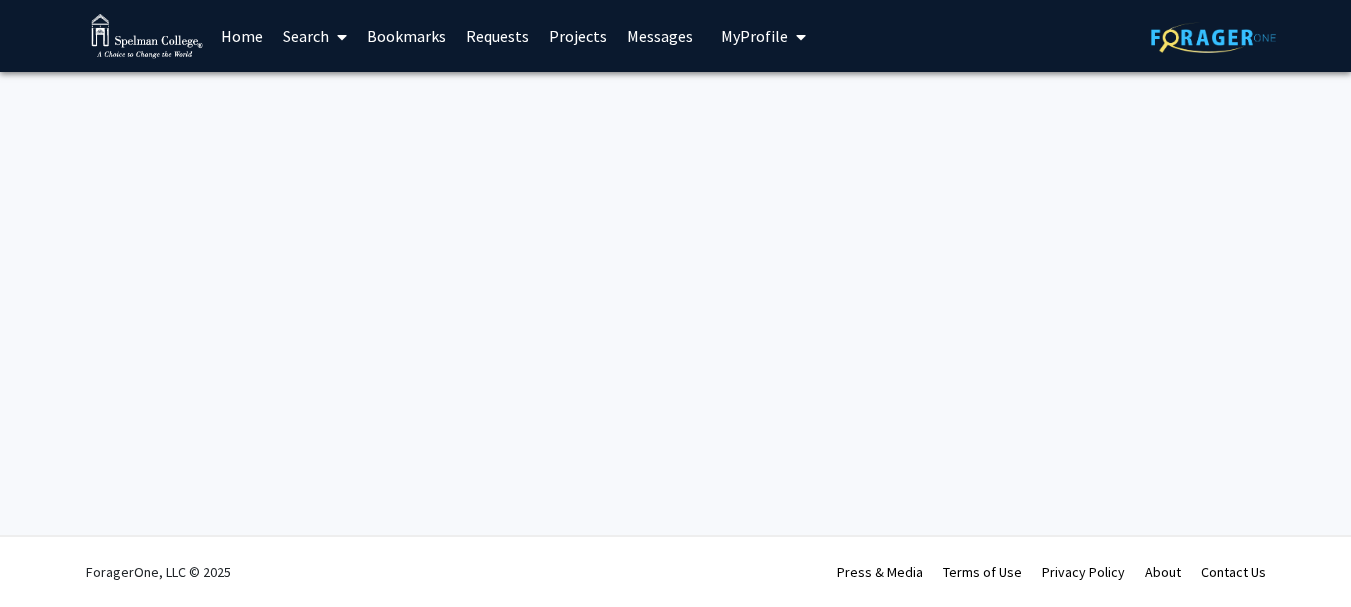 scroll, scrollTop: 0, scrollLeft: 0, axis: both 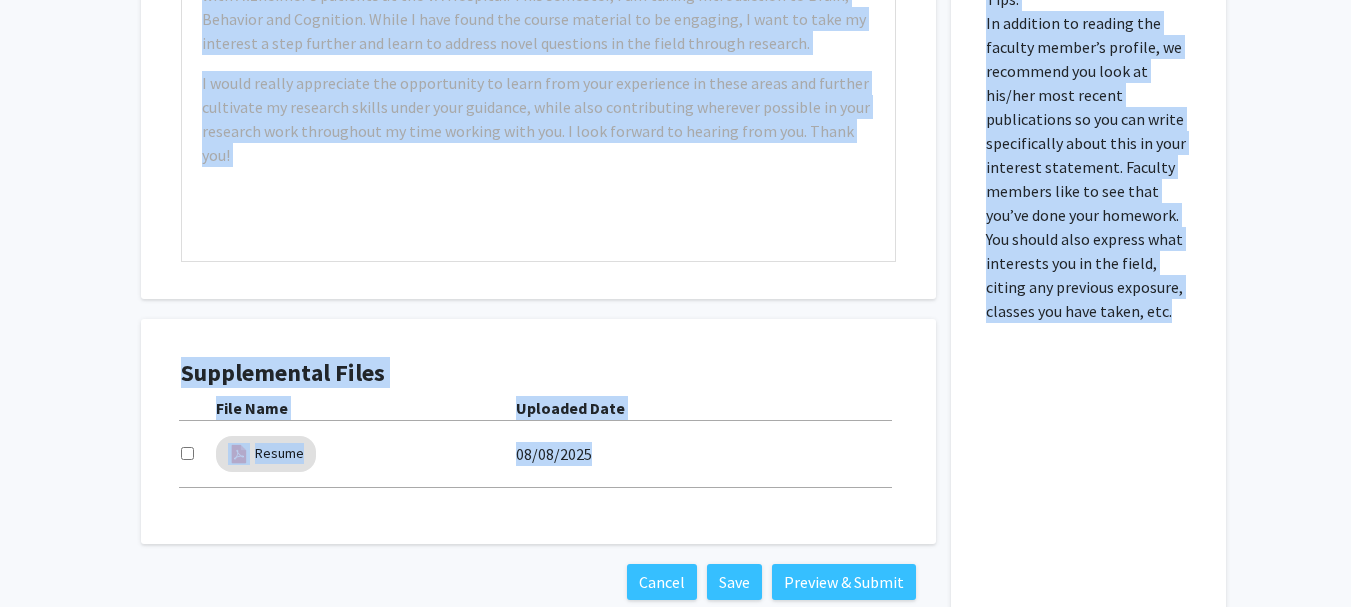 drag, startPoint x: 187, startPoint y: 223, endPoint x: 1131, endPoint y: 296, distance: 946.81836 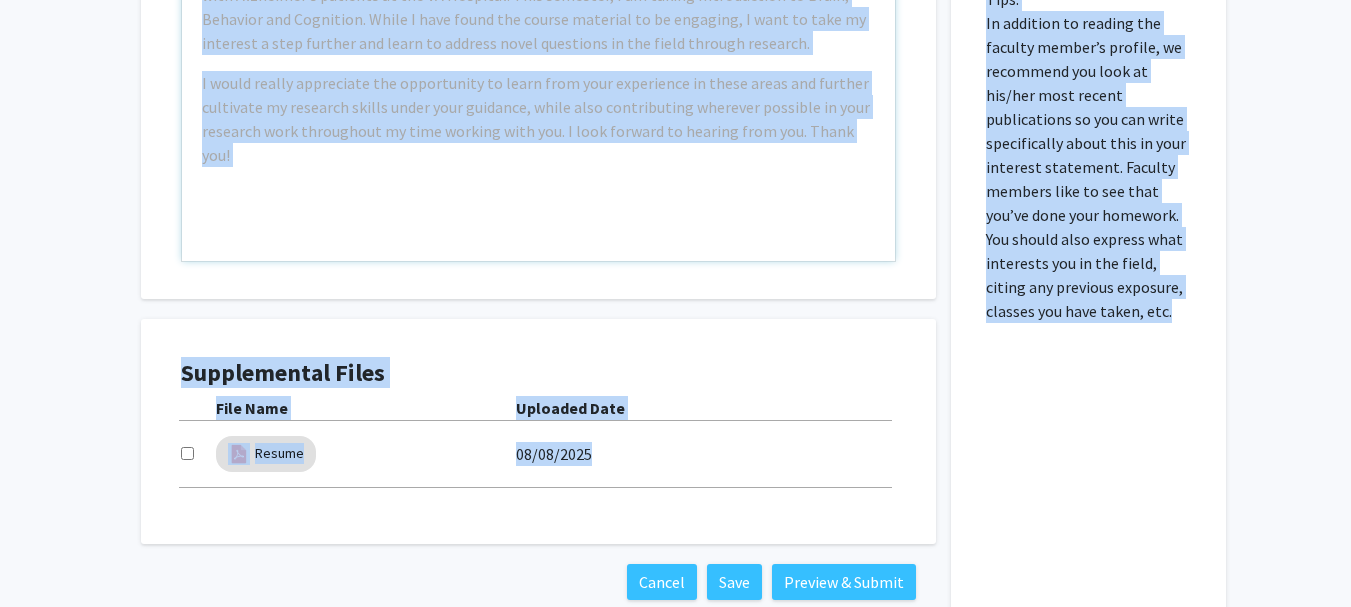 click on "Example: I am a Neuroscience major passionate about neurodegenerative diseases, especially Alzheimer’s, and cognition. I found your recent work examining the excitatory-inhibitory balance and gene expression changes in a rodent model of cognitive impairment to be fascinating, and I would love to have the opportunity to speak with you and learn more about your findings.   I became interested in the neurobiological changes associated with aging and Alzheimer’s in my senior year of high school through my coursework, independent reading, and even volunteering with Alzheimer’s patients at the VA Hospital. This semester, I am taking Introduction to Brain, Behavior and Cognition. While I have found the course material to be engaging, I want to take my interest a step further and learn to address novel questions in the field through research." at bounding box center [538, 32] 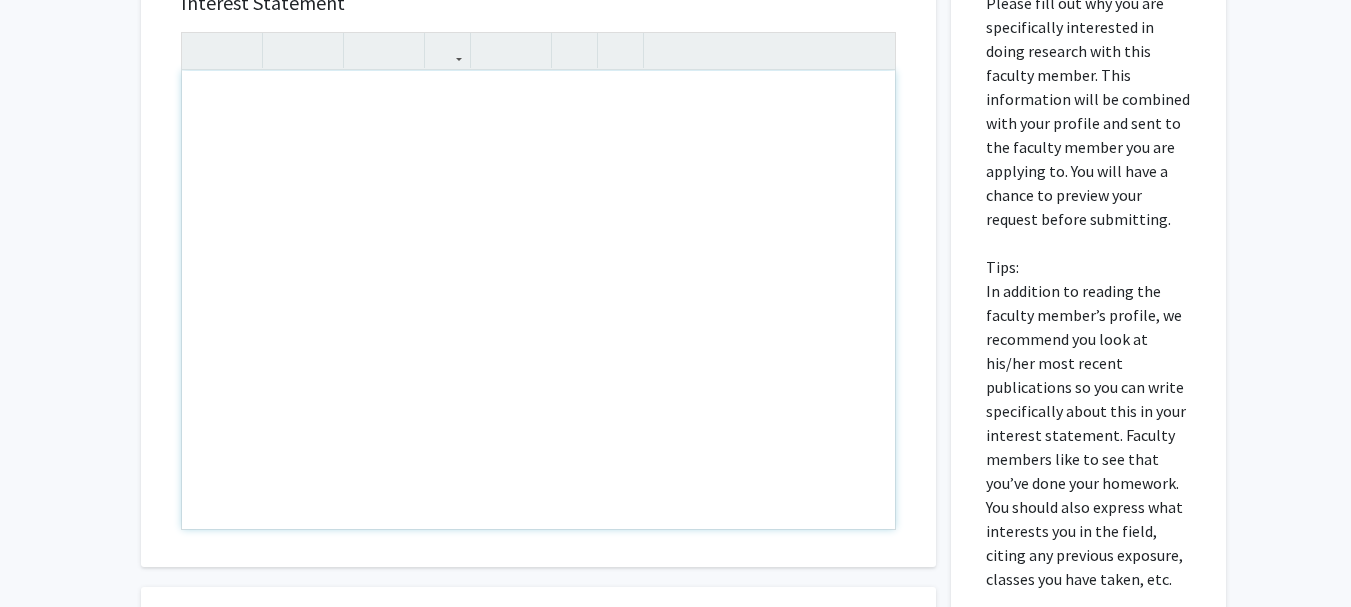 scroll, scrollTop: 1023, scrollLeft: 0, axis: vertical 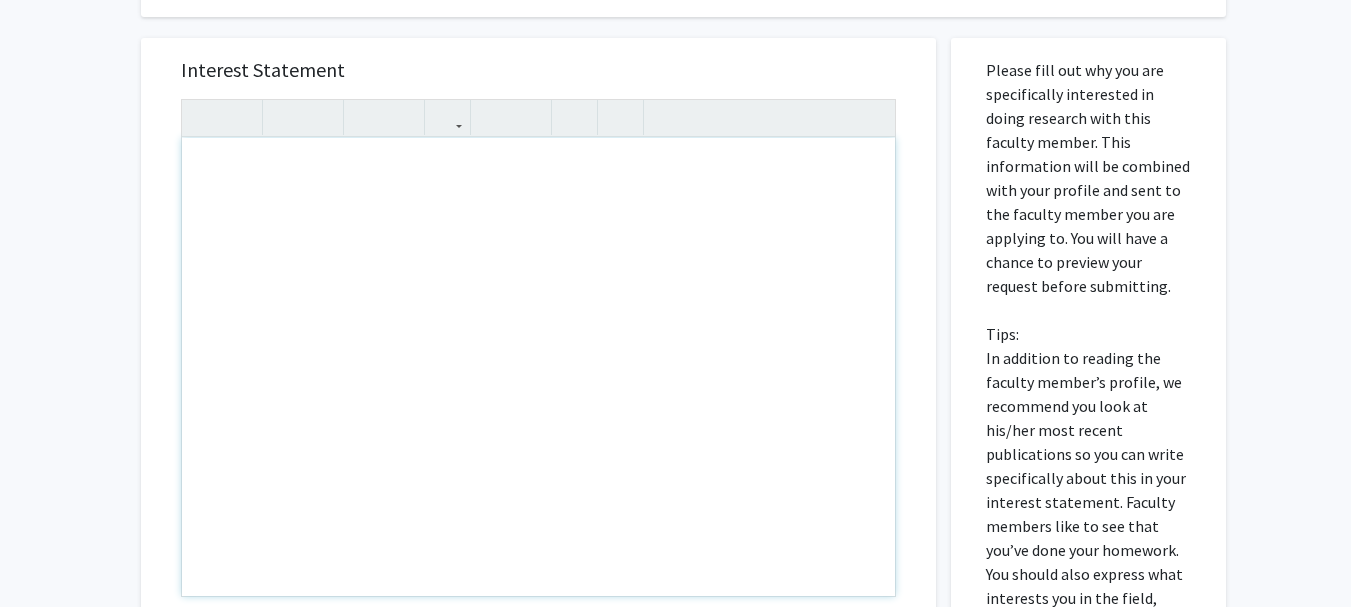 paste 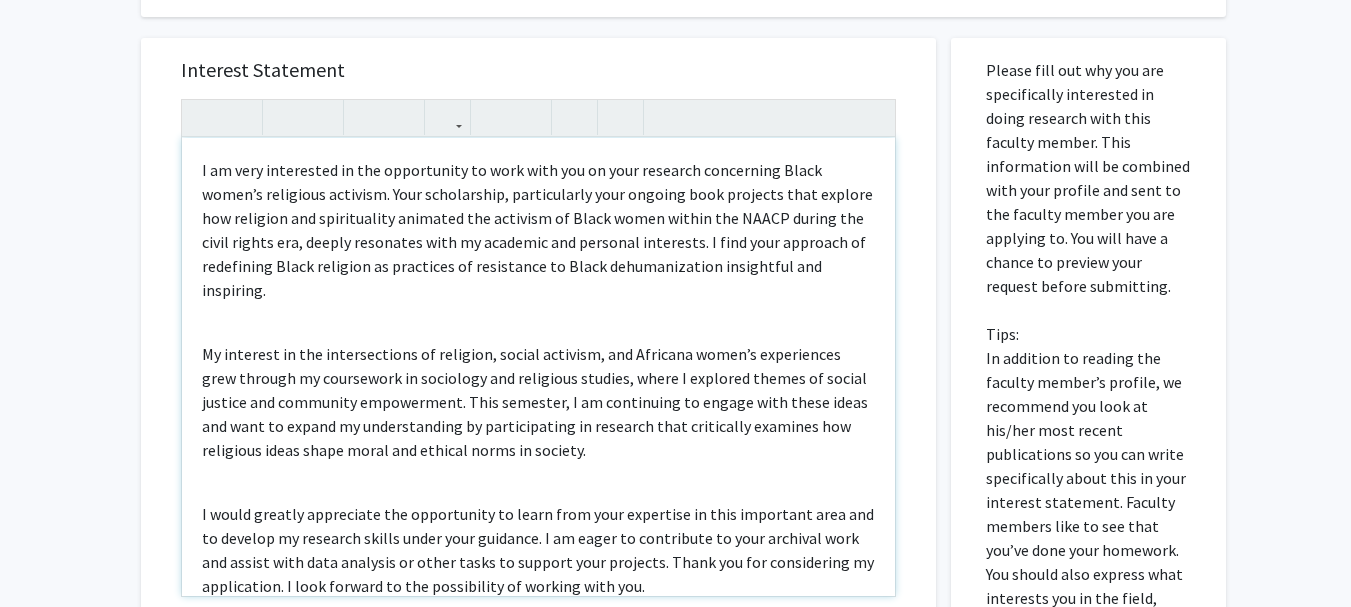 scroll, scrollTop: 38, scrollLeft: 0, axis: vertical 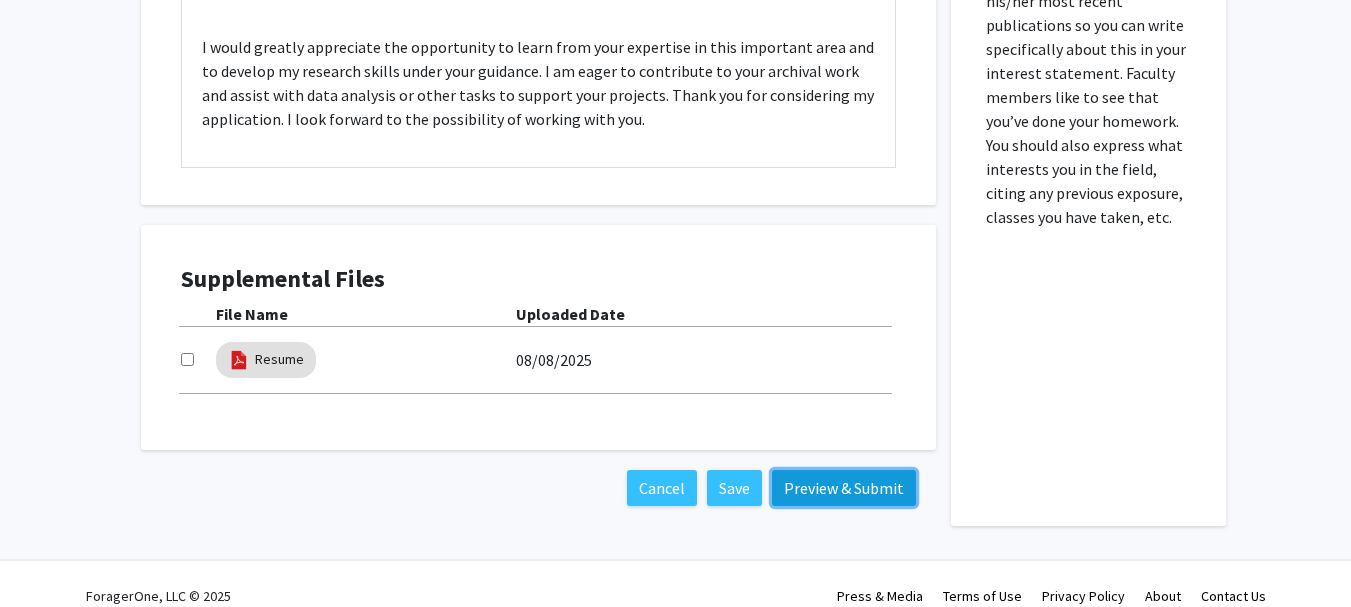 click on "Preview & Submit" at bounding box center (844, 488) 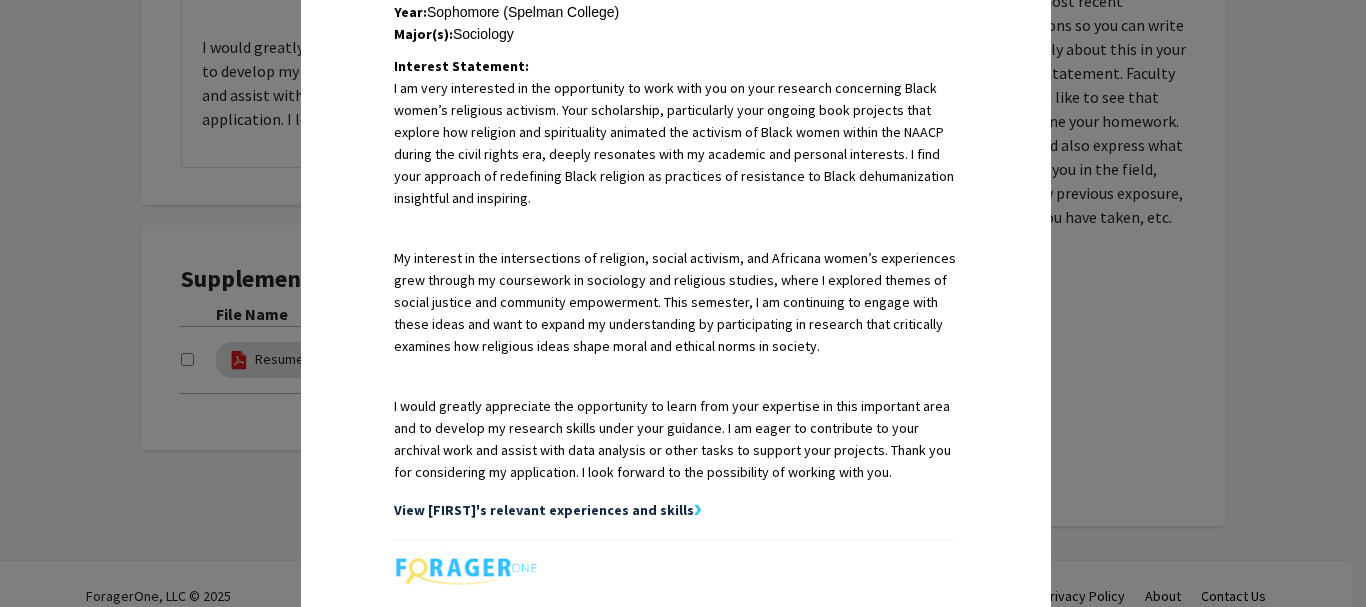 scroll, scrollTop: 706, scrollLeft: 0, axis: vertical 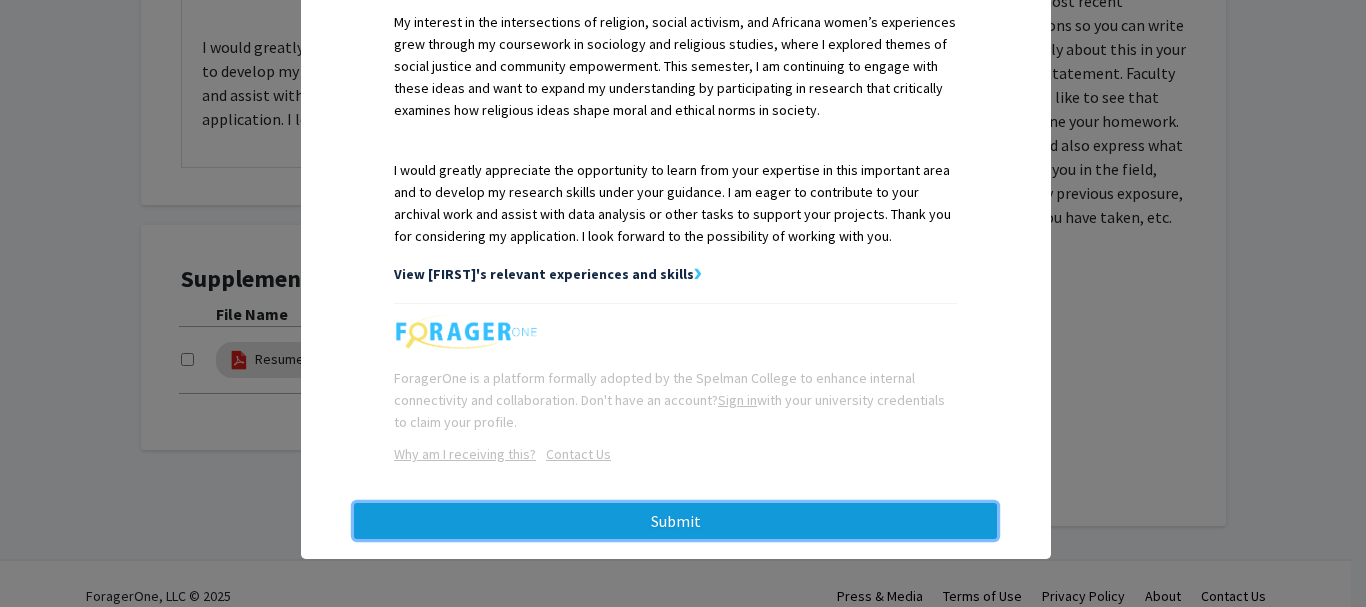 click on "Submit" at bounding box center [675, 521] 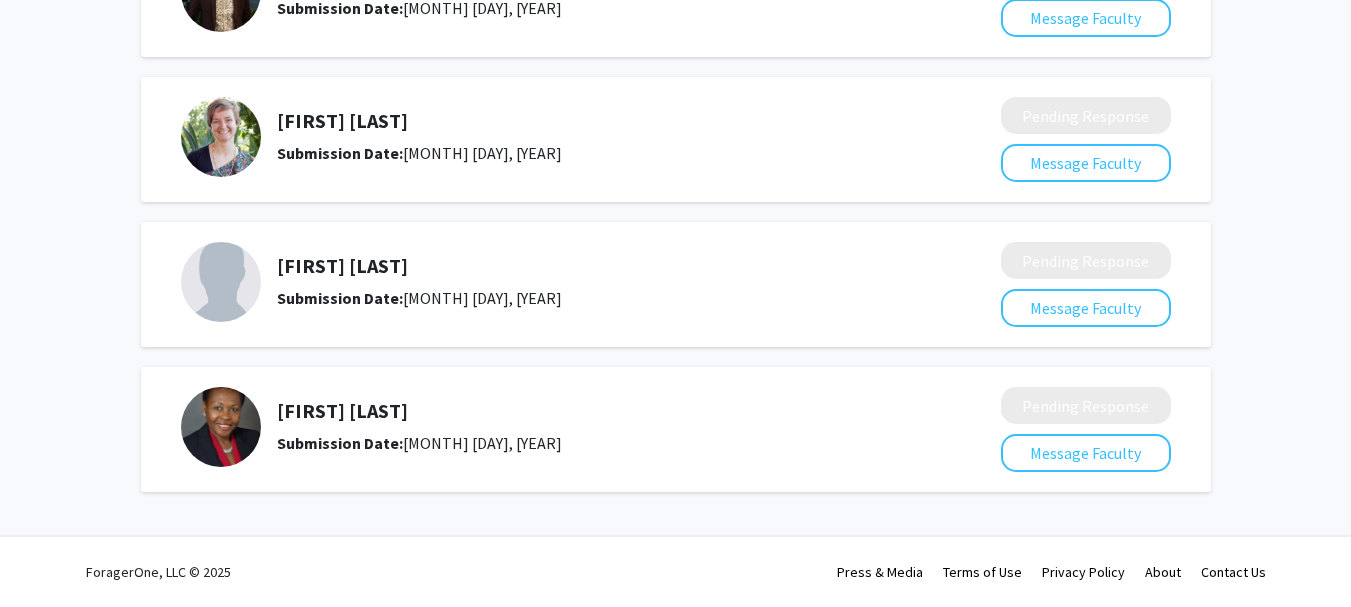scroll, scrollTop: 0, scrollLeft: 0, axis: both 